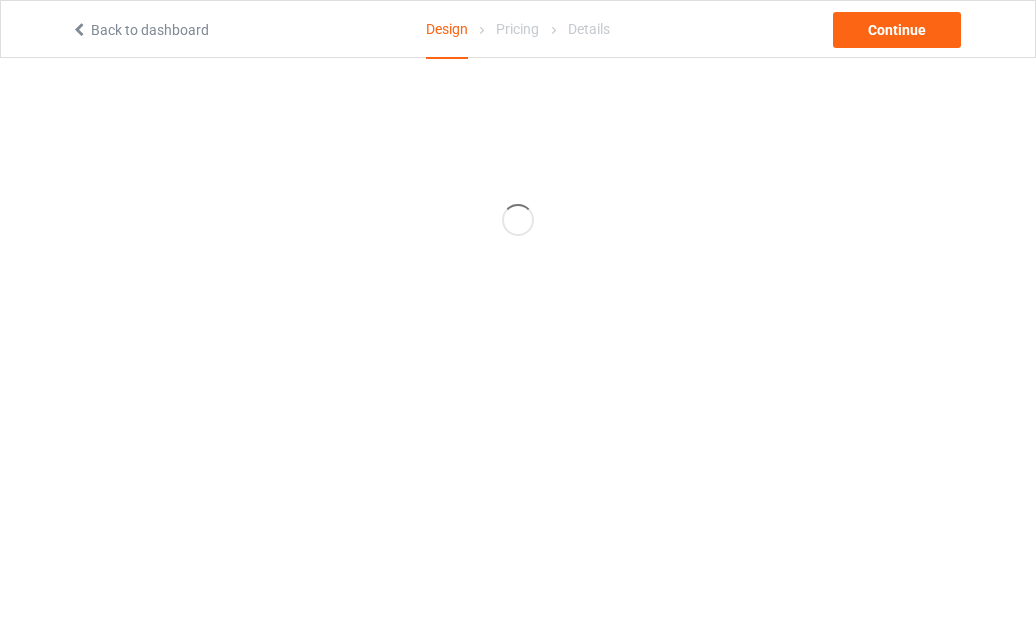 scroll, scrollTop: 0, scrollLeft: 0, axis: both 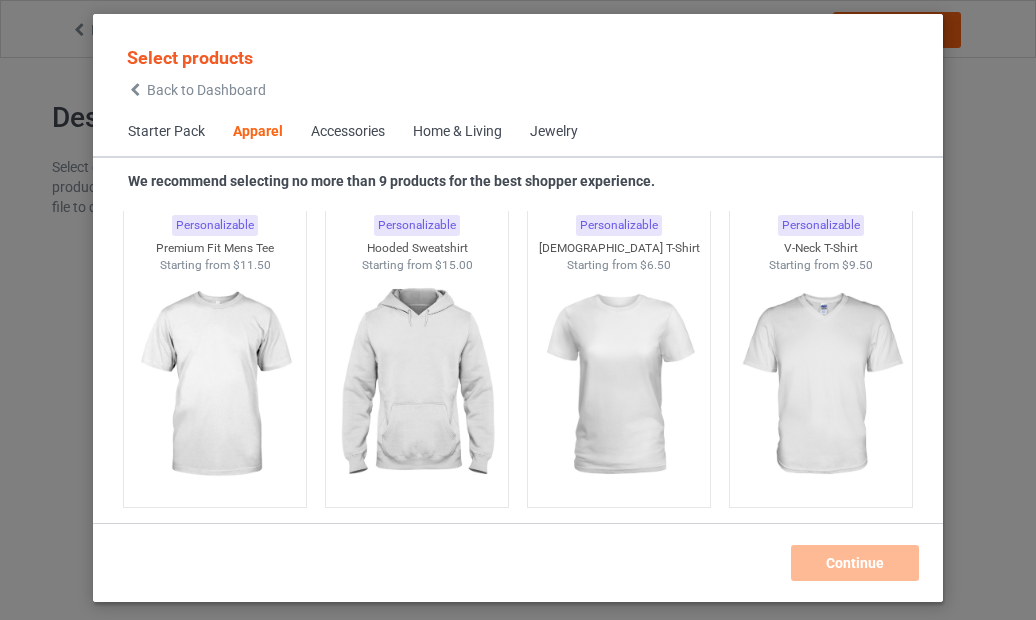 click at bounding box center [618, 385] 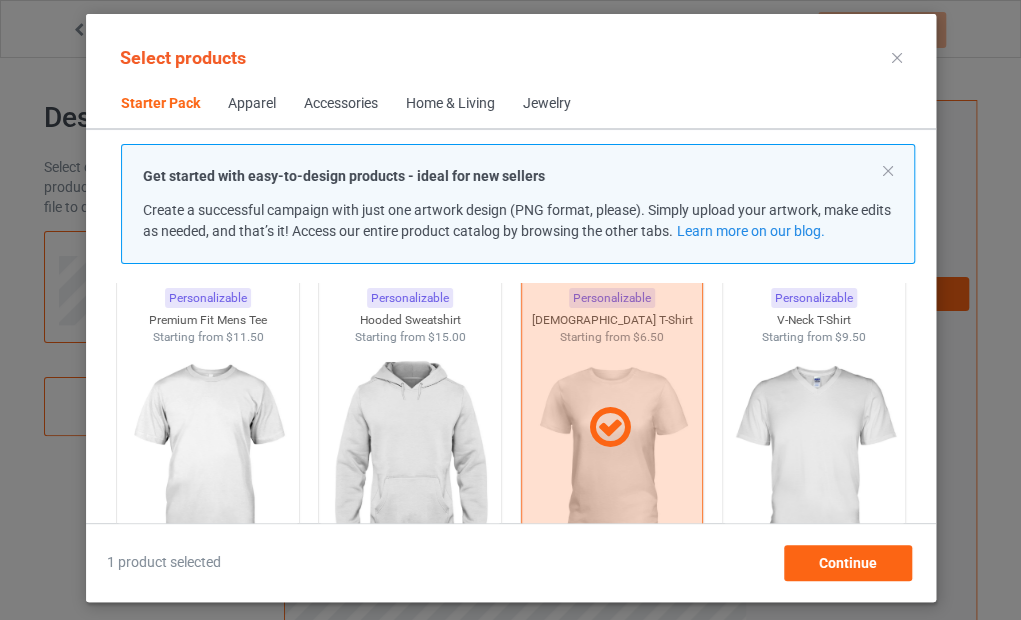 click at bounding box center [409, 458] 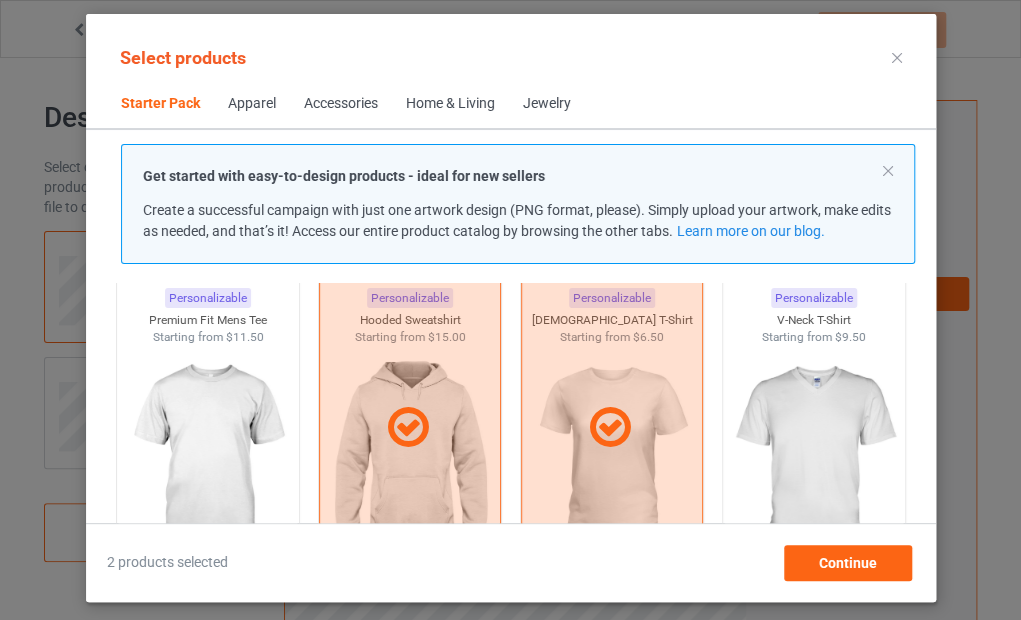 click at bounding box center (813, 458) 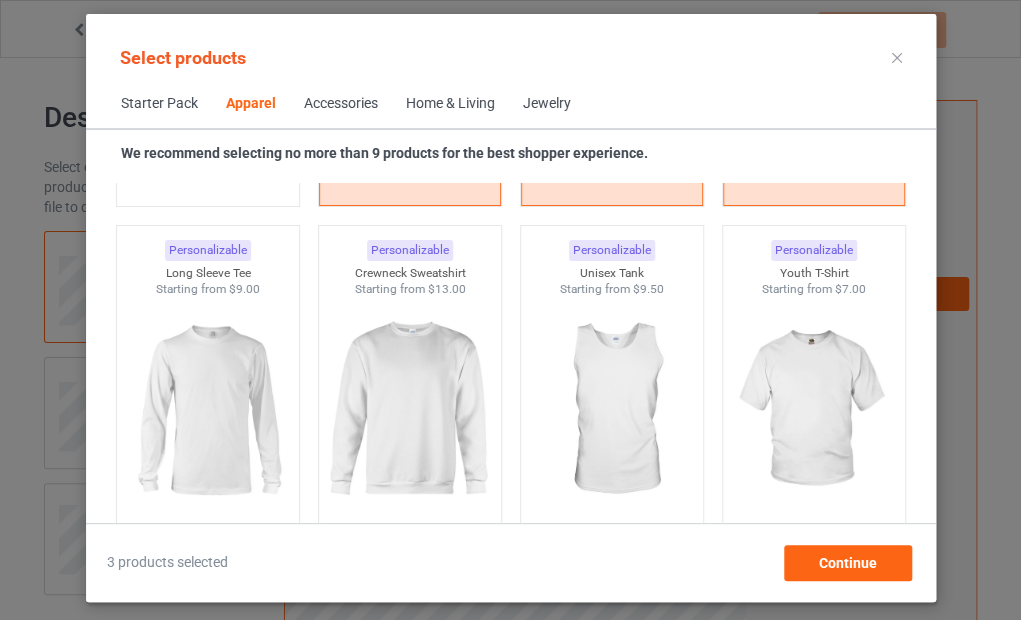 scroll, scrollTop: 1425, scrollLeft: 0, axis: vertical 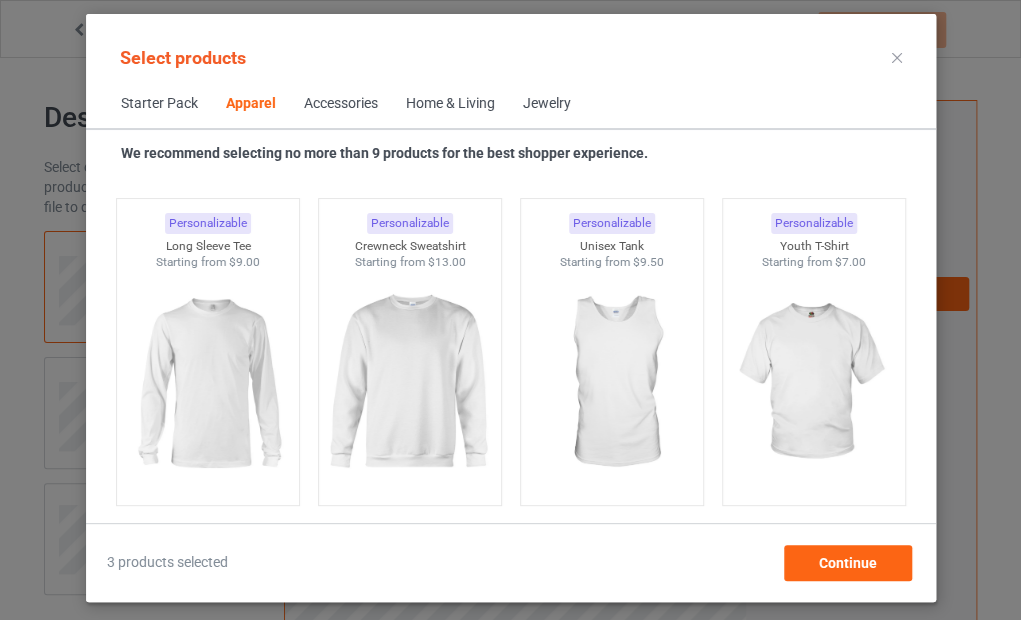 click at bounding box center [207, 383] 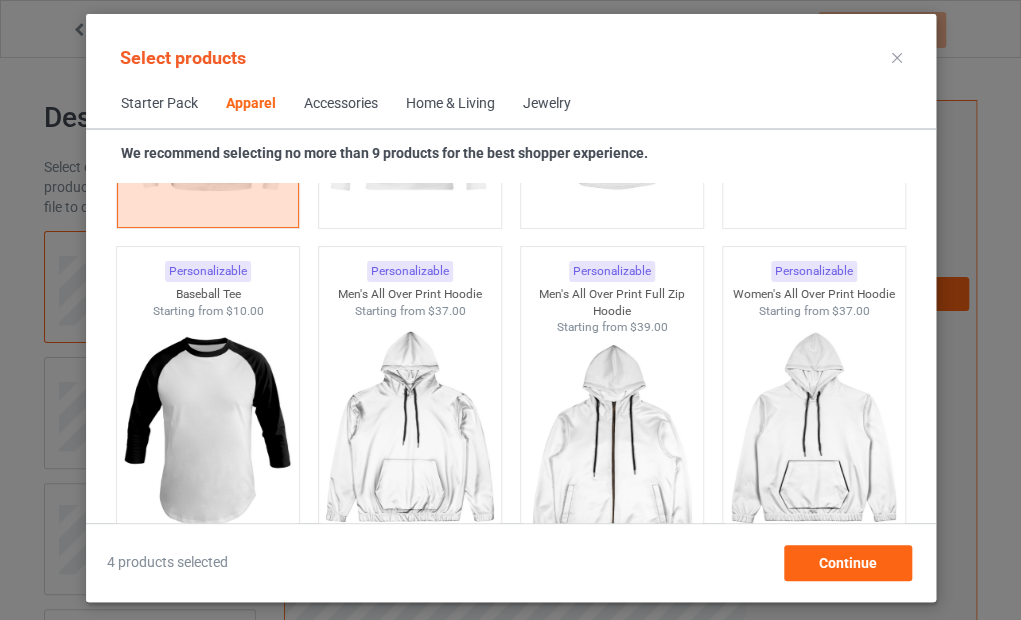 scroll, scrollTop: 1725, scrollLeft: 0, axis: vertical 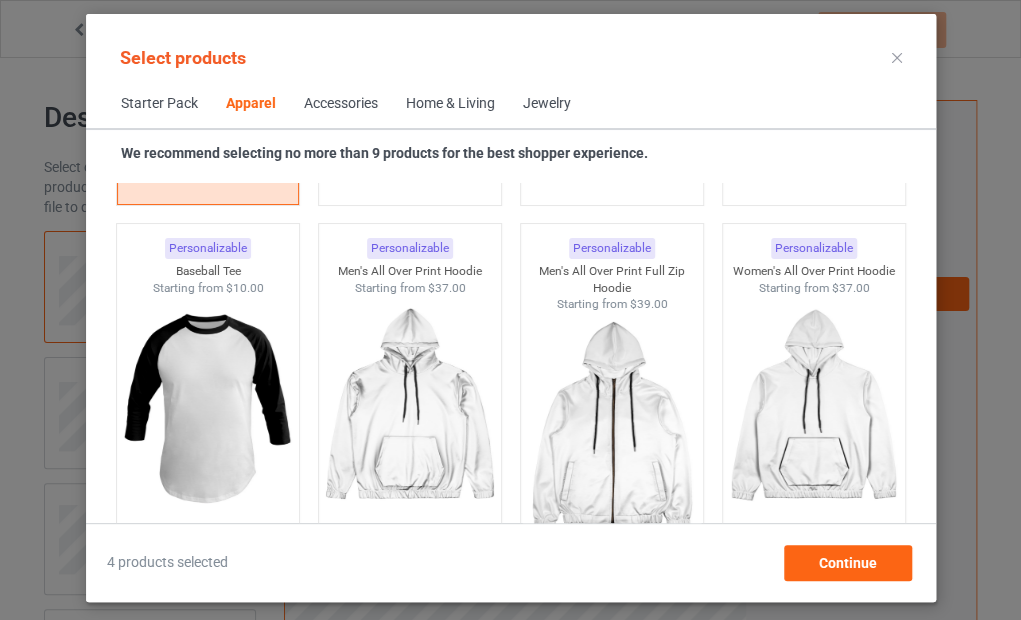 click at bounding box center (813, 408) 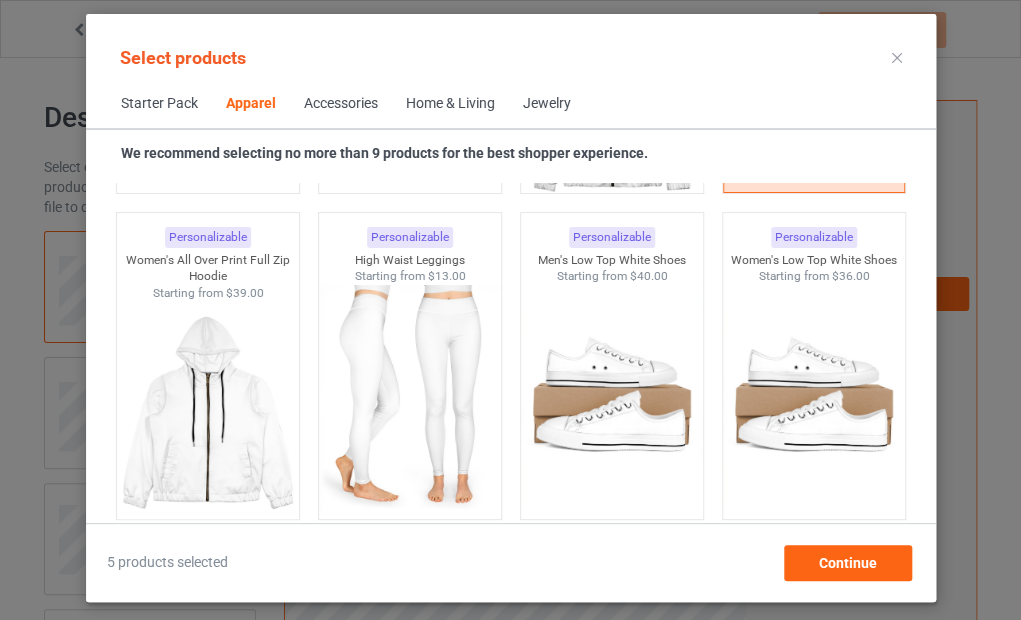 scroll, scrollTop: 2125, scrollLeft: 0, axis: vertical 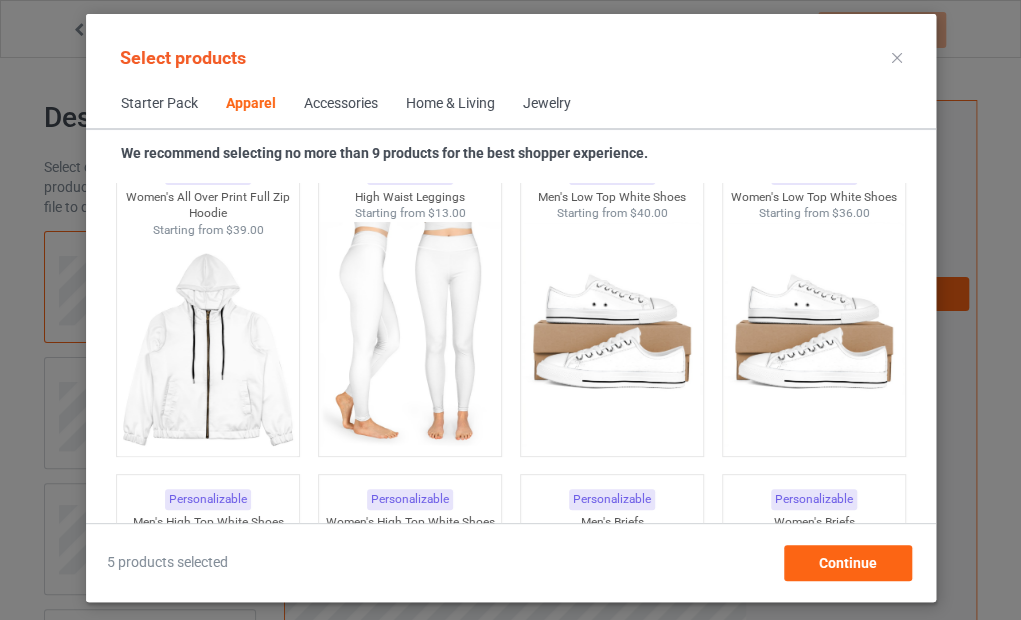 click at bounding box center [207, 351] 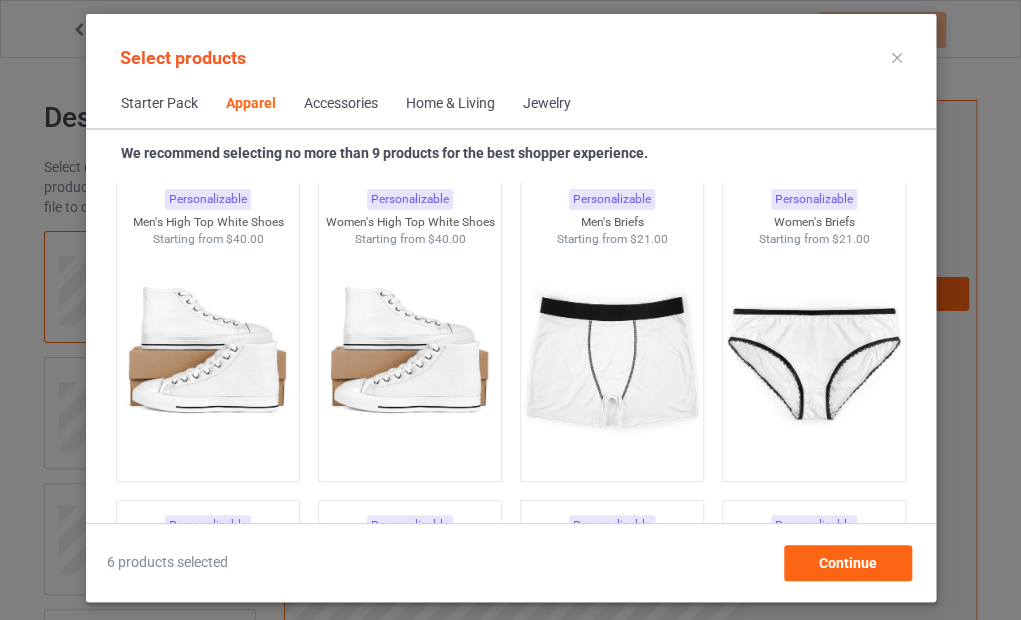 scroll, scrollTop: 2725, scrollLeft: 0, axis: vertical 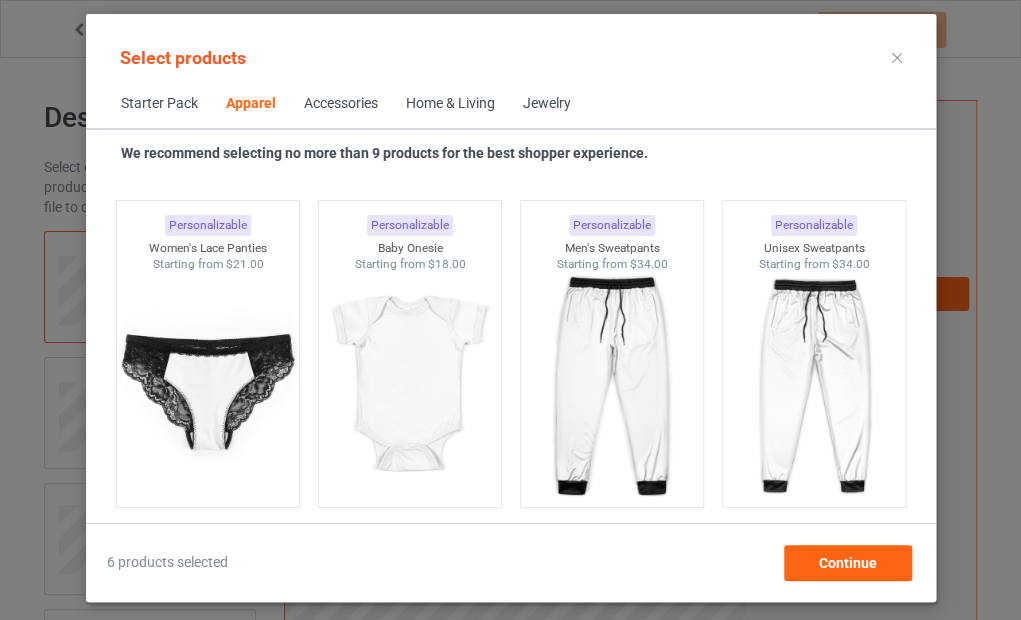 click at bounding box center (813, 385) 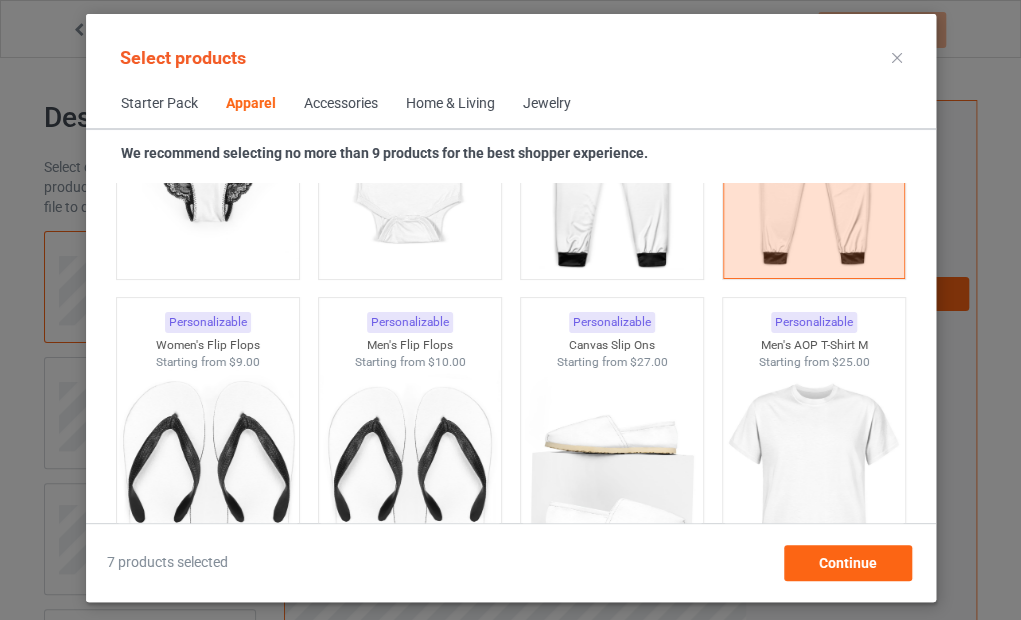 scroll, scrollTop: 2925, scrollLeft: 0, axis: vertical 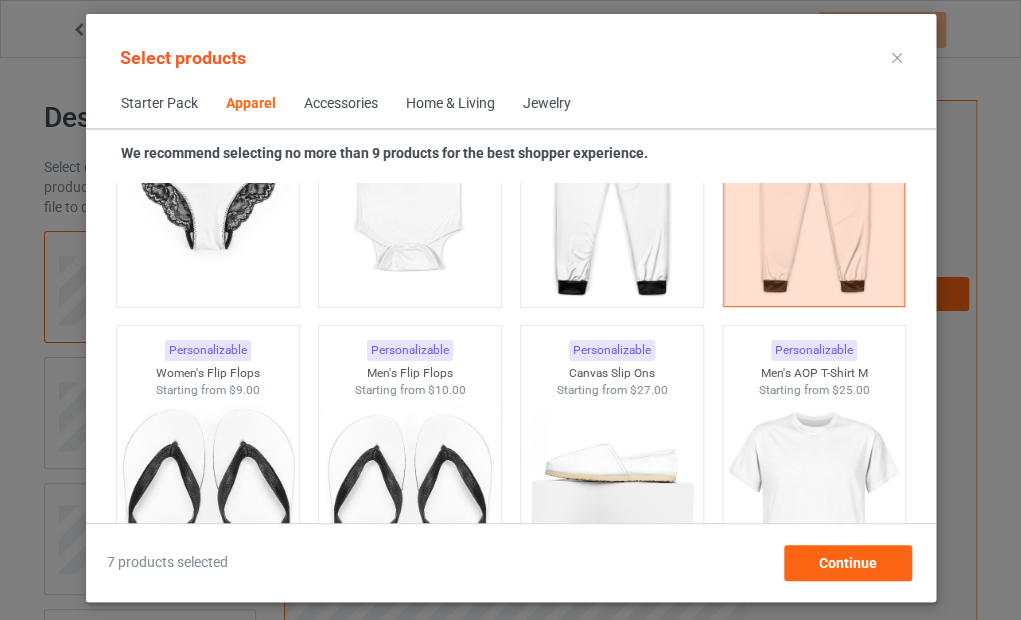 click at bounding box center (813, 154) 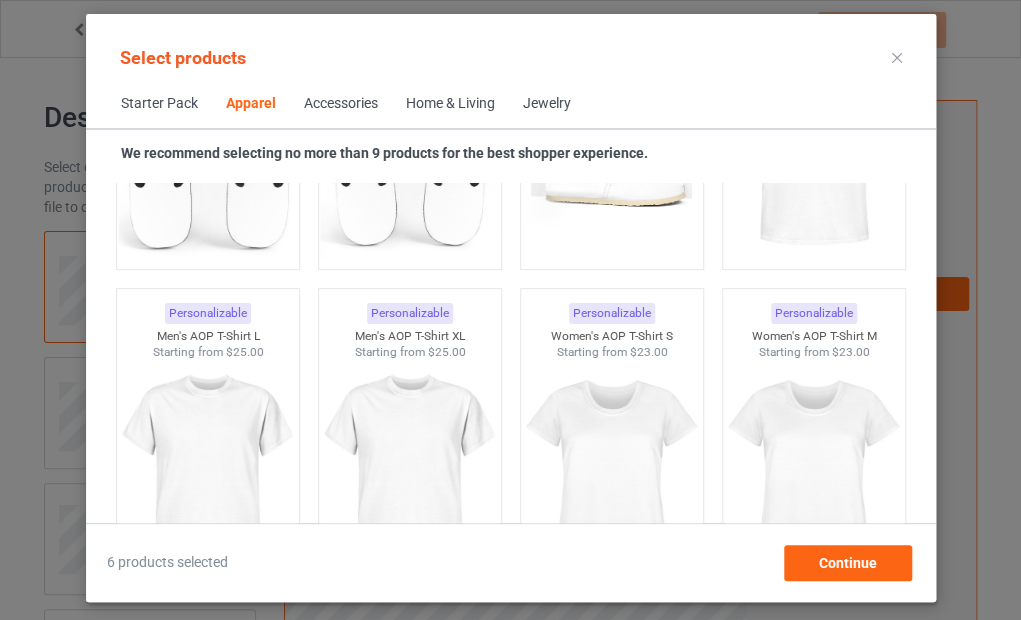 scroll, scrollTop: 3325, scrollLeft: 0, axis: vertical 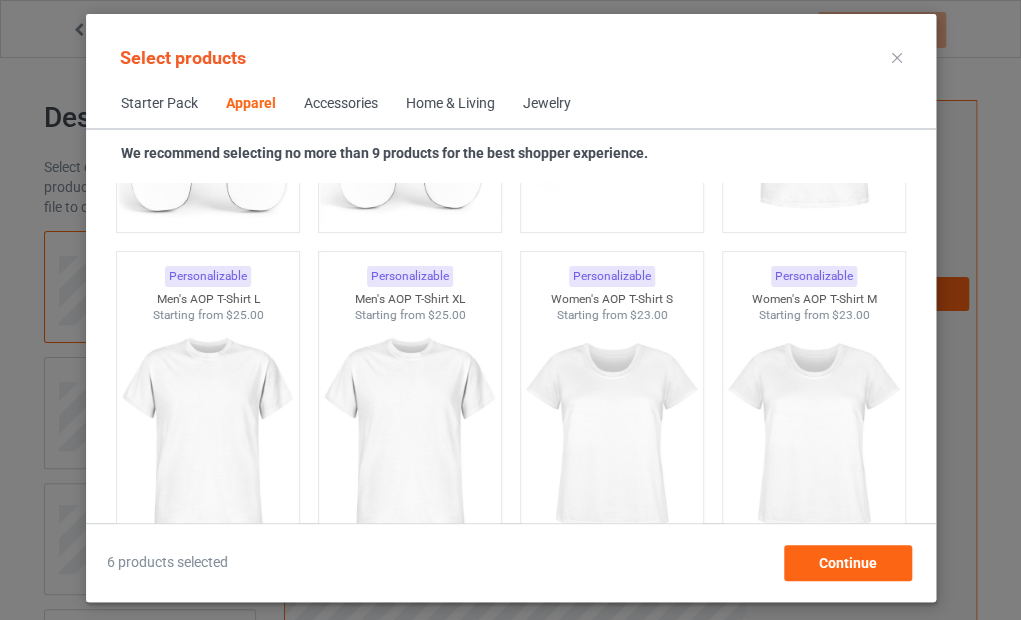 click at bounding box center (611, 436) 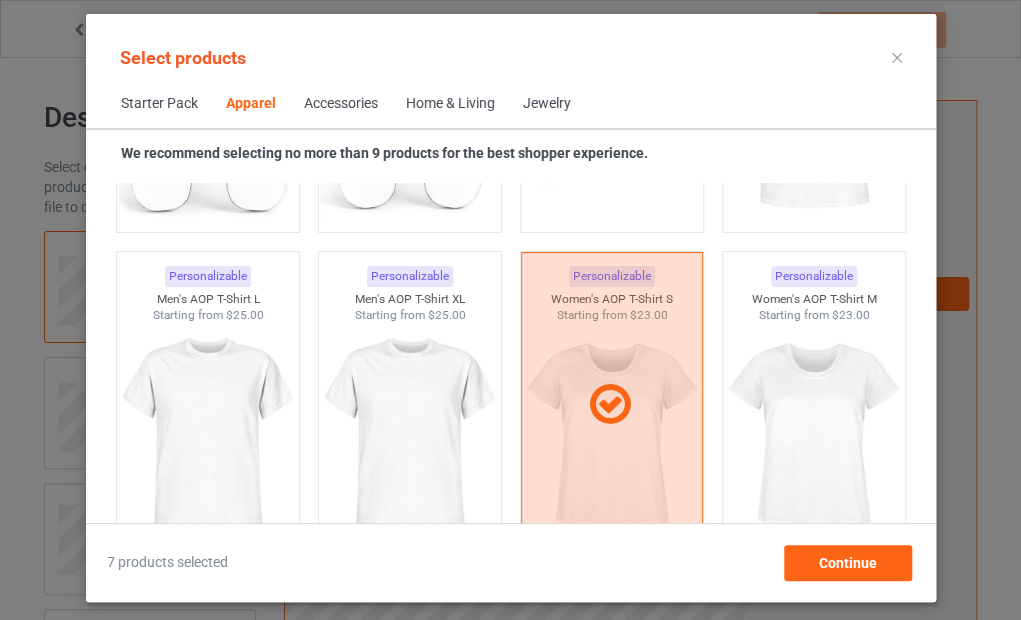 click on "Starting from   $23.00" at bounding box center [813, 315] 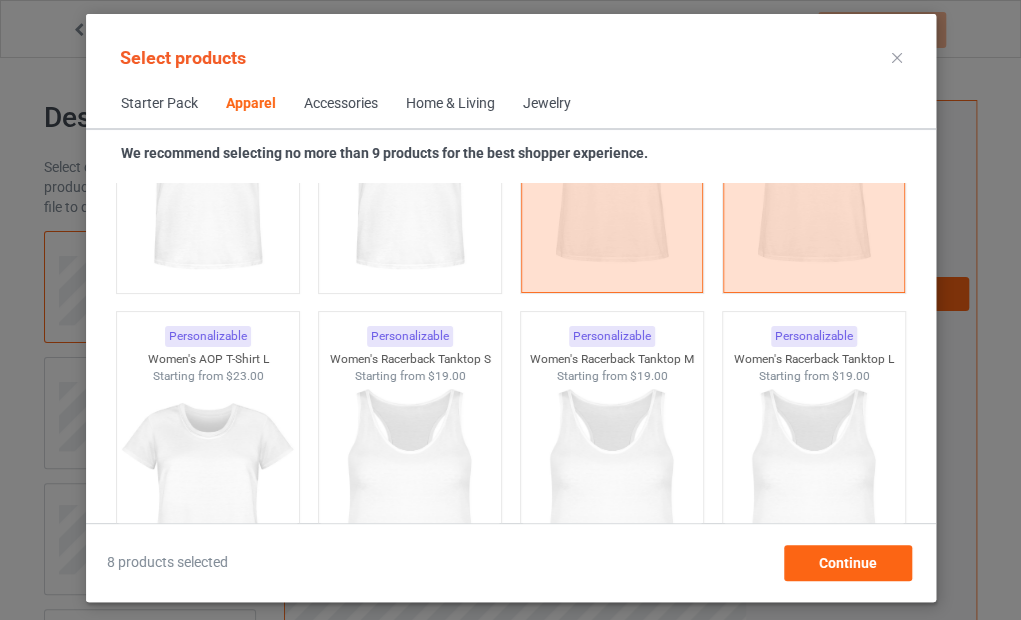 scroll, scrollTop: 3625, scrollLeft: 0, axis: vertical 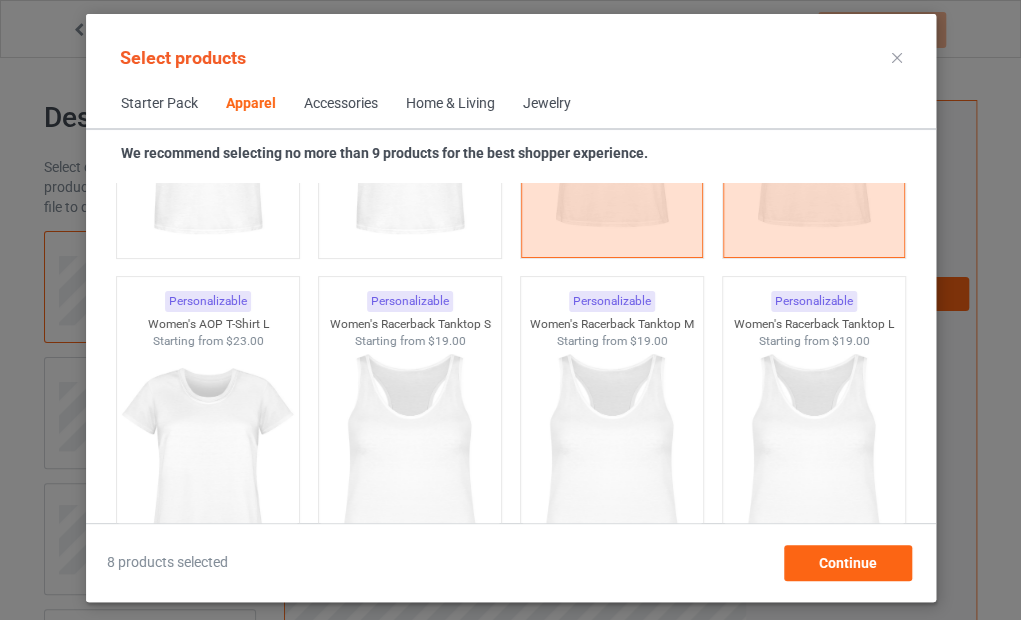 click at bounding box center (207, 461) 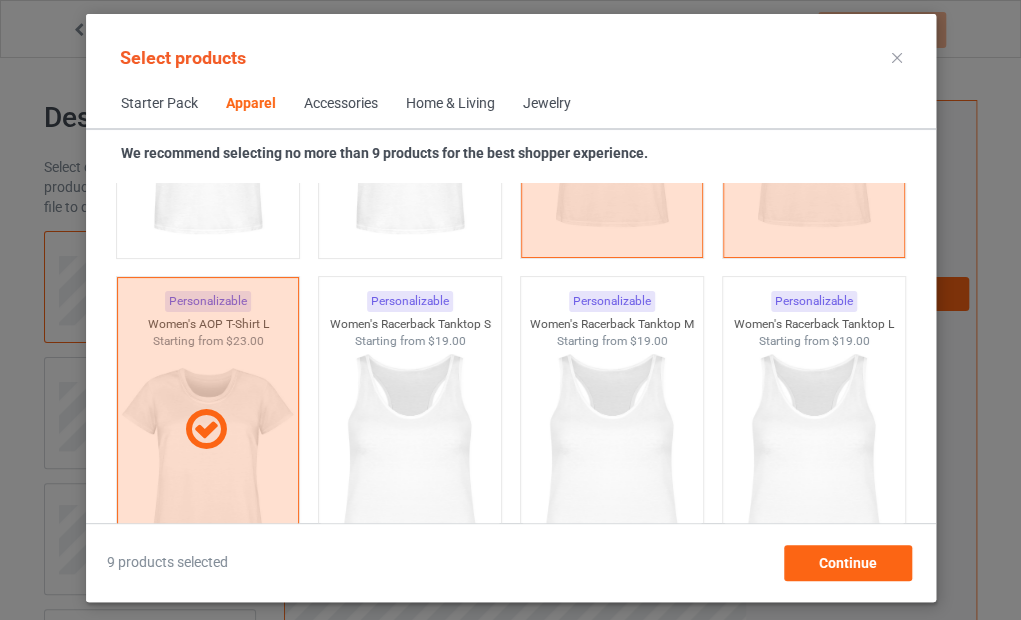 click at bounding box center [409, 461] 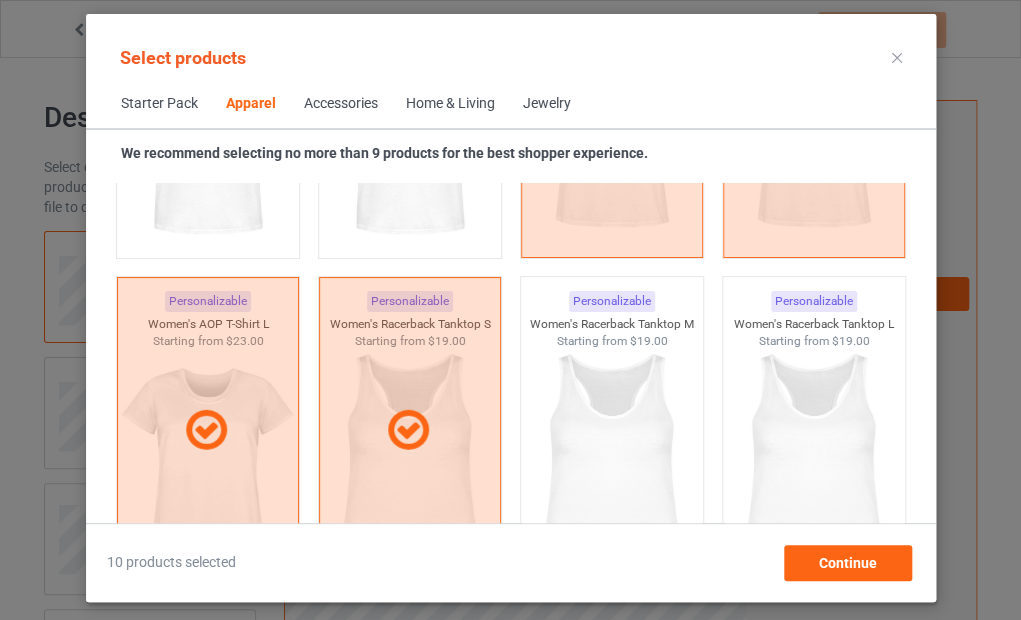 click at bounding box center (611, 461) 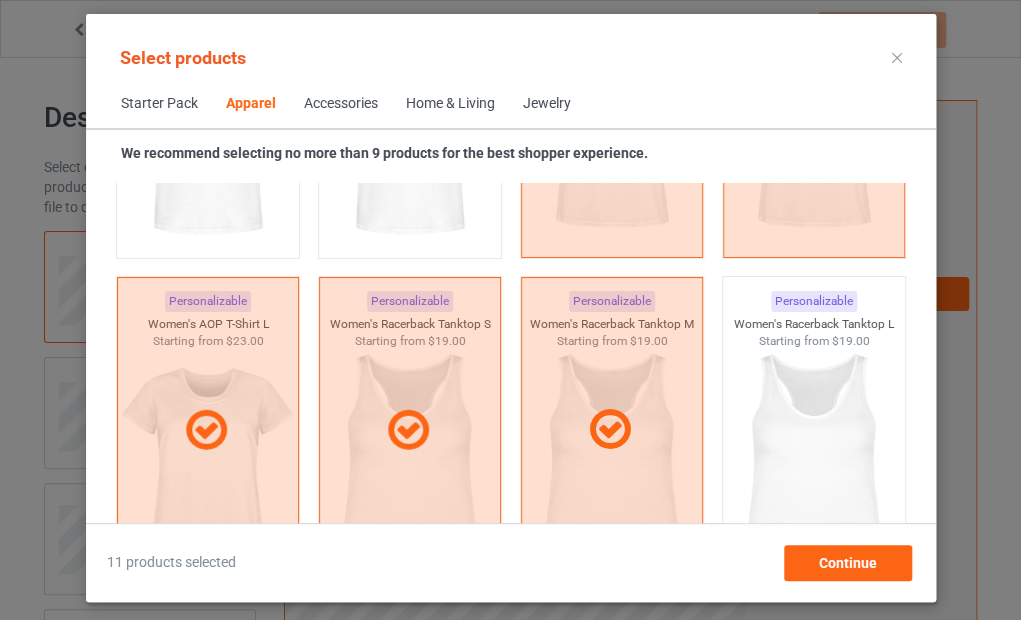 click on "$19.00" at bounding box center (850, 341) 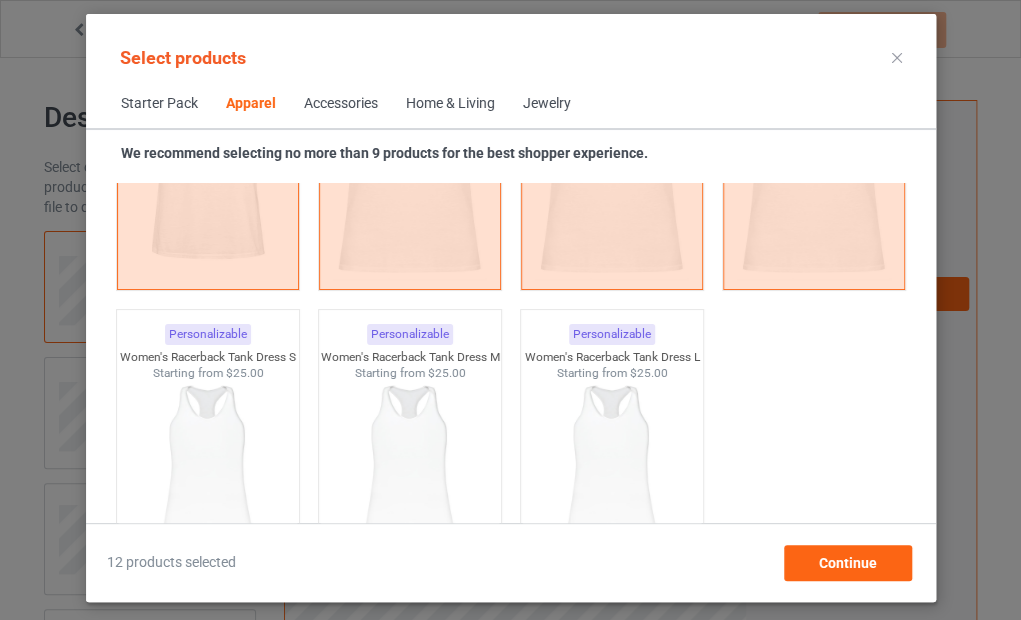 scroll, scrollTop: 3925, scrollLeft: 0, axis: vertical 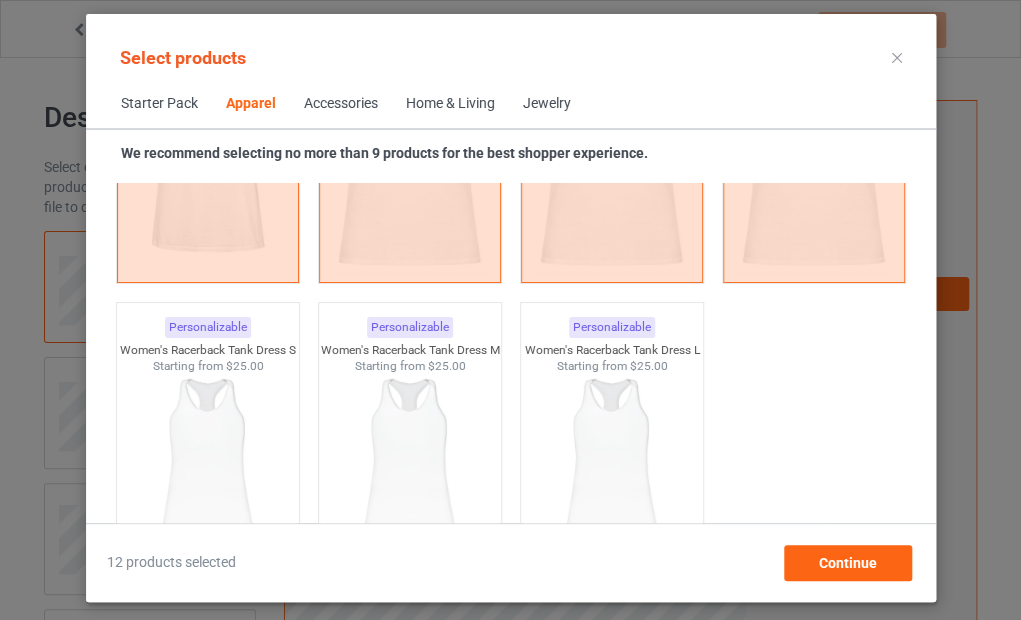 click at bounding box center (207, 487) 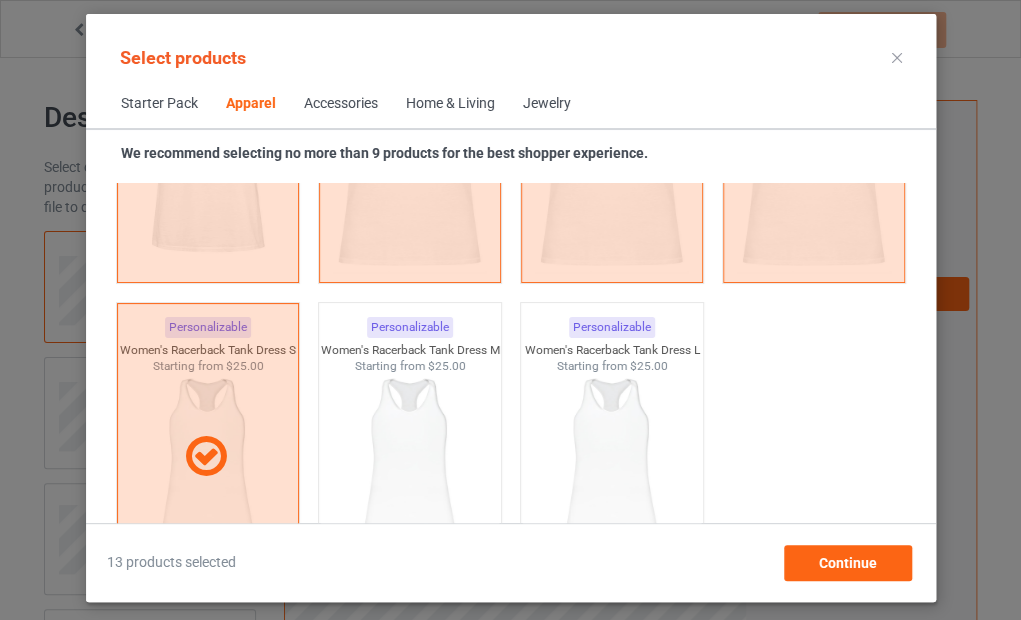 click on "Starting from   $25.00" at bounding box center [409, 366] 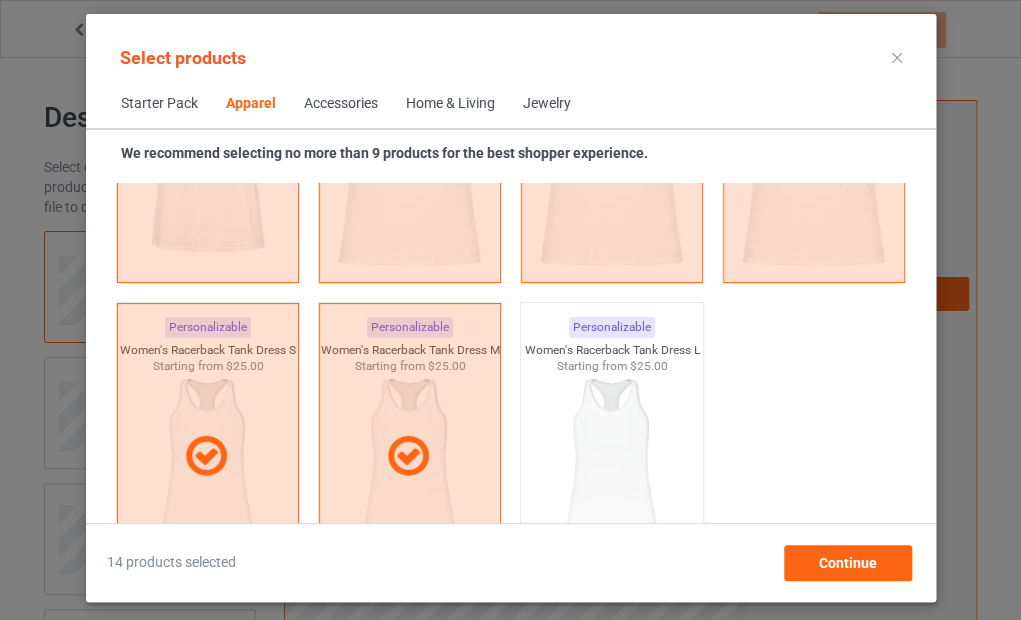click on "$25.00" at bounding box center (648, 366) 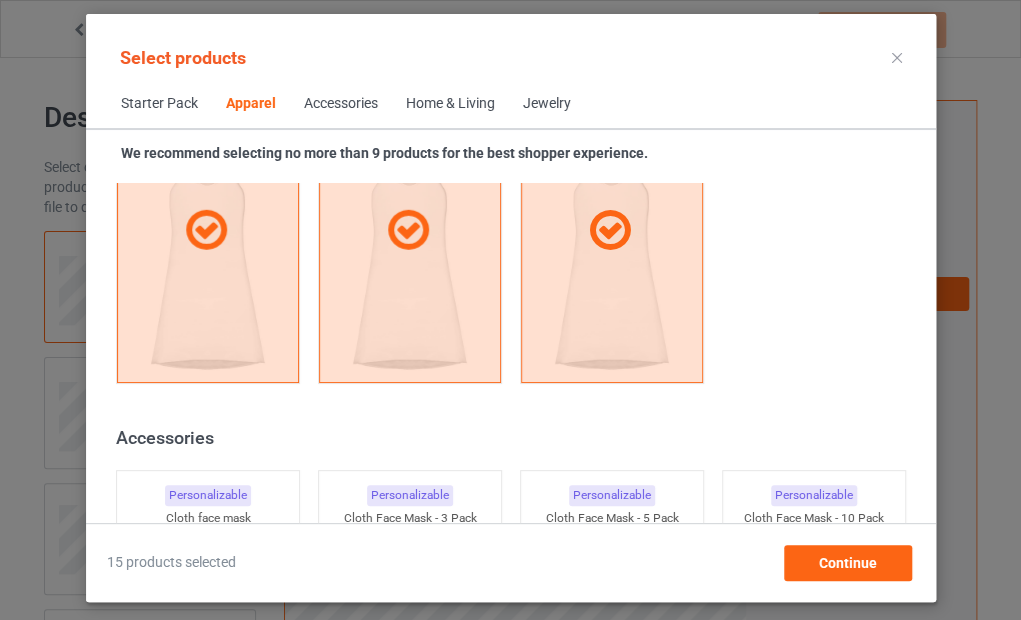 scroll, scrollTop: 4325, scrollLeft: 0, axis: vertical 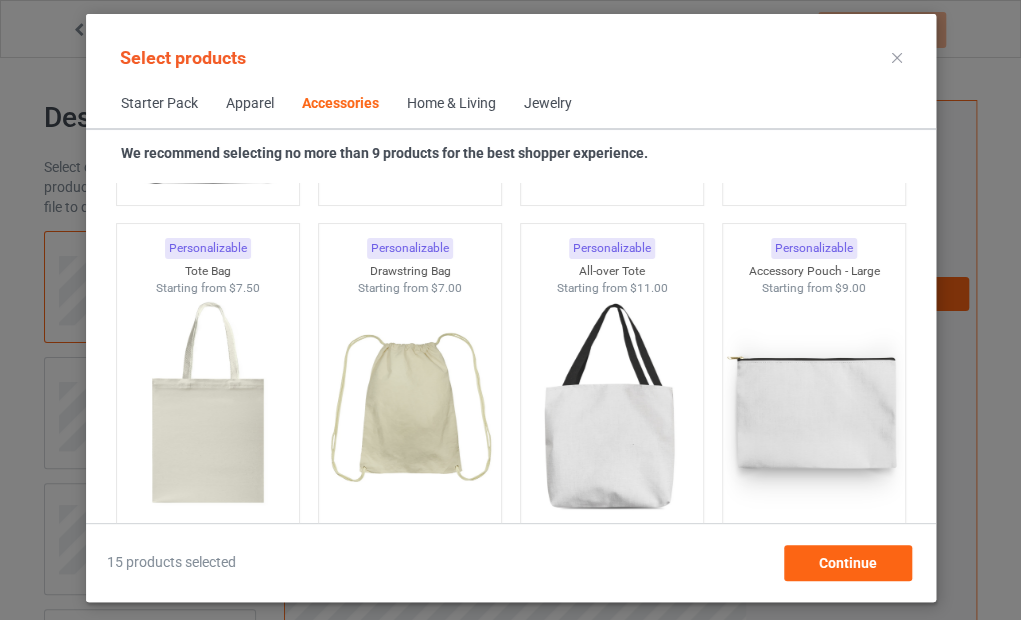 click at bounding box center [207, 408] 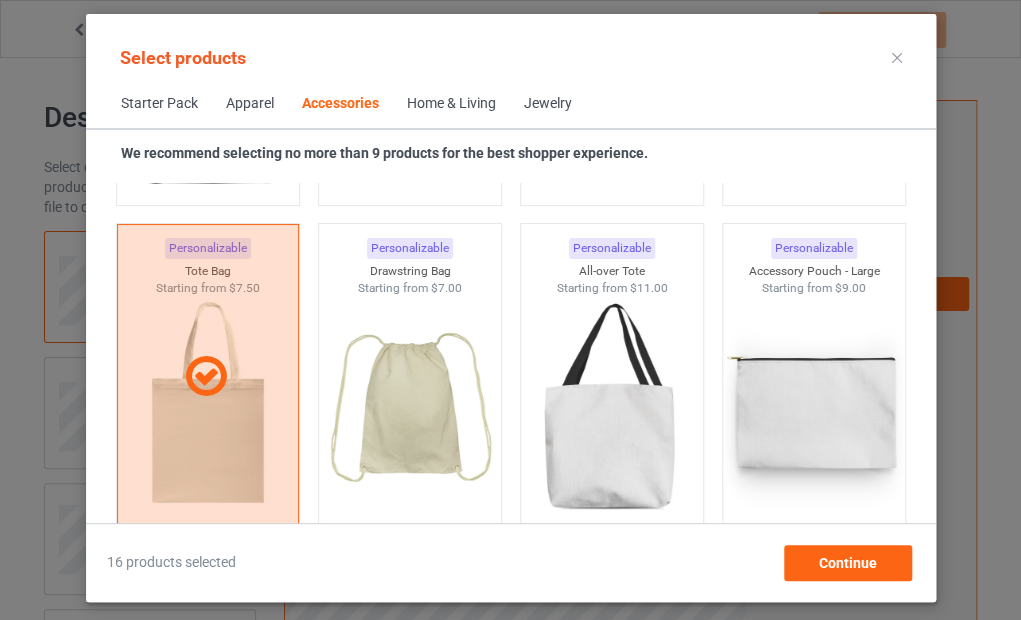 click at bounding box center [409, 408] 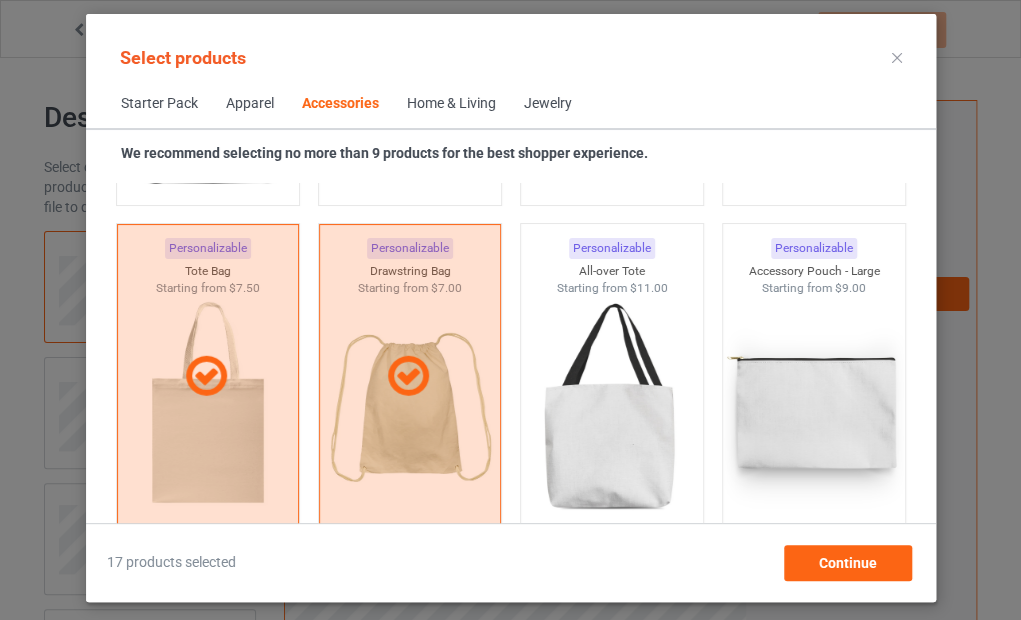 click at bounding box center [611, 408] 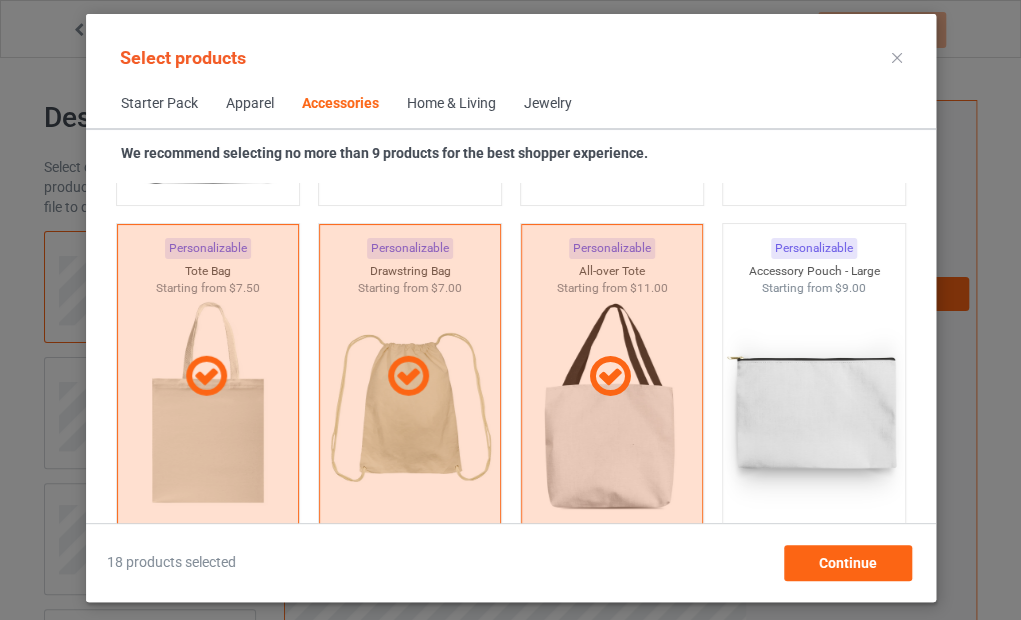 click at bounding box center [813, 408] 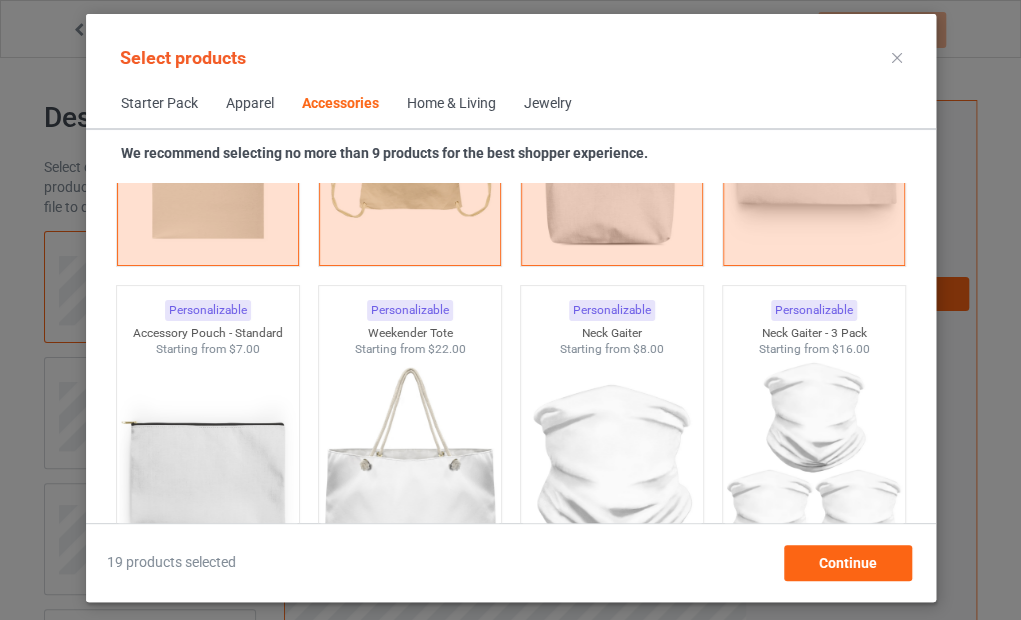 scroll, scrollTop: 6325, scrollLeft: 0, axis: vertical 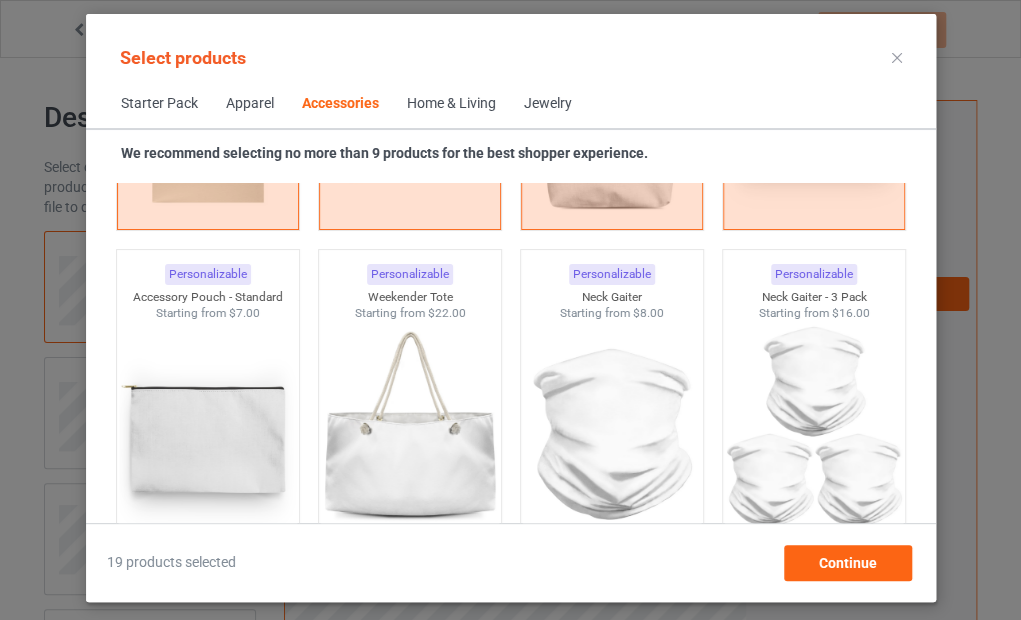 drag, startPoint x: 204, startPoint y: 411, endPoint x: 382, endPoint y: 403, distance: 178.17969 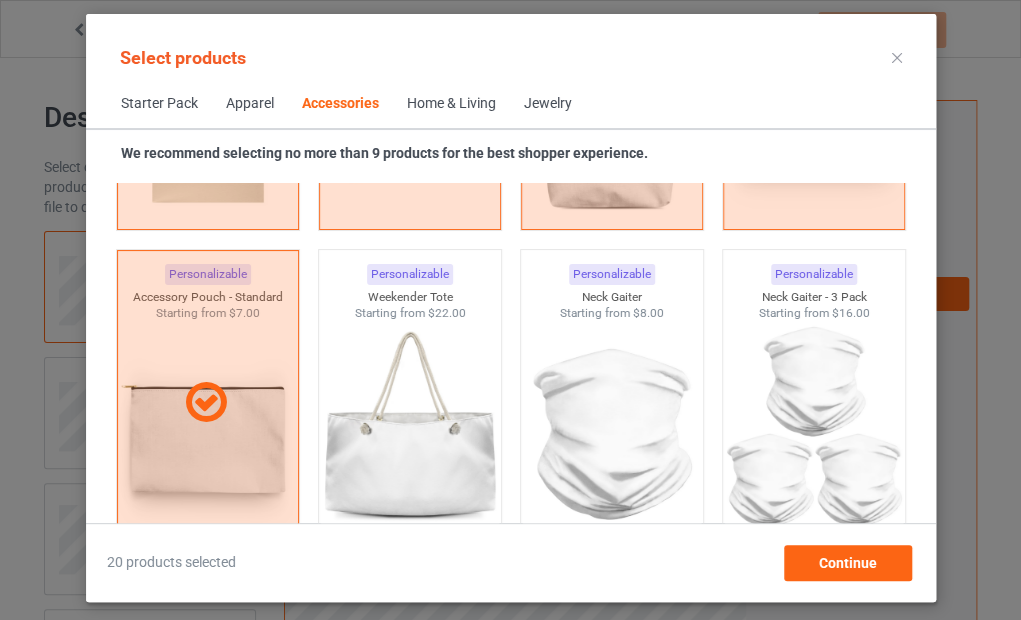 click at bounding box center (409, 434) 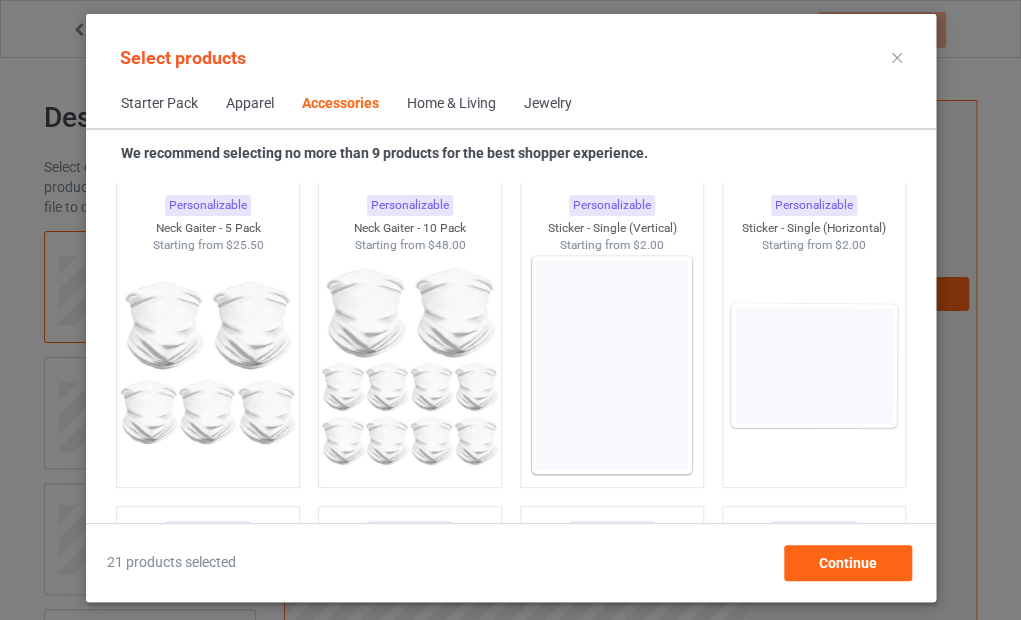 scroll, scrollTop: 6725, scrollLeft: 0, axis: vertical 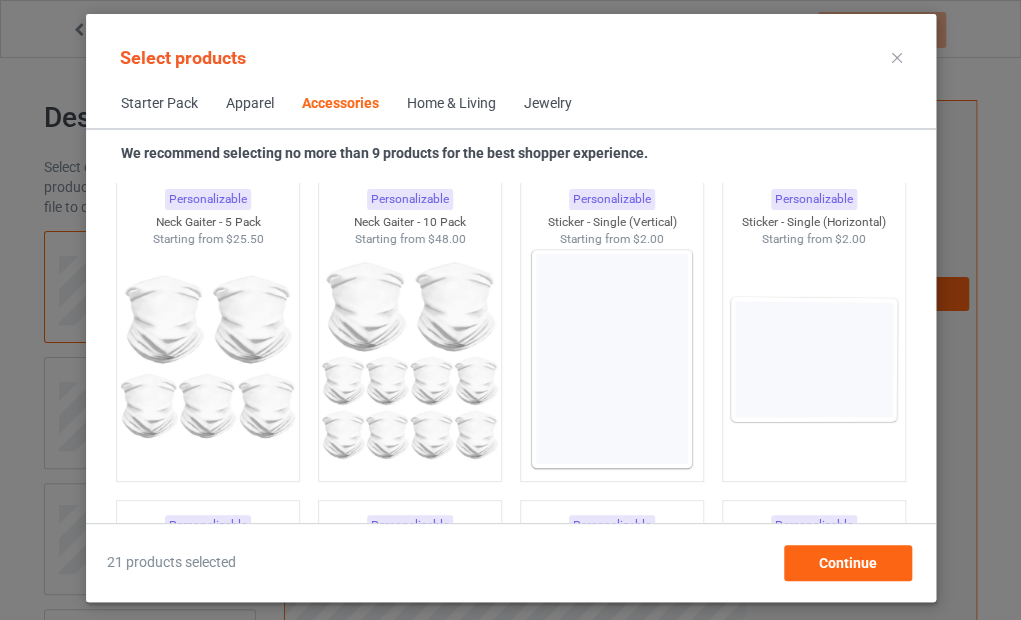 click at bounding box center [611, 359] 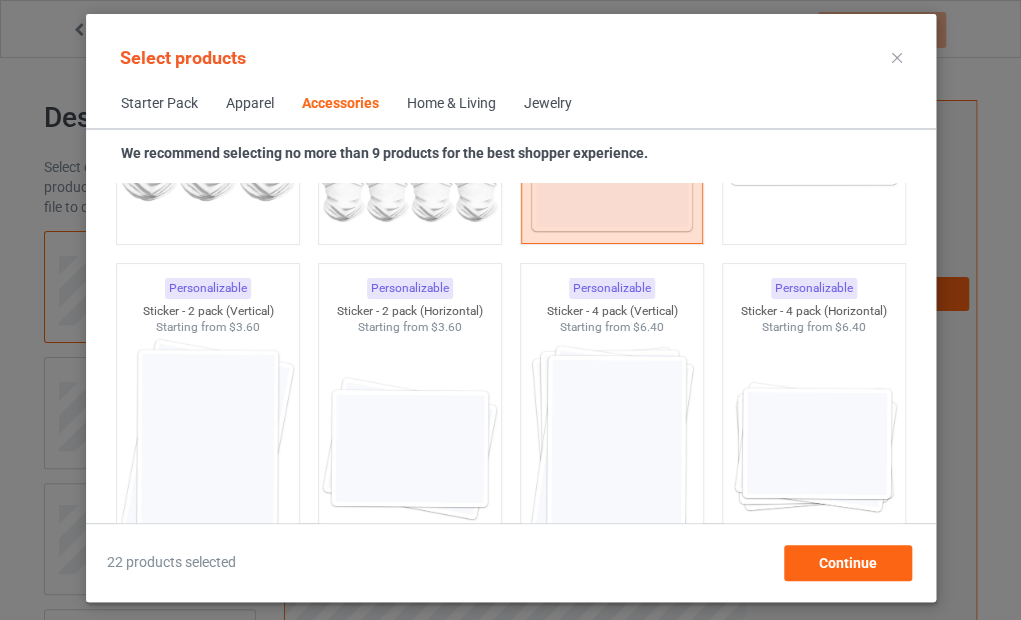 scroll, scrollTop: 7025, scrollLeft: 0, axis: vertical 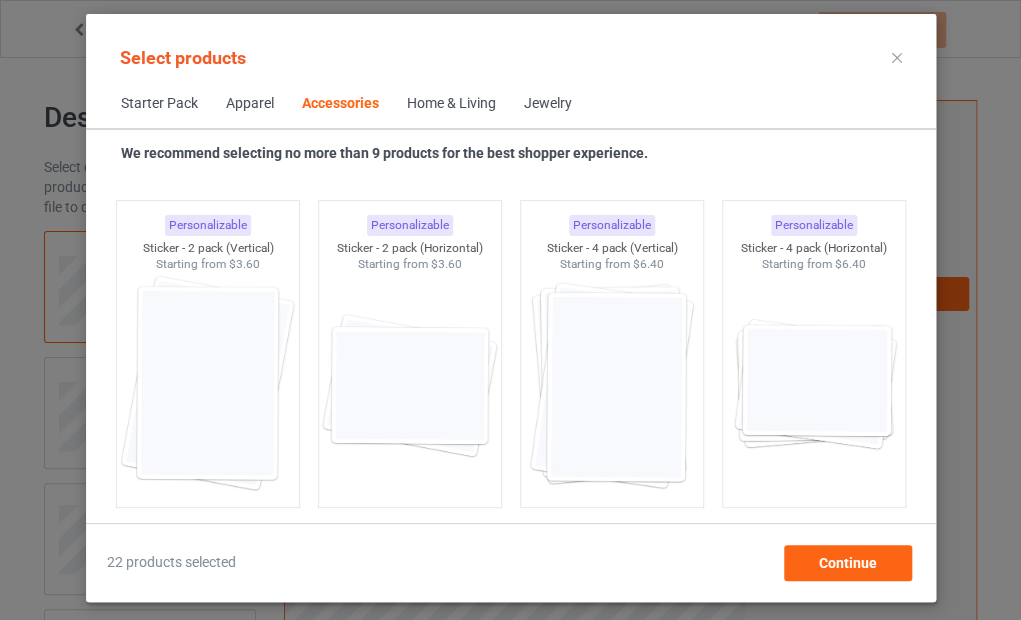 click at bounding box center (207, 385) 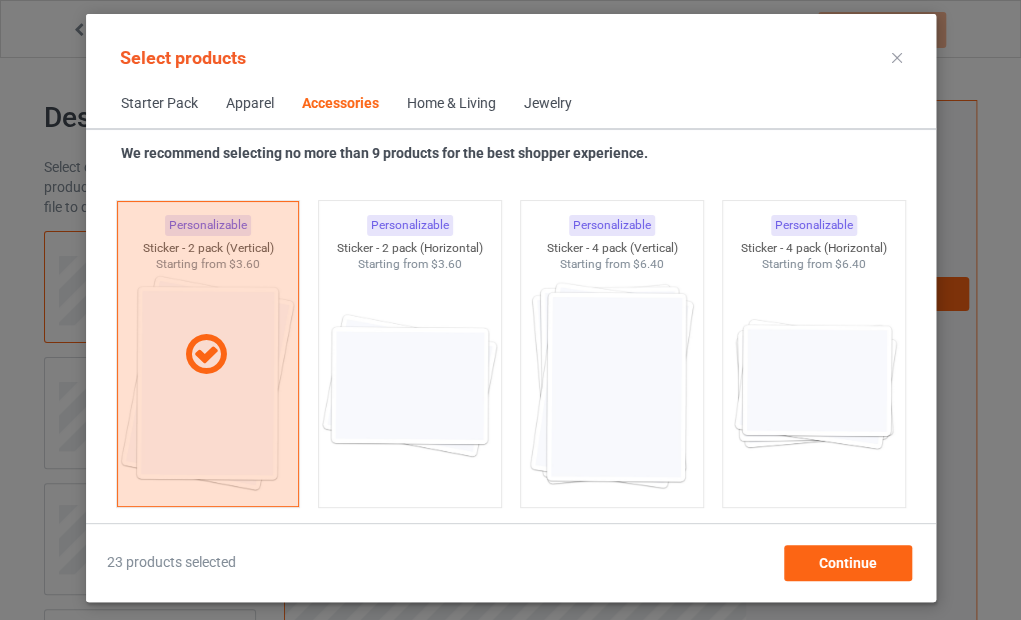 click at bounding box center [611, 385] 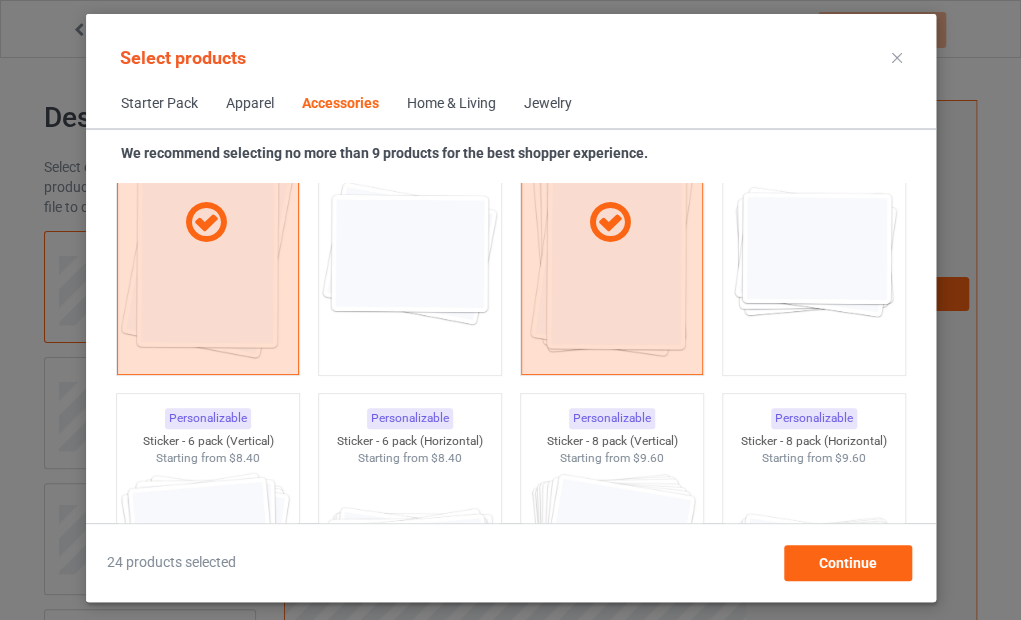 scroll, scrollTop: 7325, scrollLeft: 0, axis: vertical 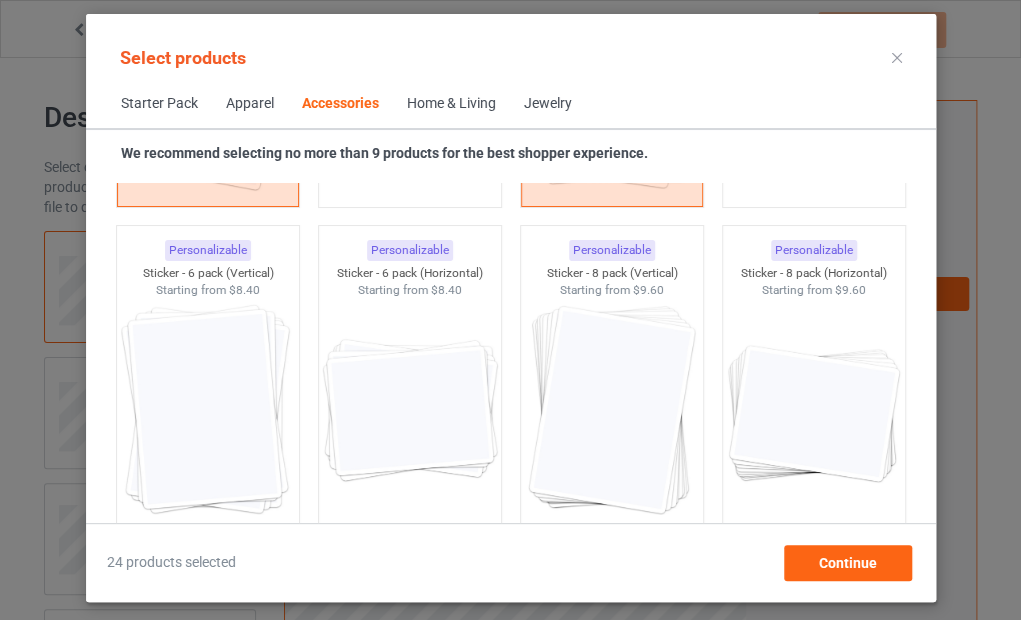 click at bounding box center [611, 410] 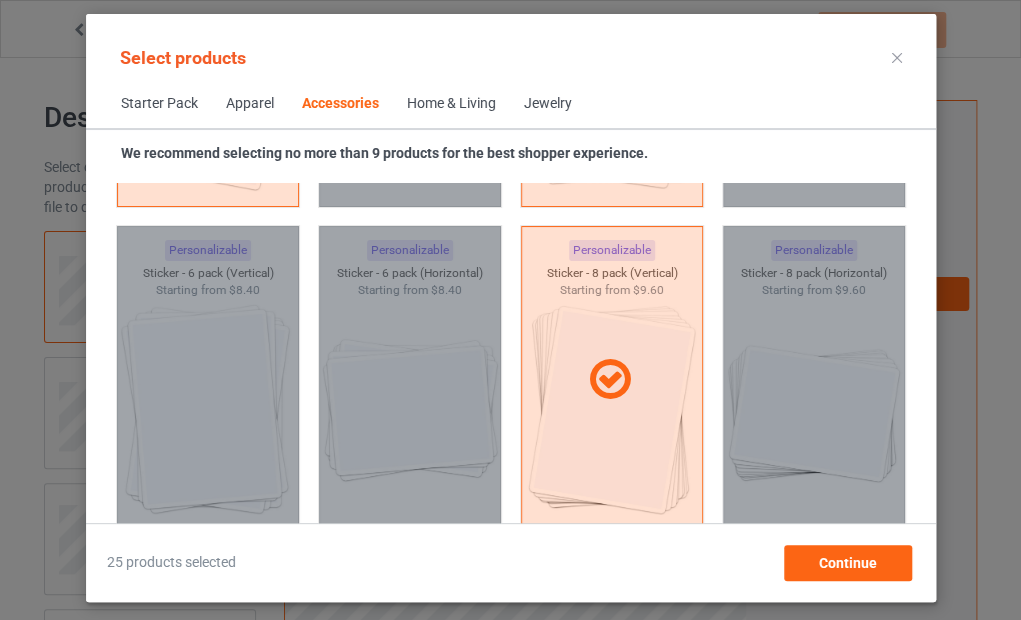 click at bounding box center (611, 379) 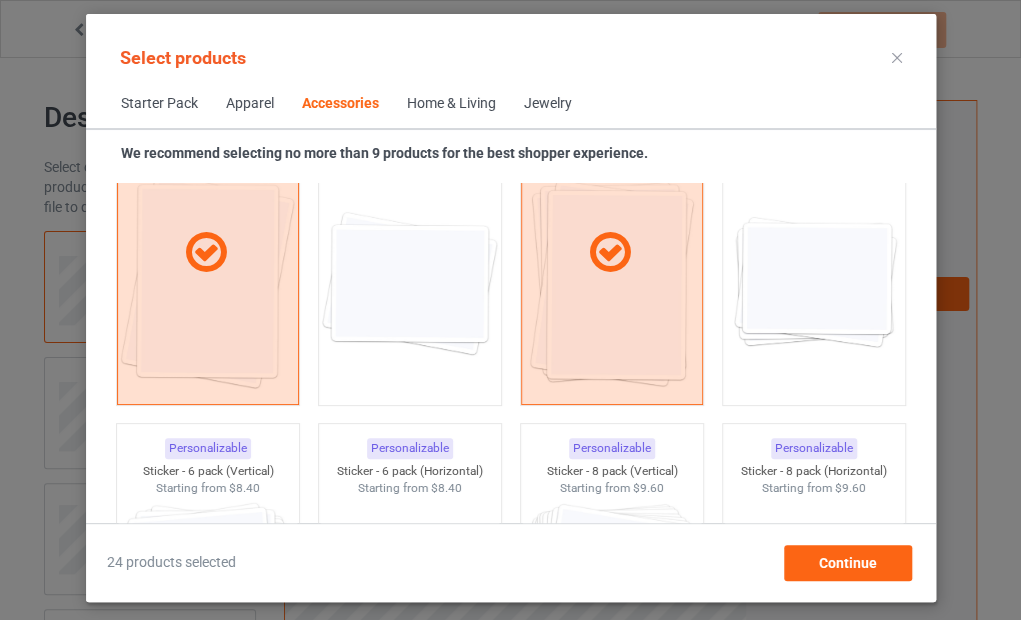 scroll, scrollTop: 7025, scrollLeft: 0, axis: vertical 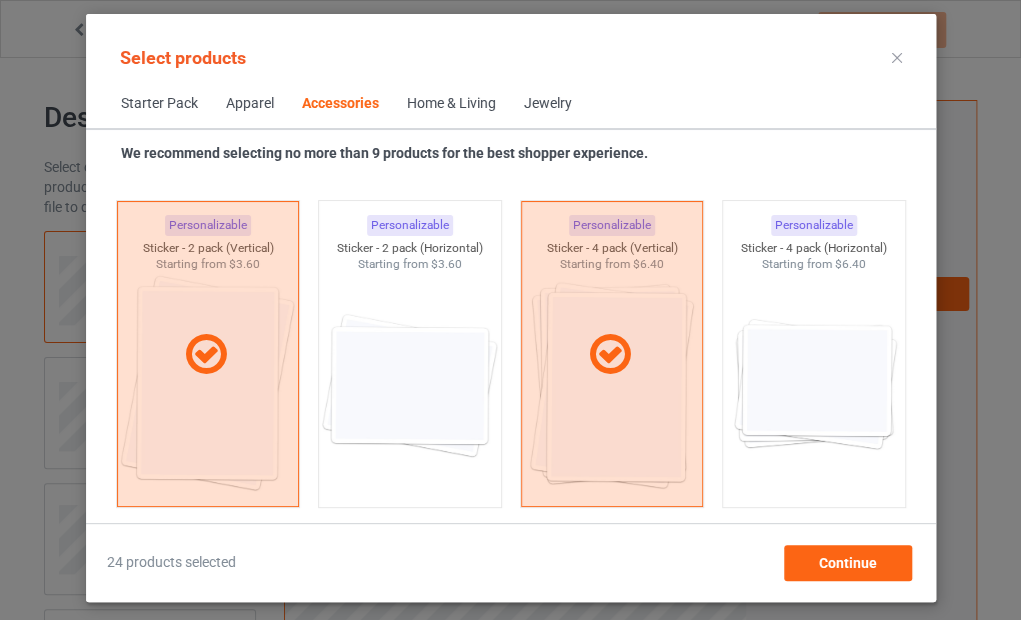 click at bounding box center [610, 354] 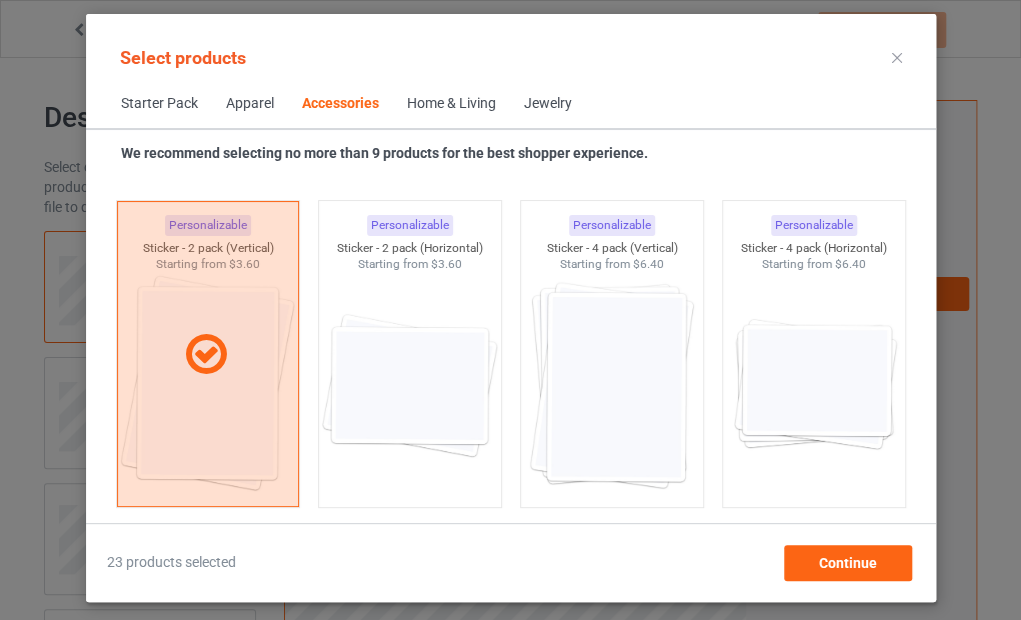 click at bounding box center (207, 354) 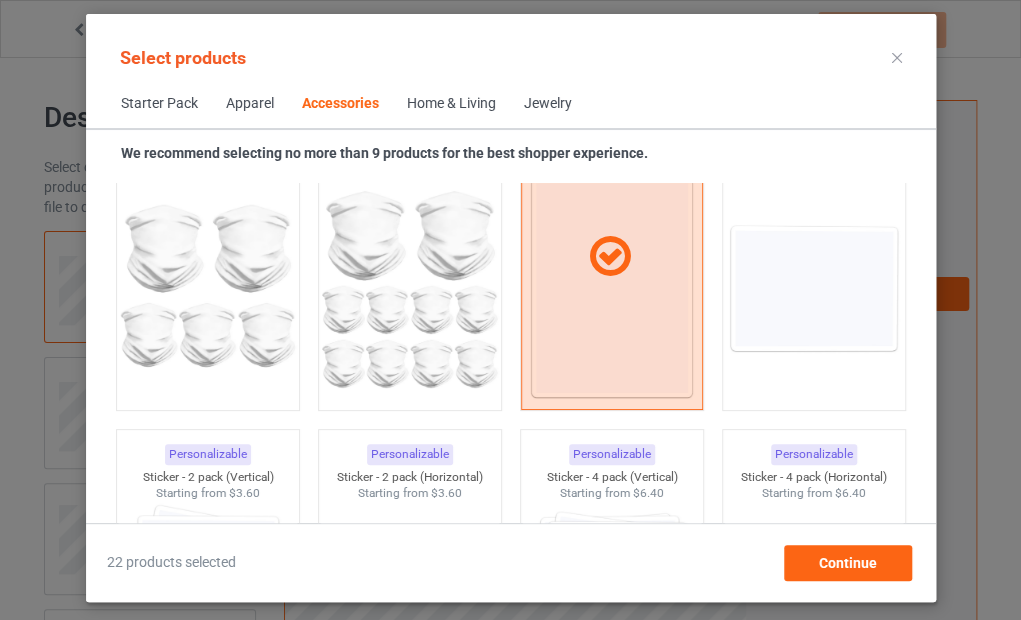 scroll, scrollTop: 6525, scrollLeft: 0, axis: vertical 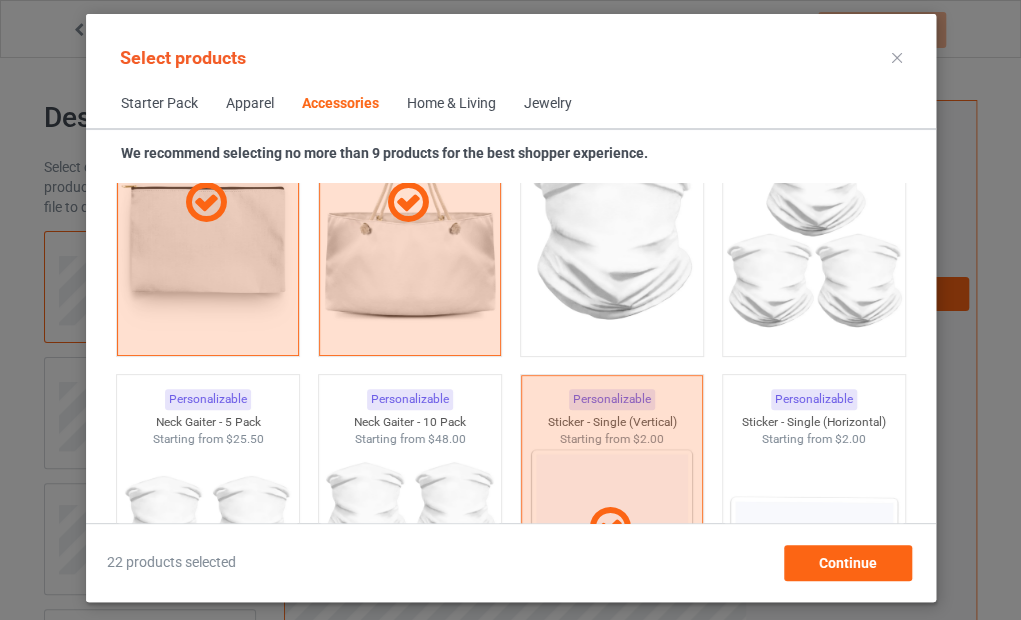 click at bounding box center (611, 528) 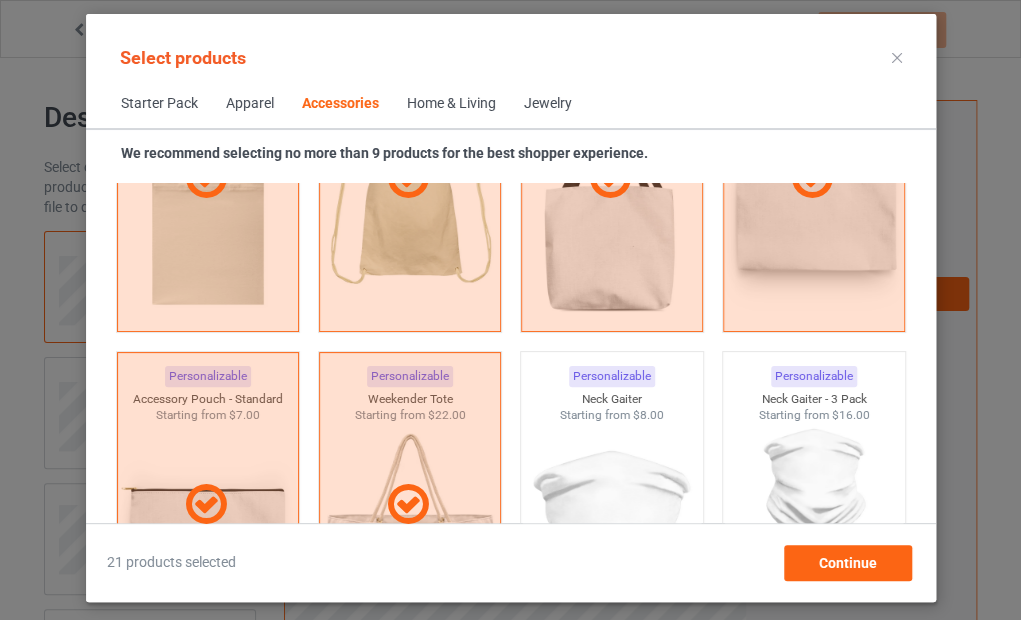 scroll, scrollTop: 6125, scrollLeft: 0, axis: vertical 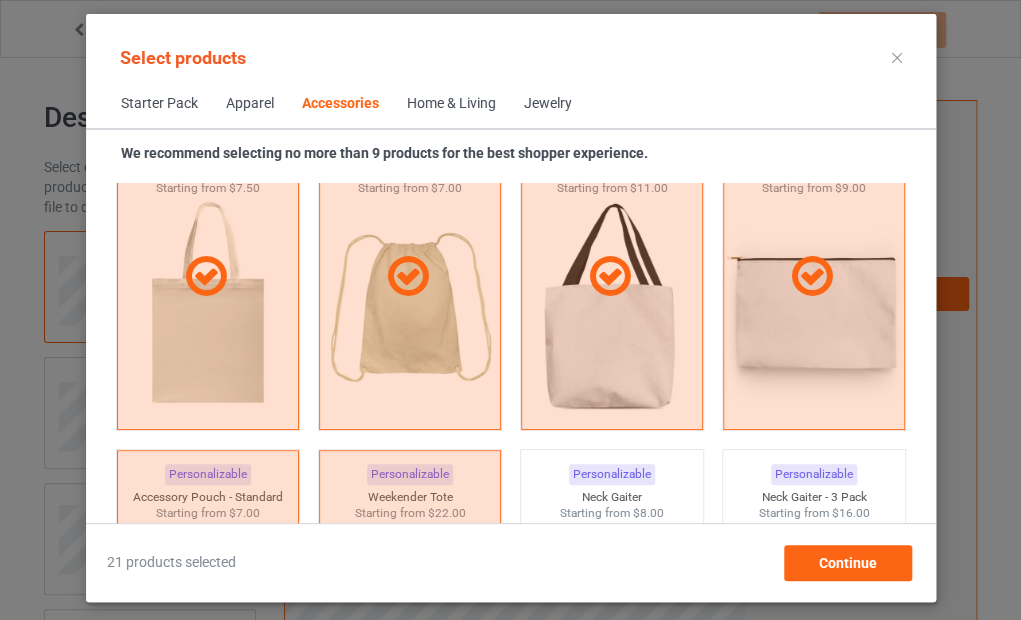 click at bounding box center (207, 277) 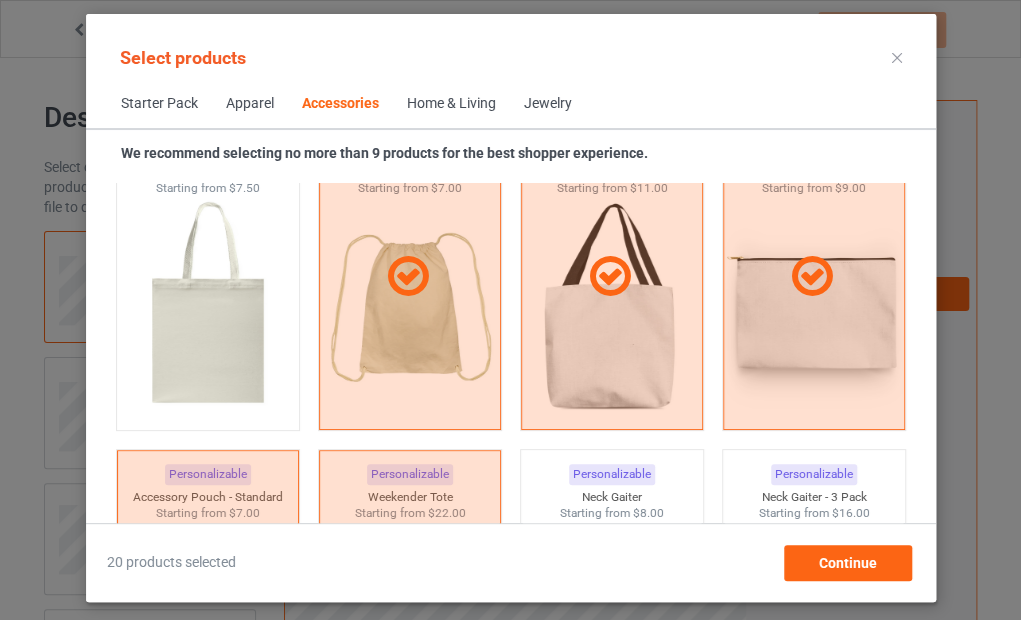 click at bounding box center (409, 277) 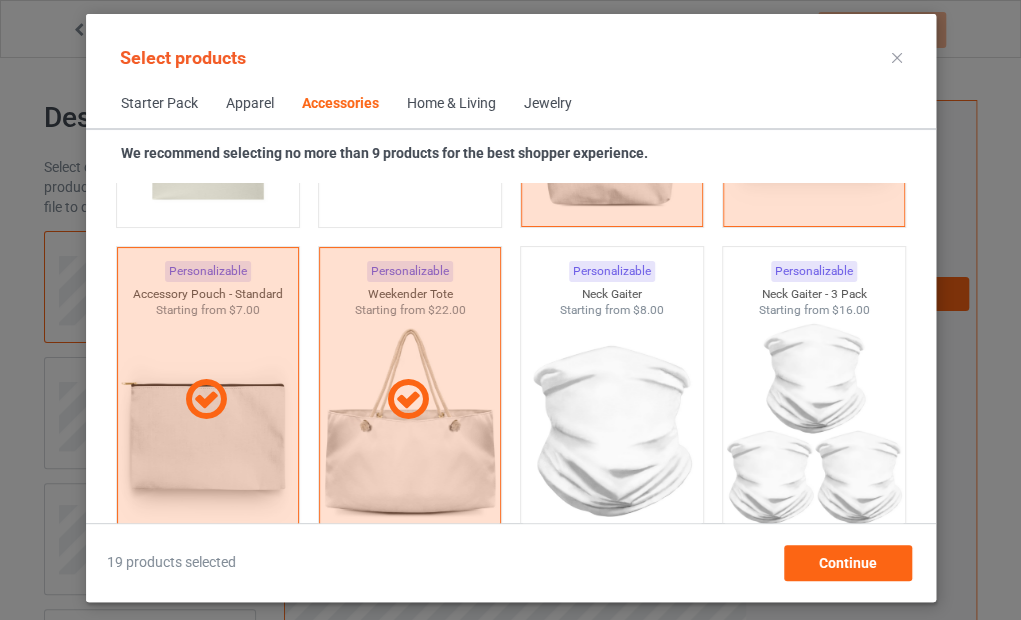 scroll, scrollTop: 6425, scrollLeft: 0, axis: vertical 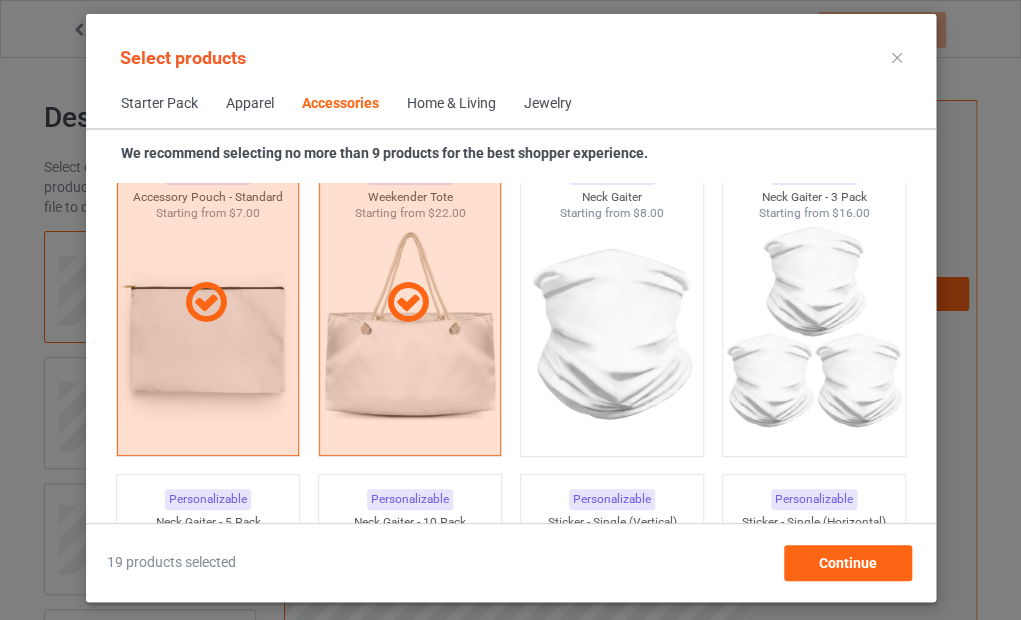 click at bounding box center [207, 303] 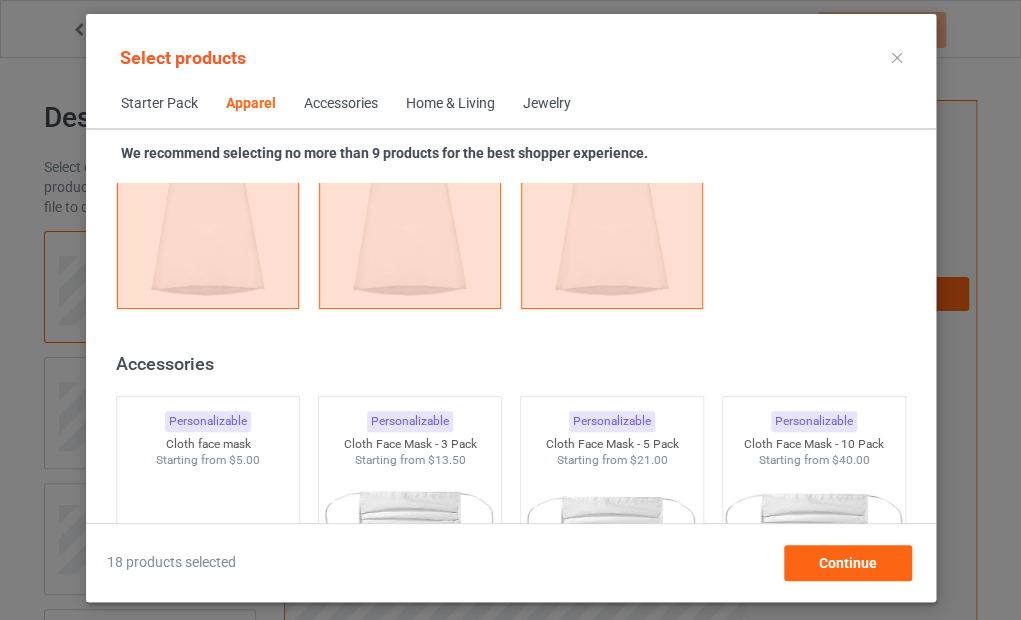 scroll, scrollTop: 3925, scrollLeft: 0, axis: vertical 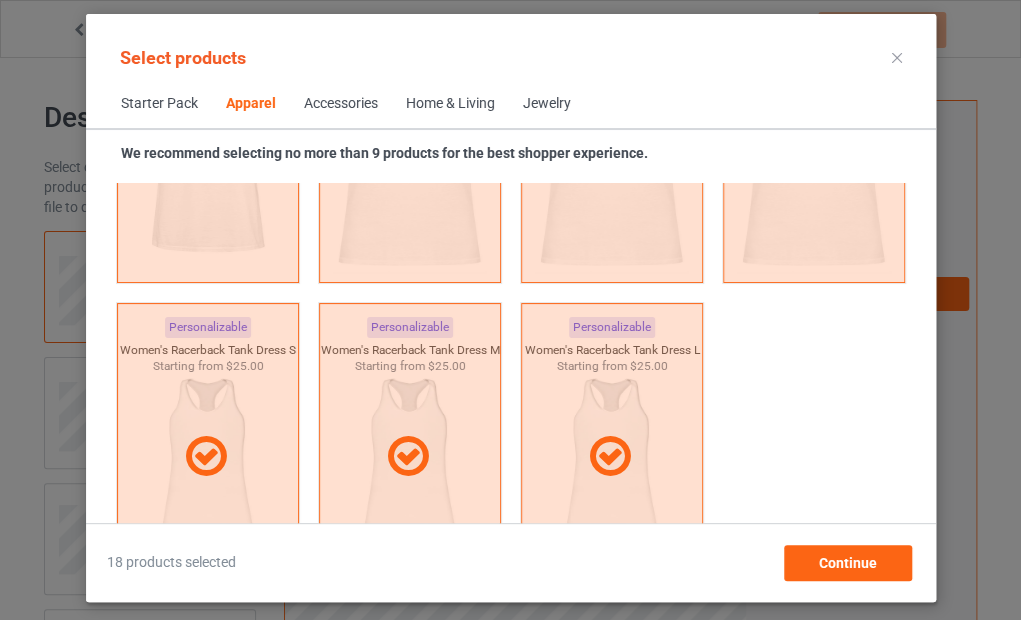 click at bounding box center (611, 456) 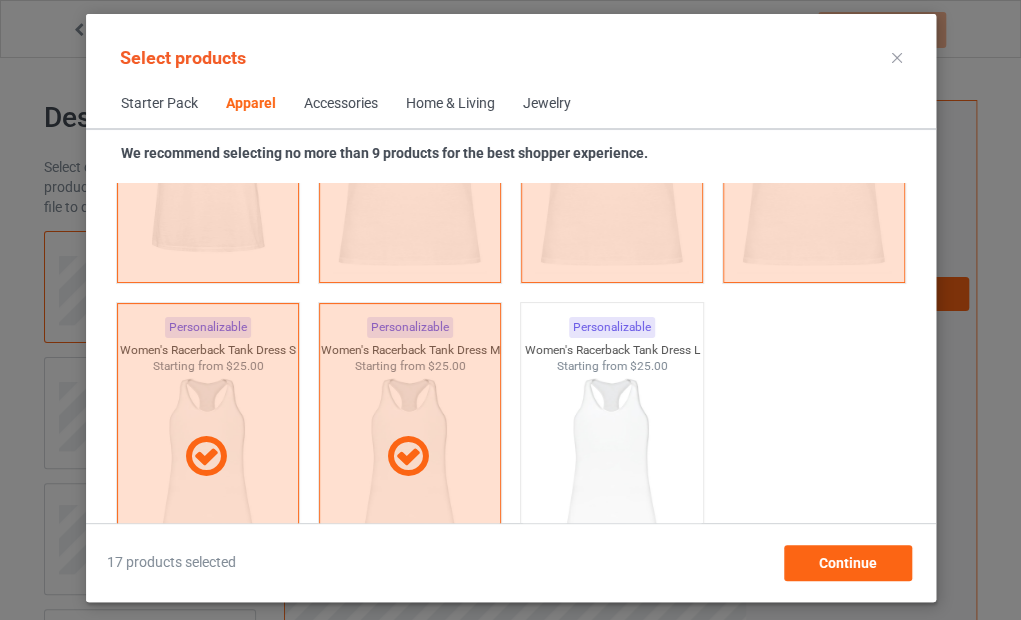 click at bounding box center (409, 456) 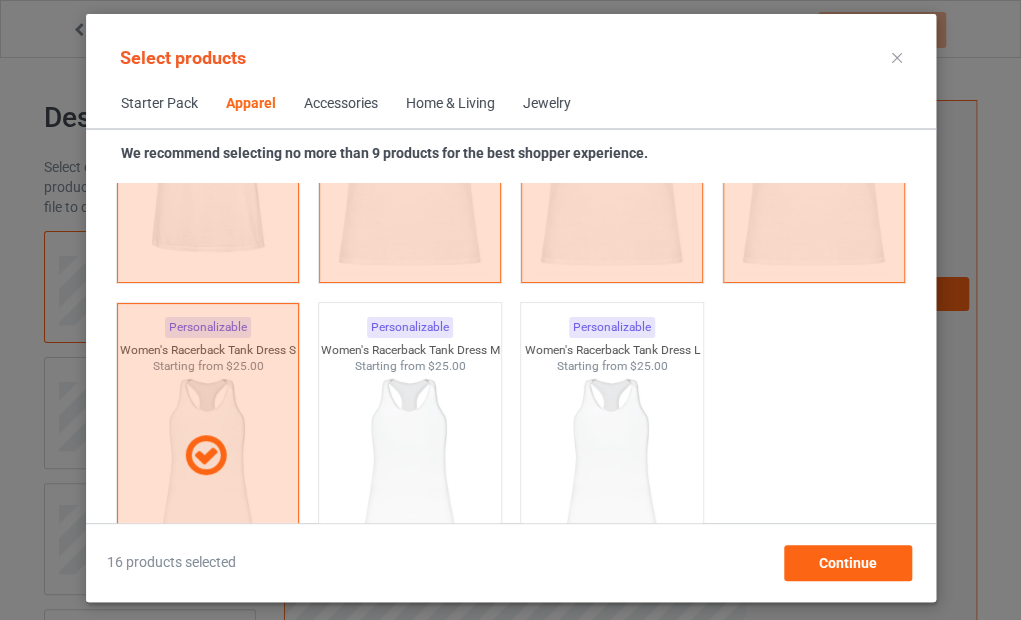 drag, startPoint x: 200, startPoint y: 351, endPoint x: 322, endPoint y: 378, distance: 124.95199 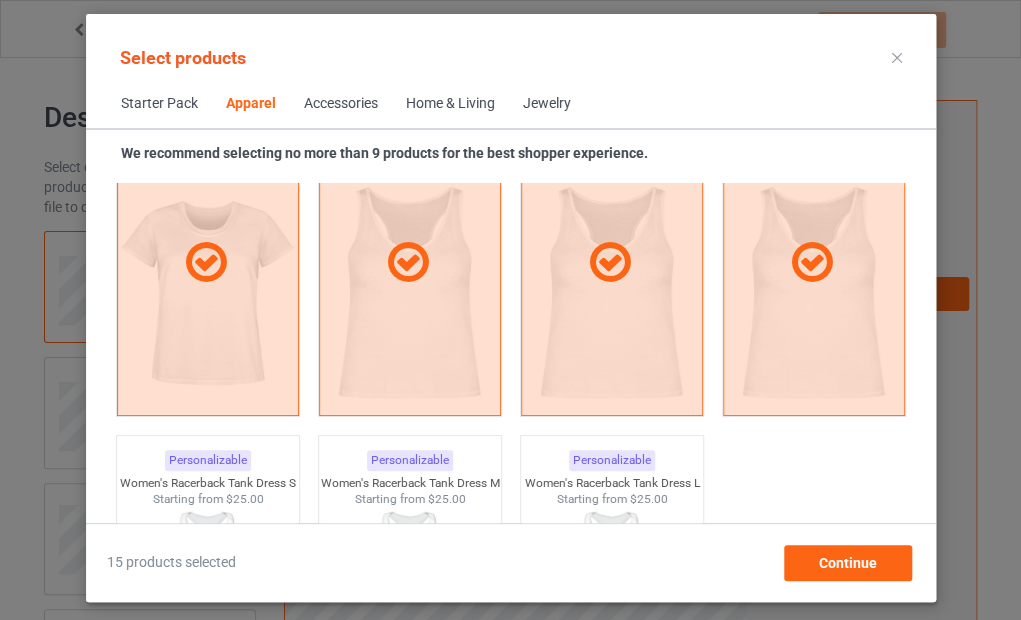 scroll, scrollTop: 3725, scrollLeft: 0, axis: vertical 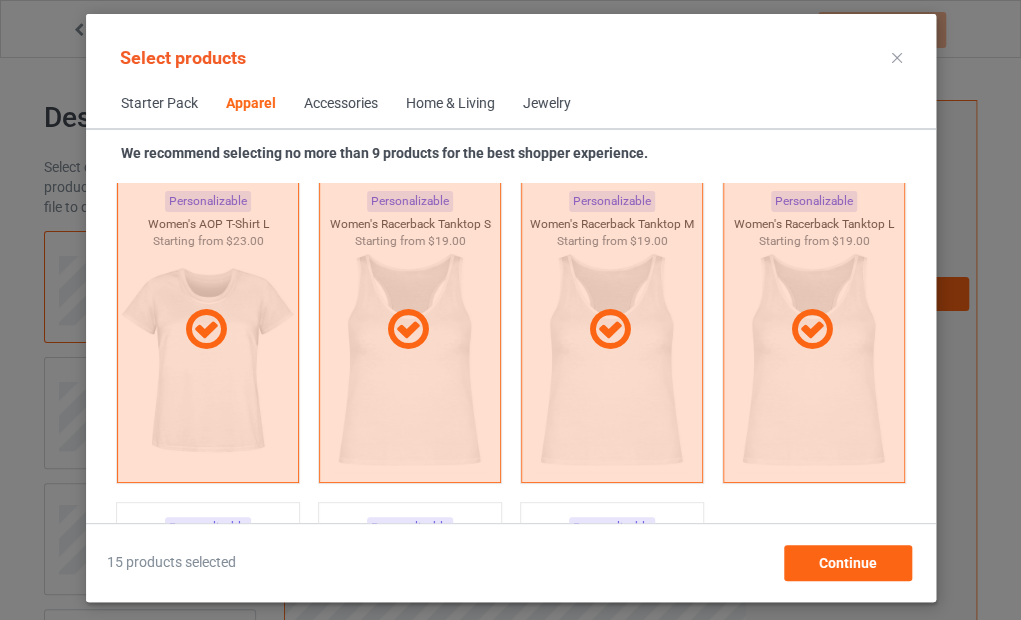click at bounding box center (813, 330) 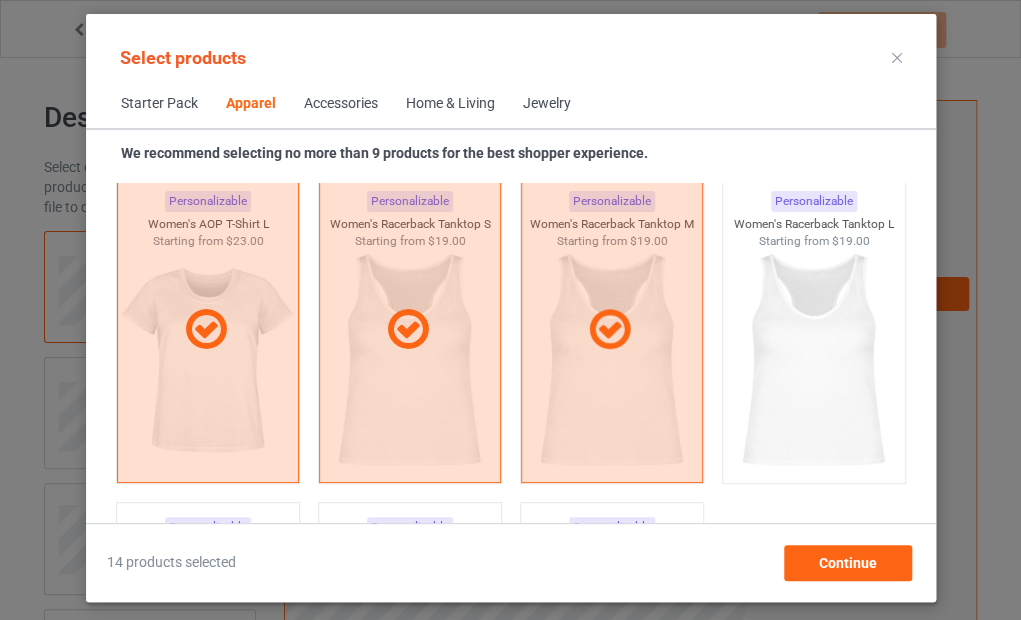 drag, startPoint x: 568, startPoint y: 279, endPoint x: 512, endPoint y: 277, distance: 56.0357 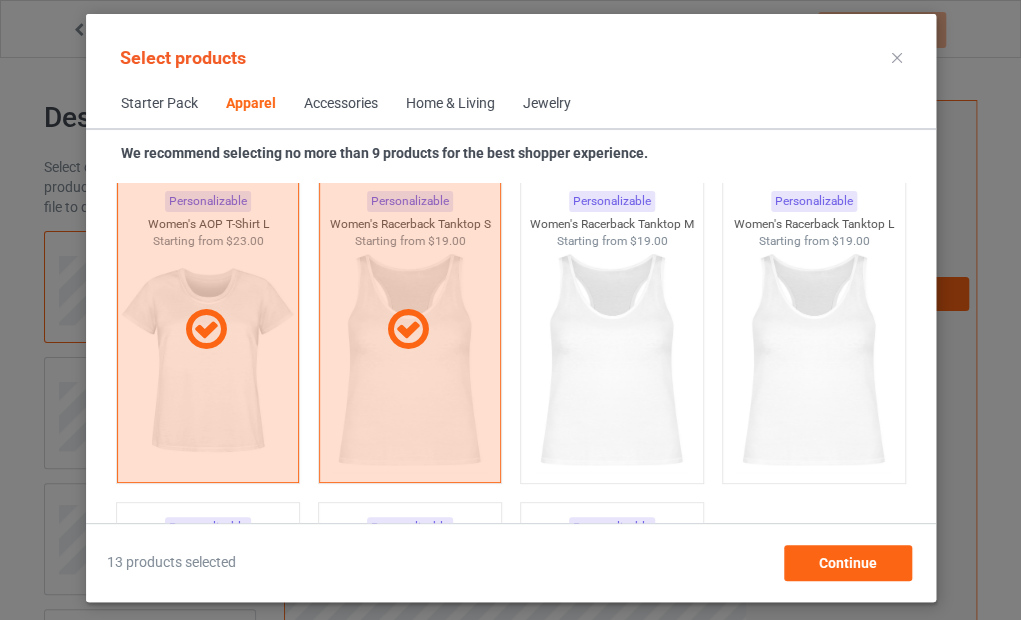 drag, startPoint x: 388, startPoint y: 255, endPoint x: 180, endPoint y: 293, distance: 211.44266 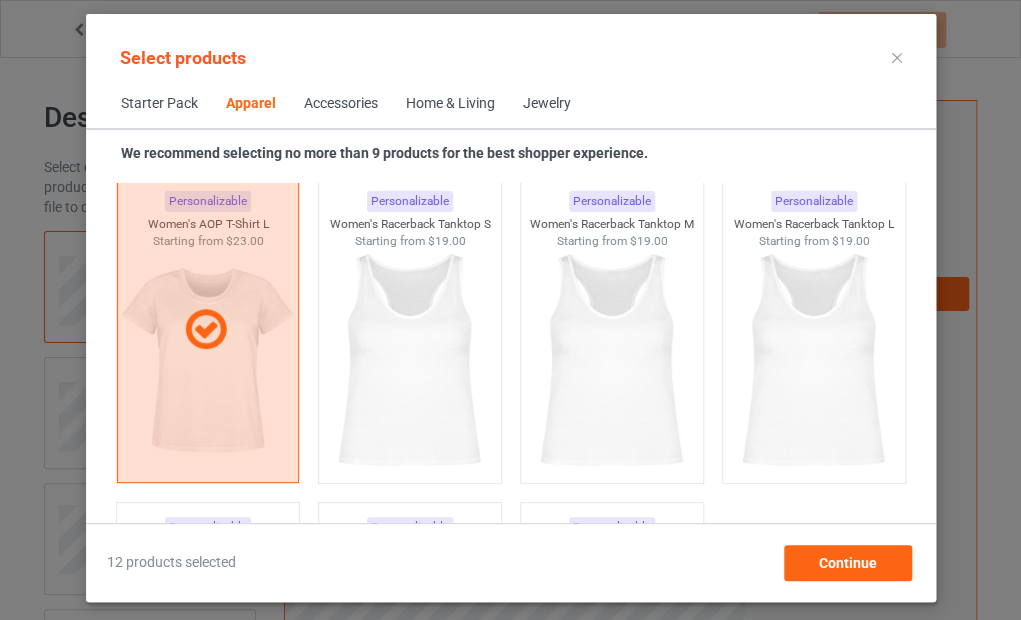 click at bounding box center [207, 330] 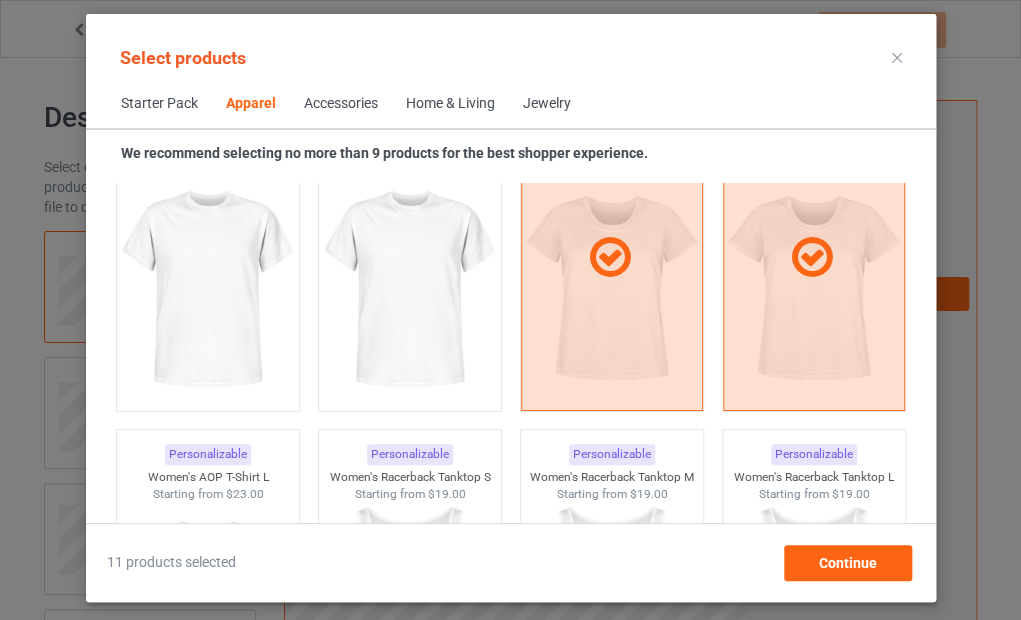 scroll, scrollTop: 3325, scrollLeft: 0, axis: vertical 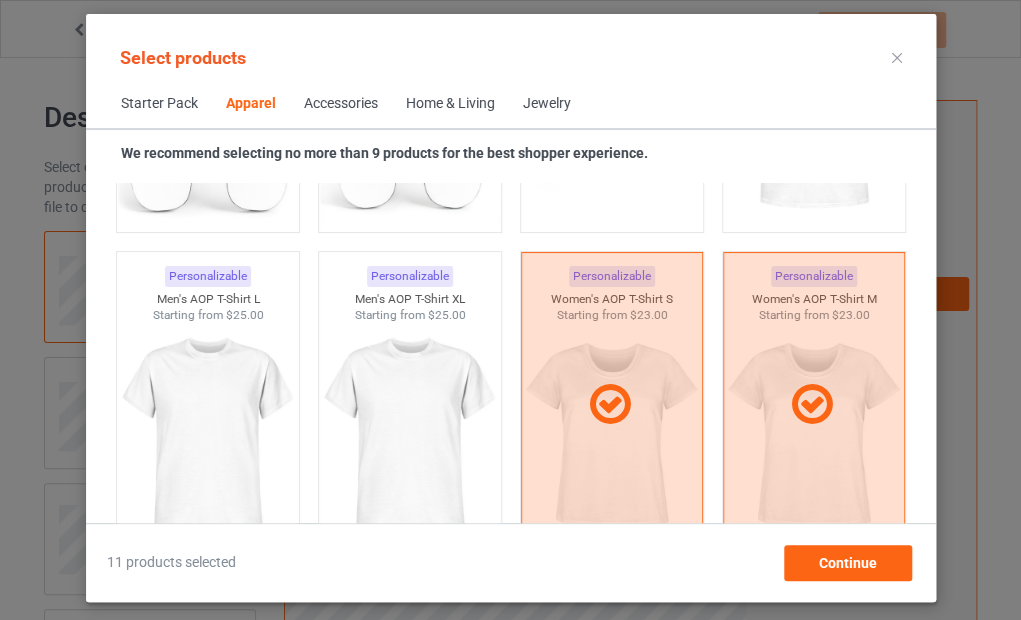 drag, startPoint x: 758, startPoint y: 349, endPoint x: 735, endPoint y: 348, distance: 23.021729 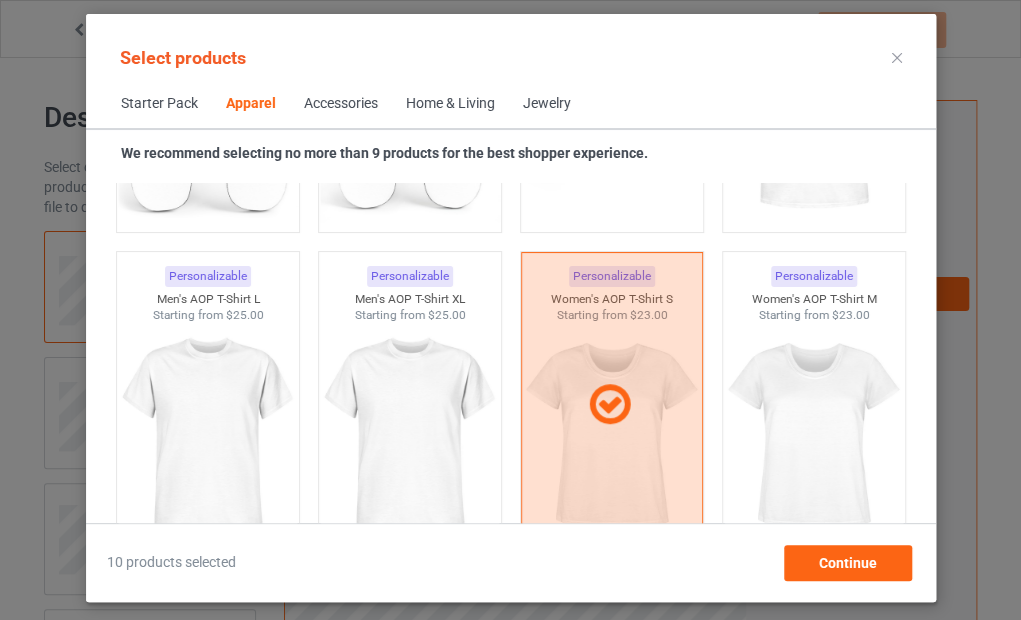 click at bounding box center (611, 405) 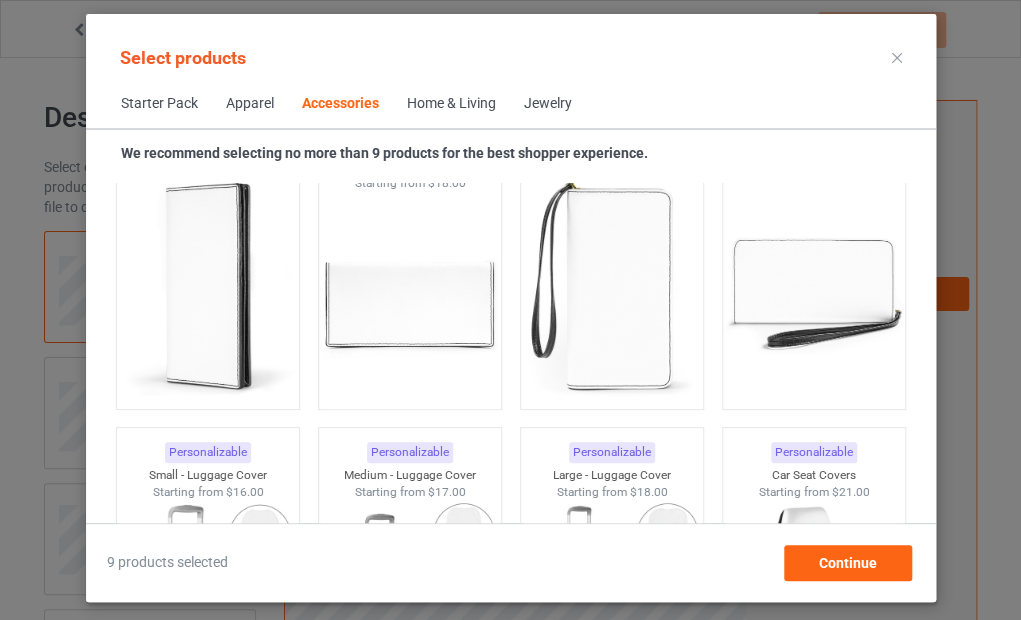 scroll, scrollTop: 8325, scrollLeft: 0, axis: vertical 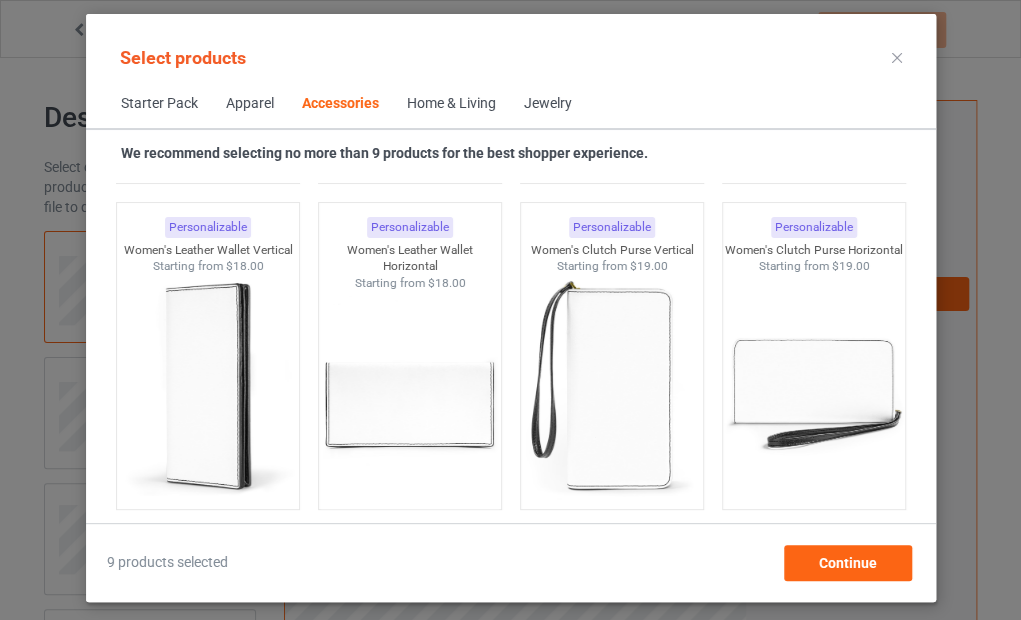click at bounding box center [207, 387] 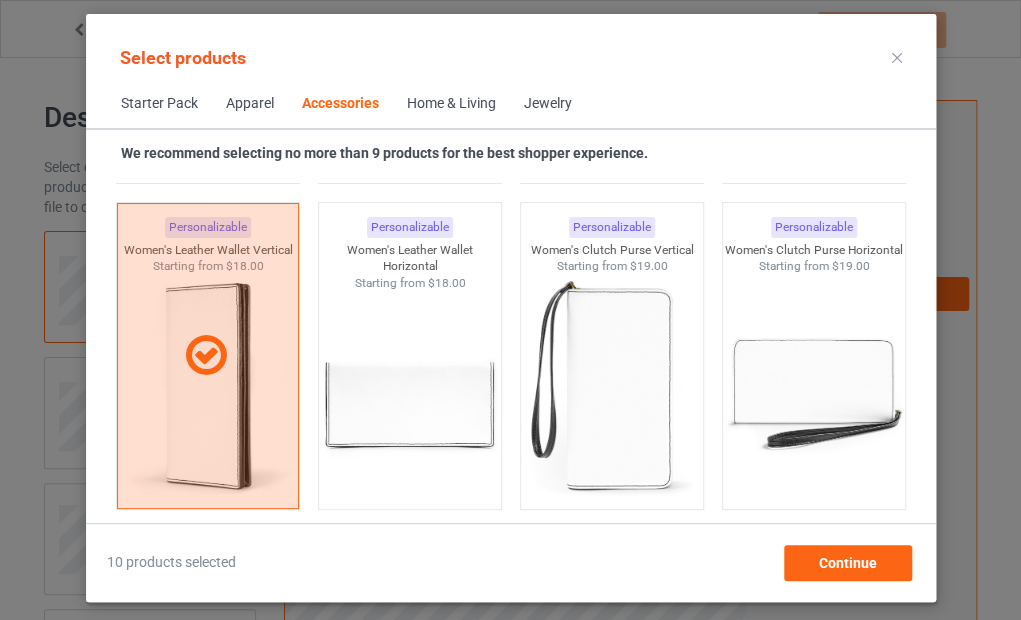 click at bounding box center [207, 356] 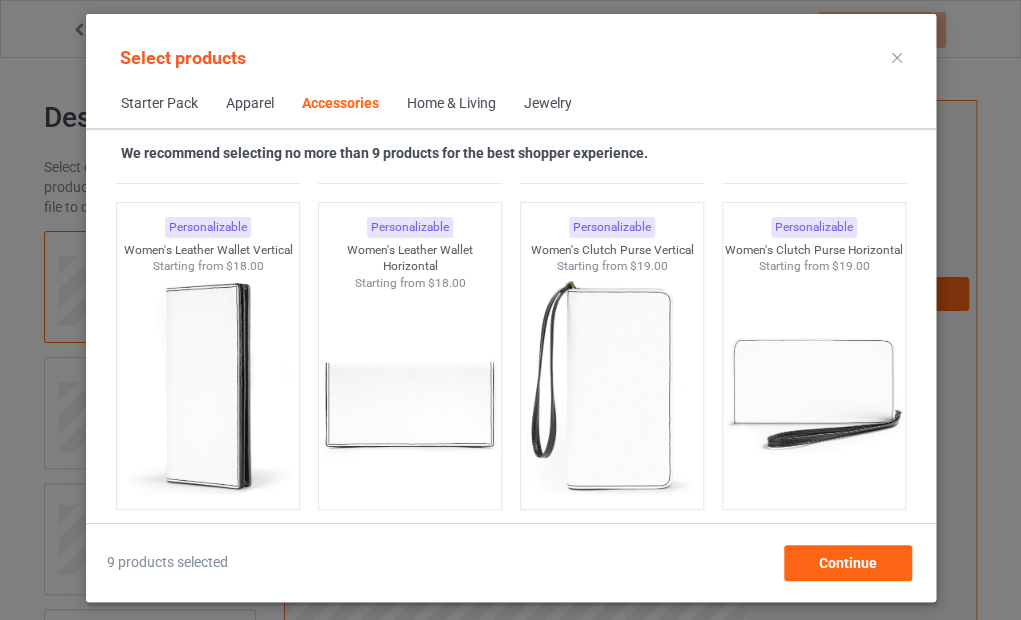 click at bounding box center (409, 404) 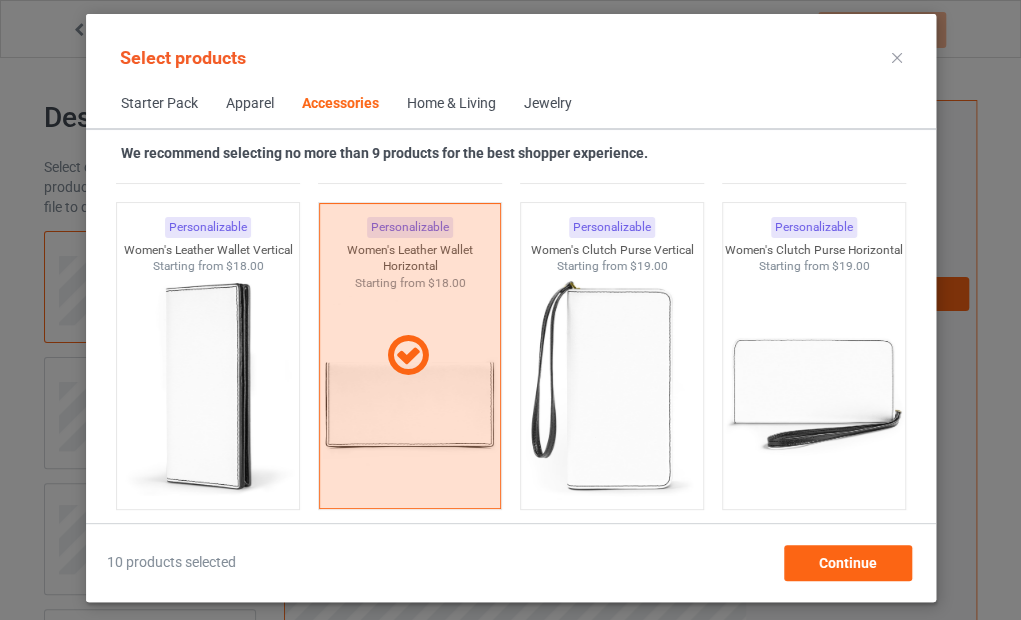 click at bounding box center [813, 387] 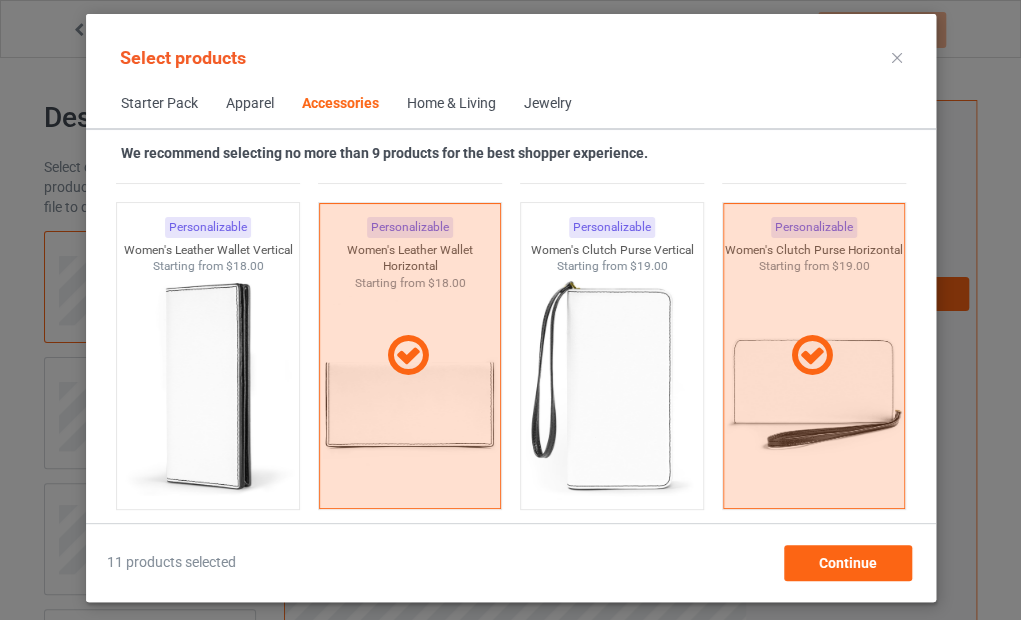 click at bounding box center (409, 356) 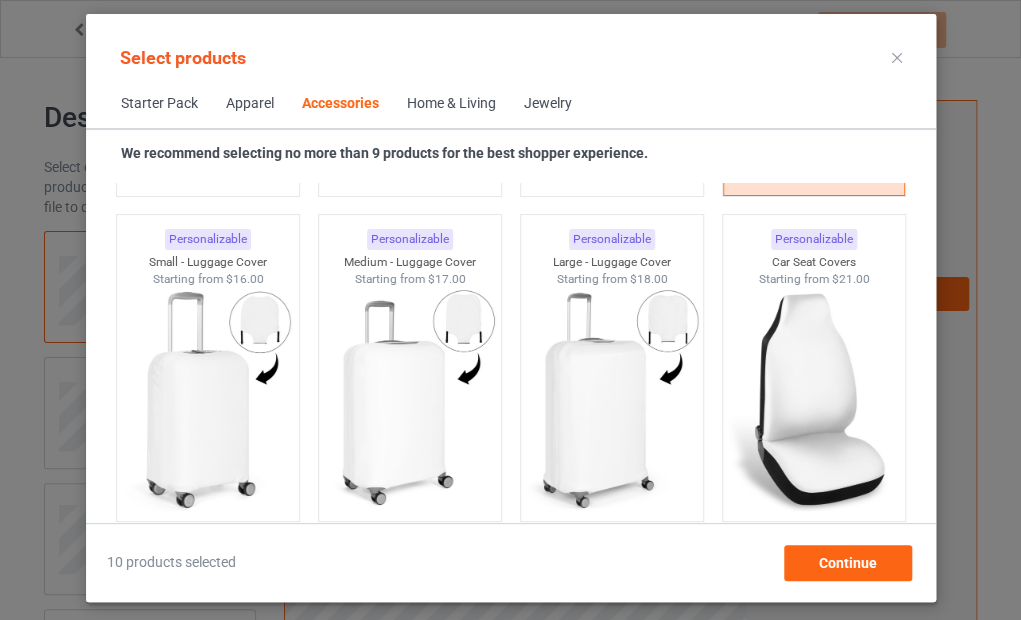 scroll, scrollTop: 8725, scrollLeft: 0, axis: vertical 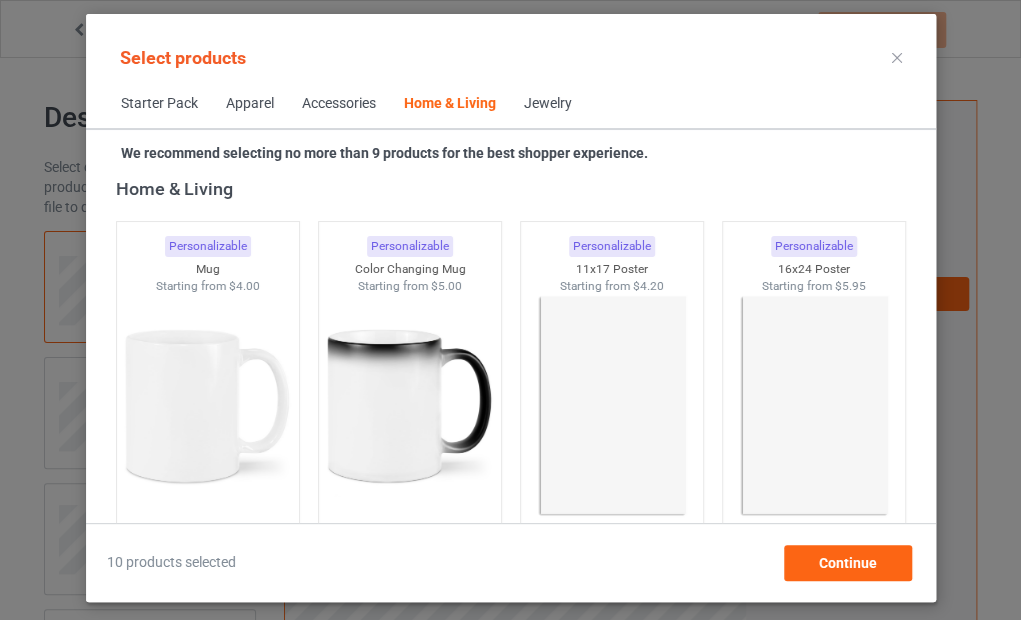 click at bounding box center [813, 406] 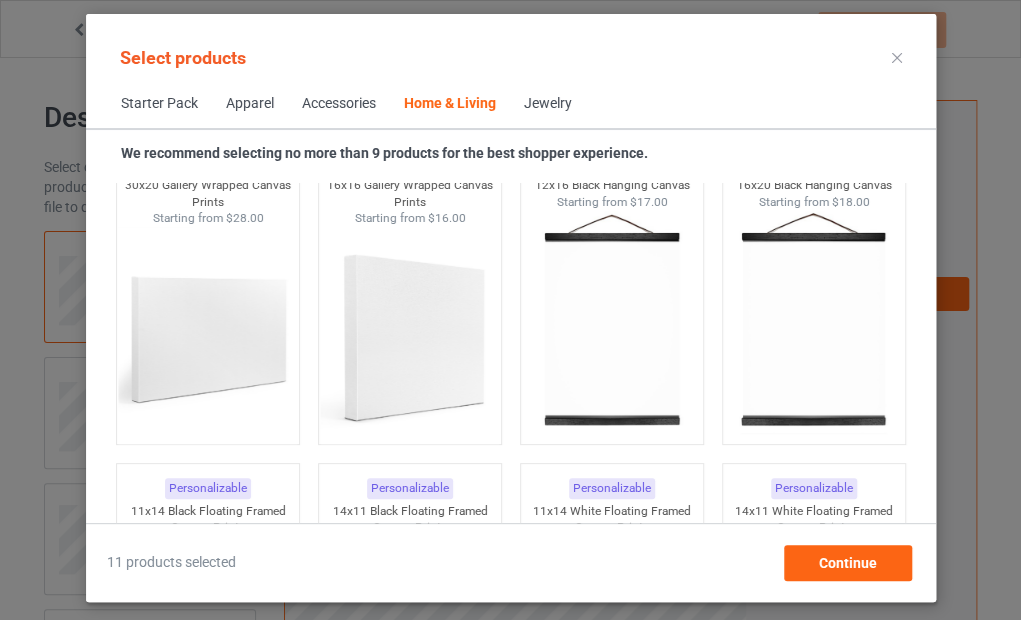 scroll, scrollTop: 13625, scrollLeft: 0, axis: vertical 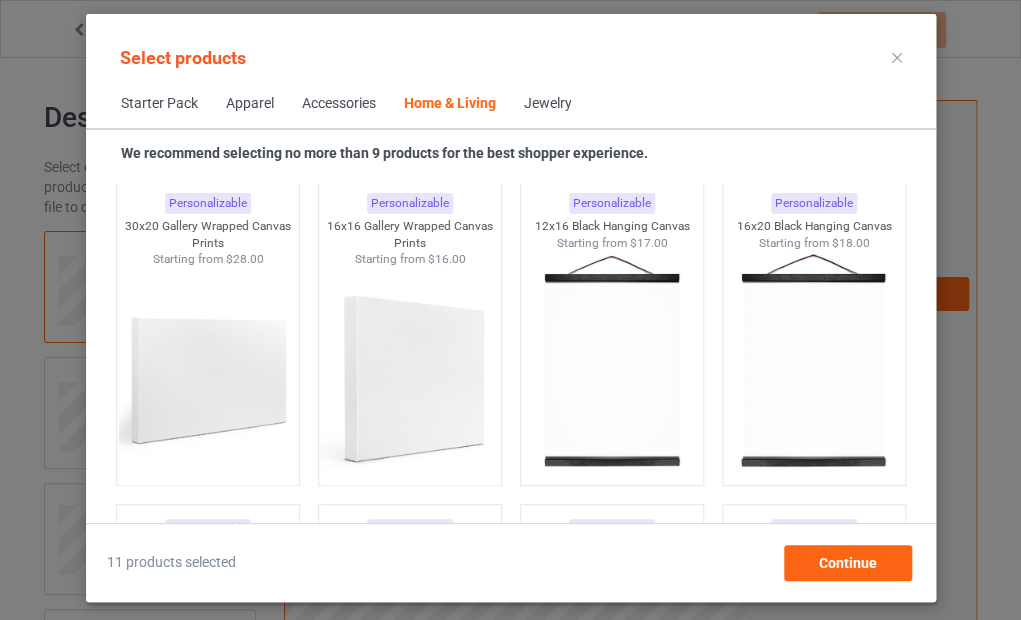 click at bounding box center [409, 380] 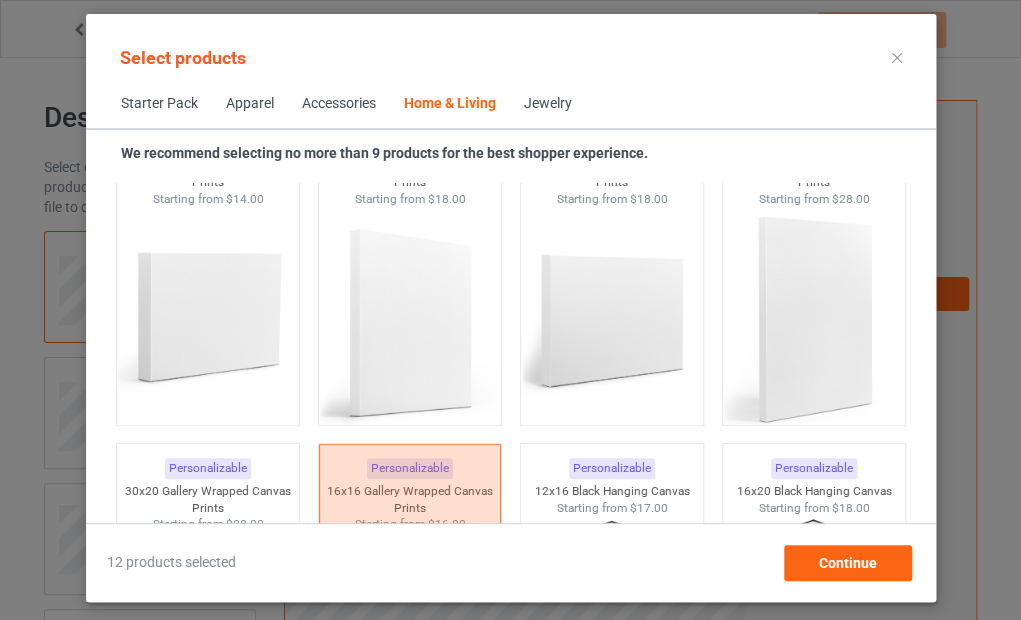 scroll, scrollTop: 13325, scrollLeft: 0, axis: vertical 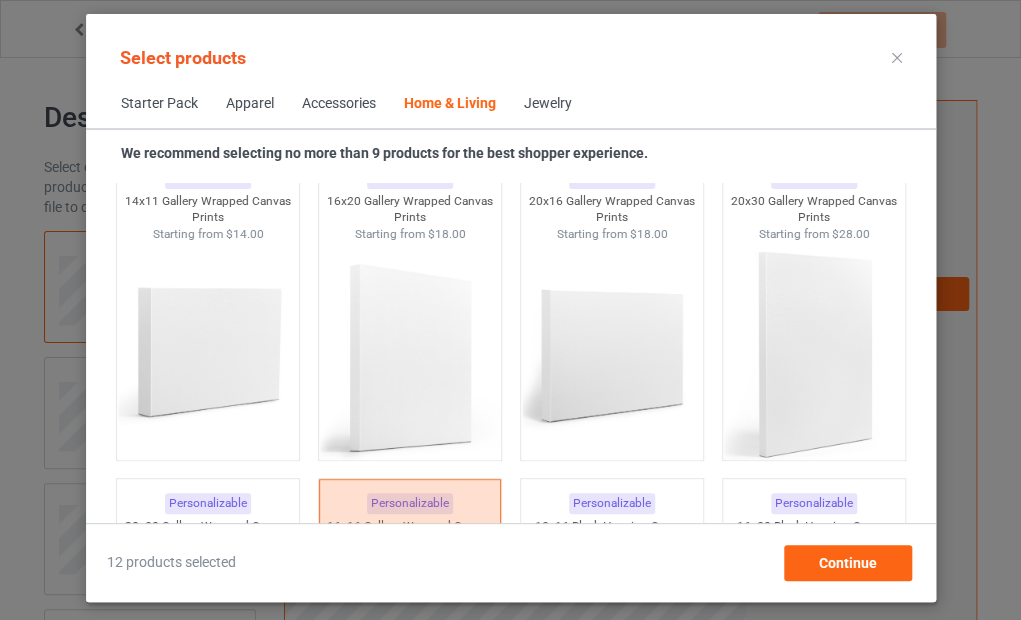 click at bounding box center (813, 355) 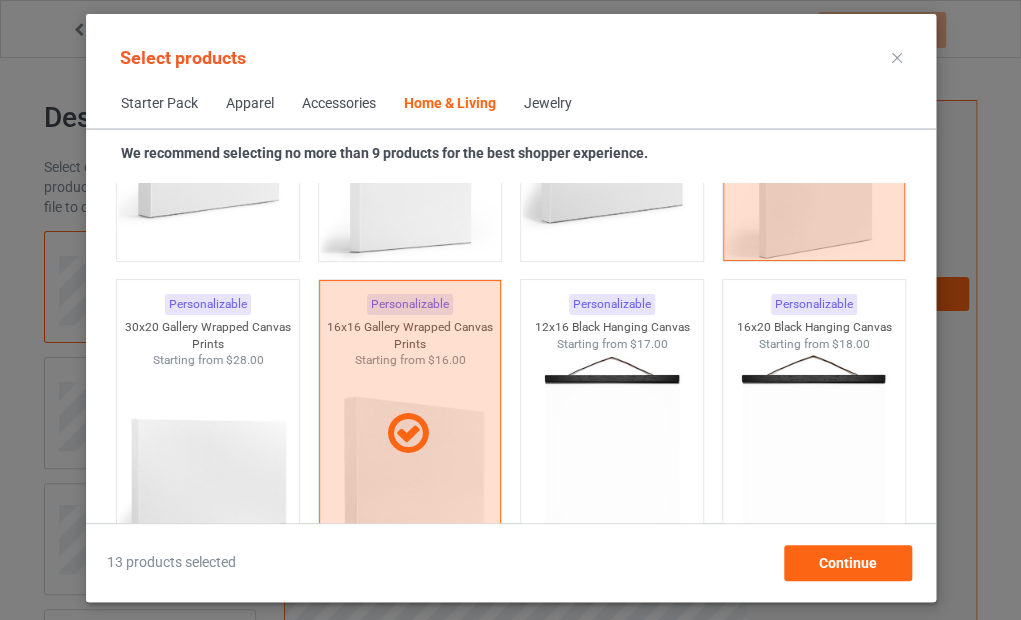scroll, scrollTop: 13525, scrollLeft: 0, axis: vertical 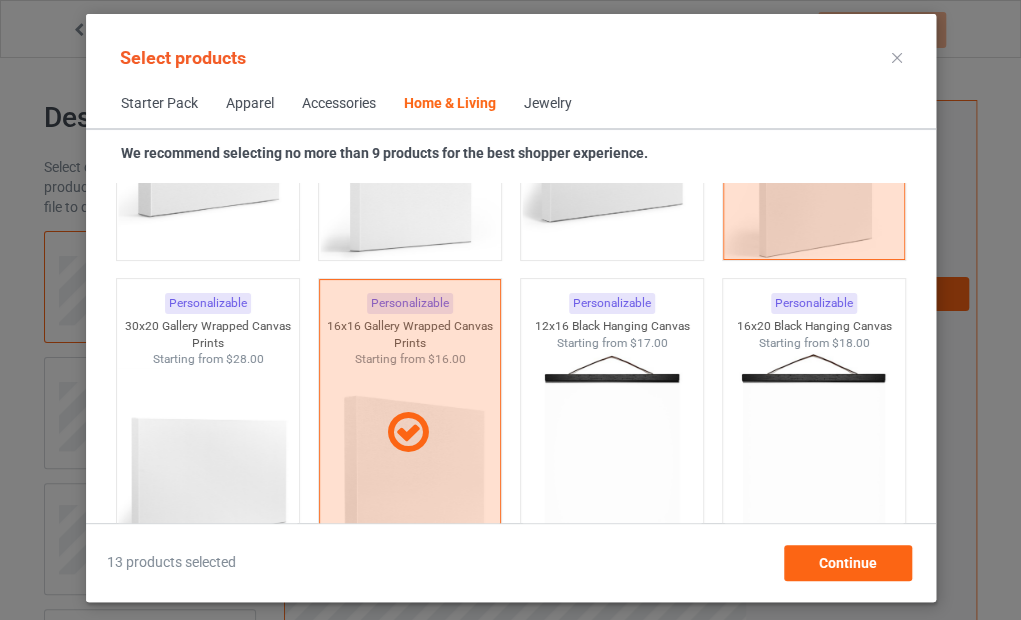 click at bounding box center [409, 432] 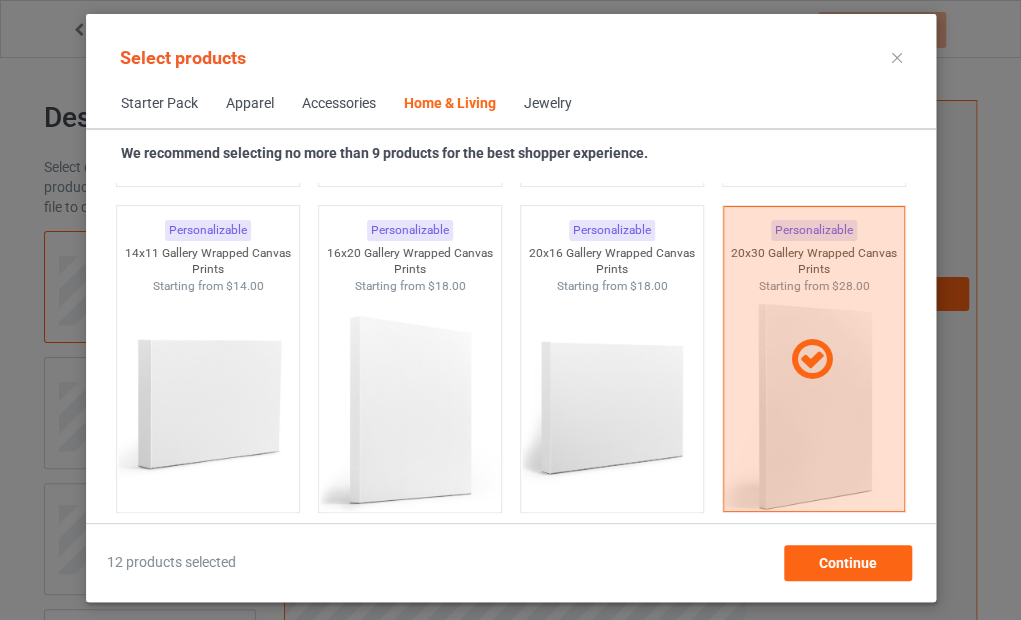 scroll, scrollTop: 13225, scrollLeft: 0, axis: vertical 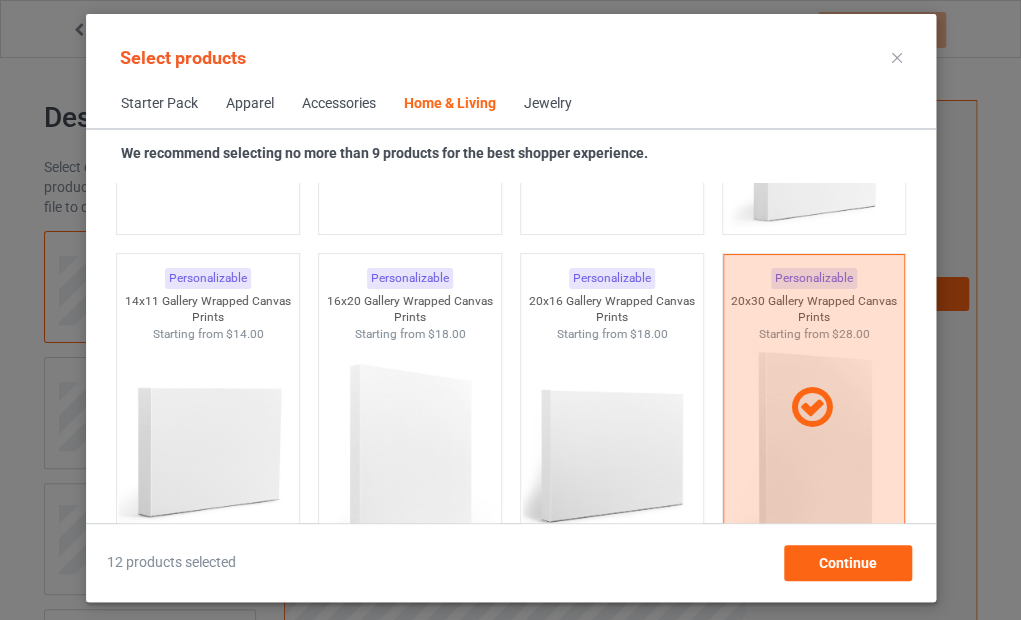 click at bounding box center (813, 407) 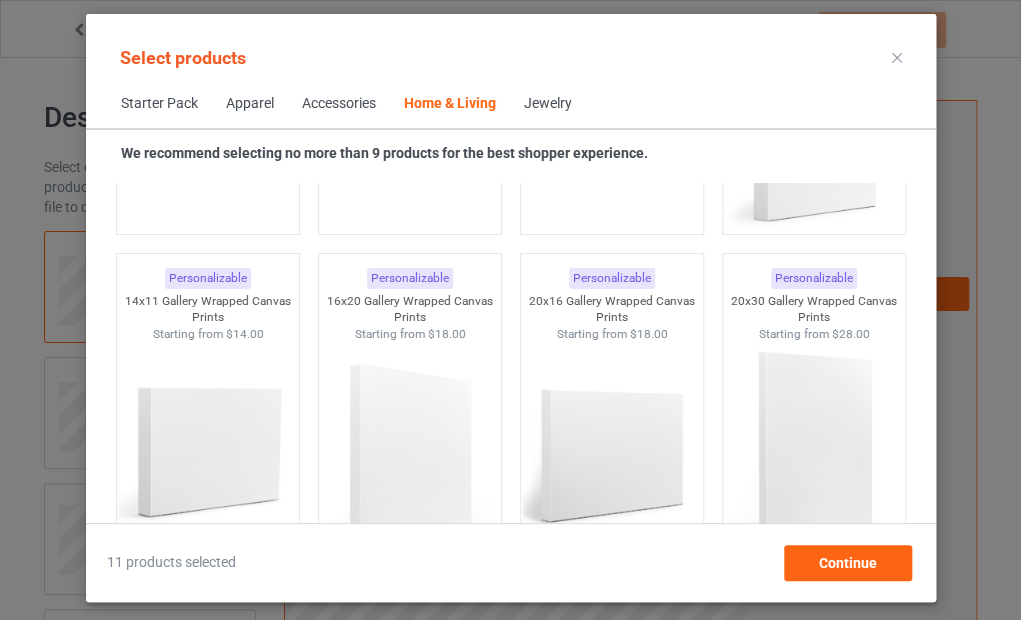 click at bounding box center [409, 455] 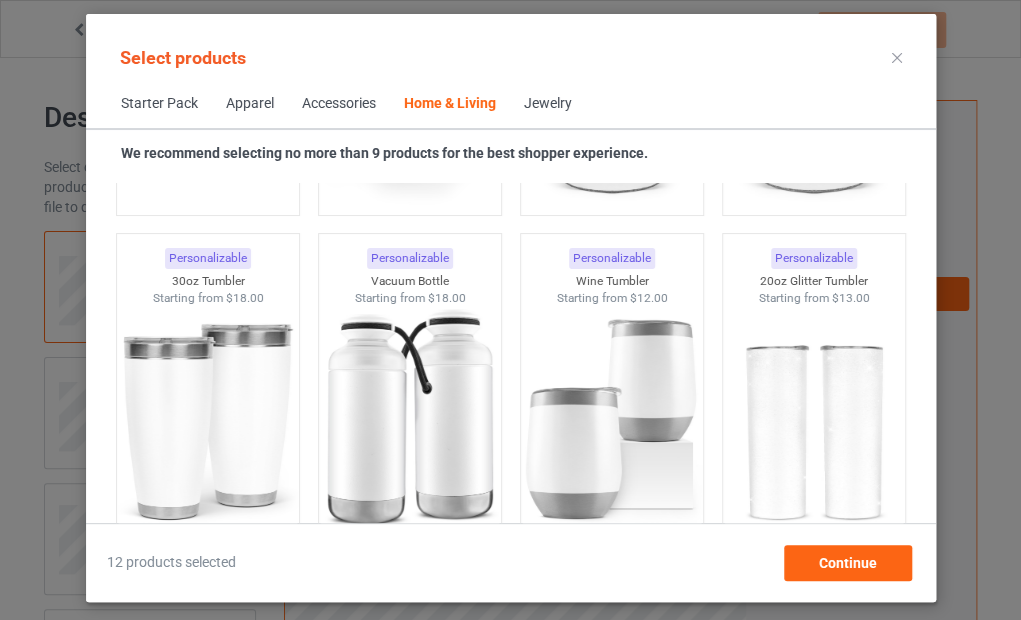 scroll, scrollTop: 17225, scrollLeft: 0, axis: vertical 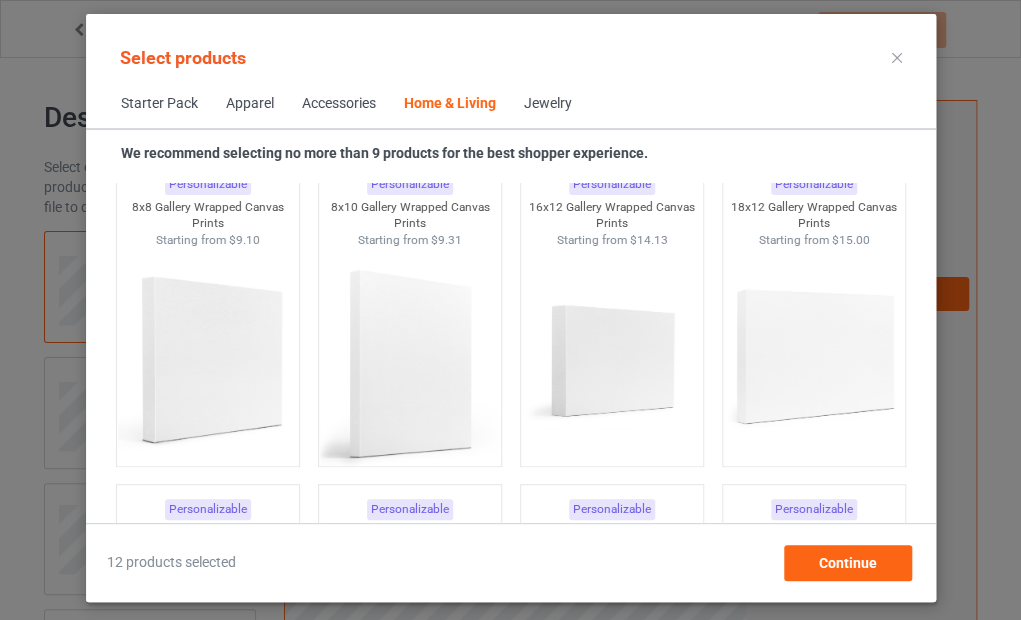 click at bounding box center [409, 361] 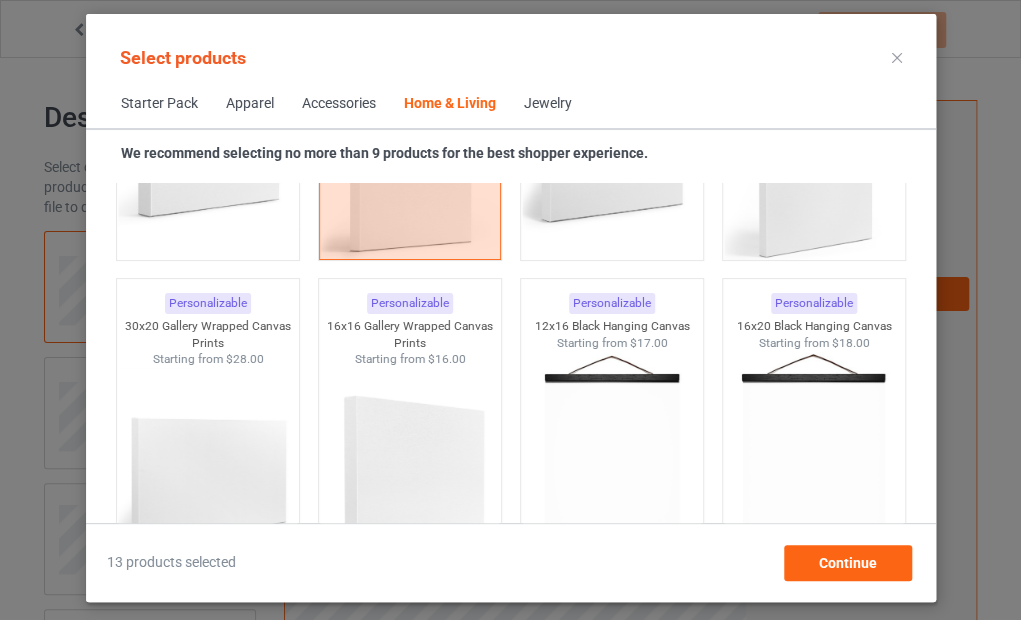 scroll, scrollTop: 13325, scrollLeft: 0, axis: vertical 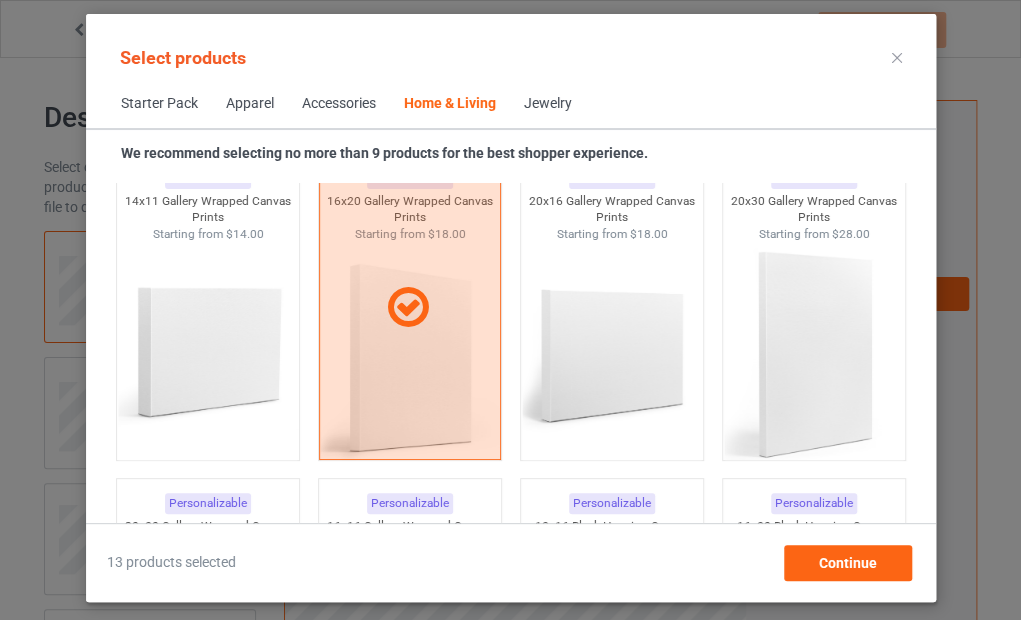click at bounding box center [409, 307] 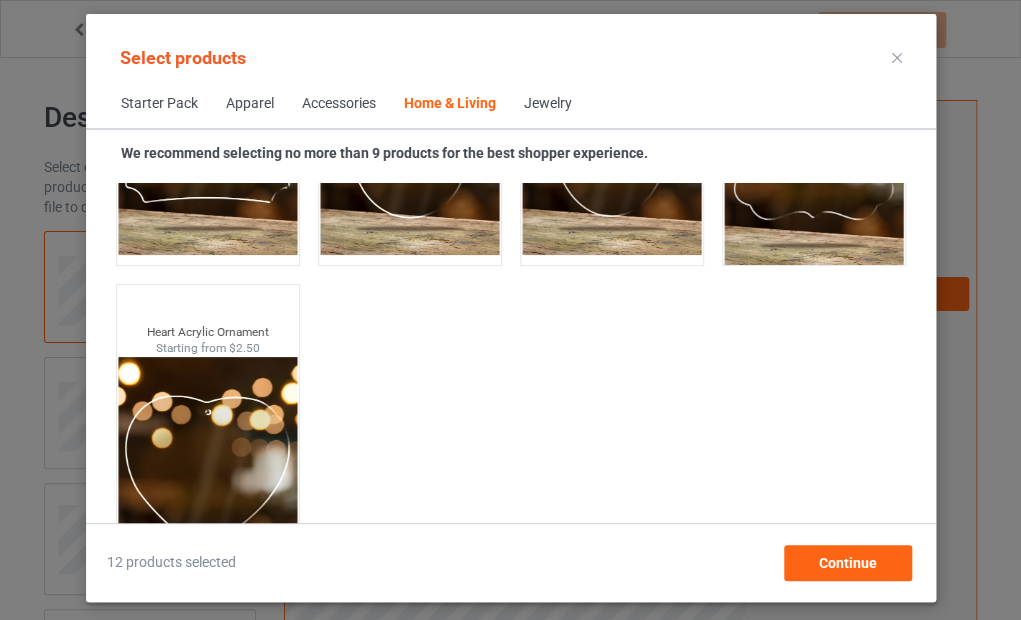 scroll, scrollTop: 21734, scrollLeft: 0, axis: vertical 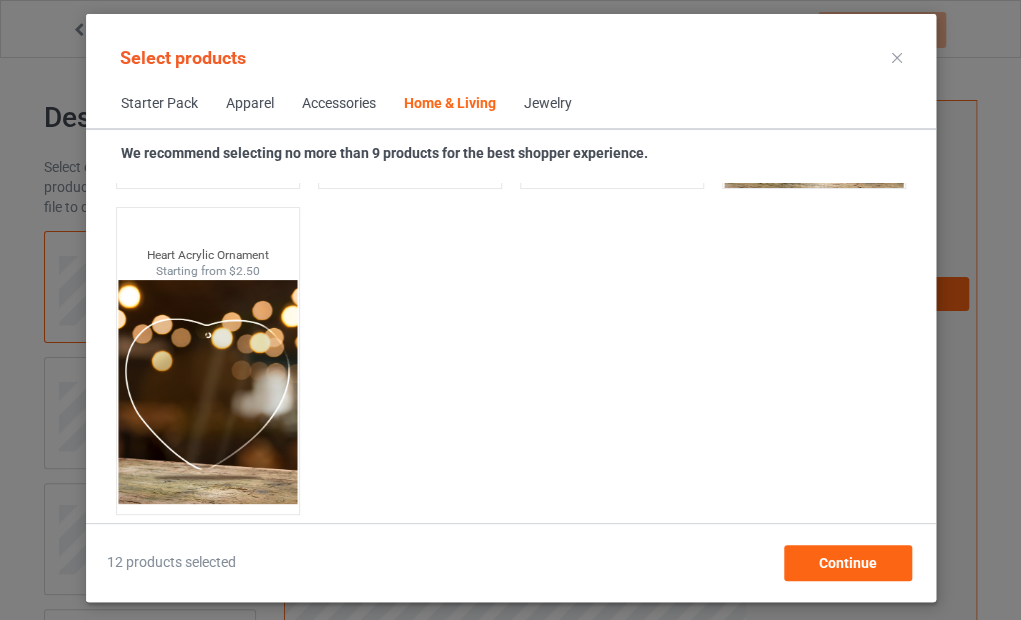 click on "Jewelry" at bounding box center [548, 104] 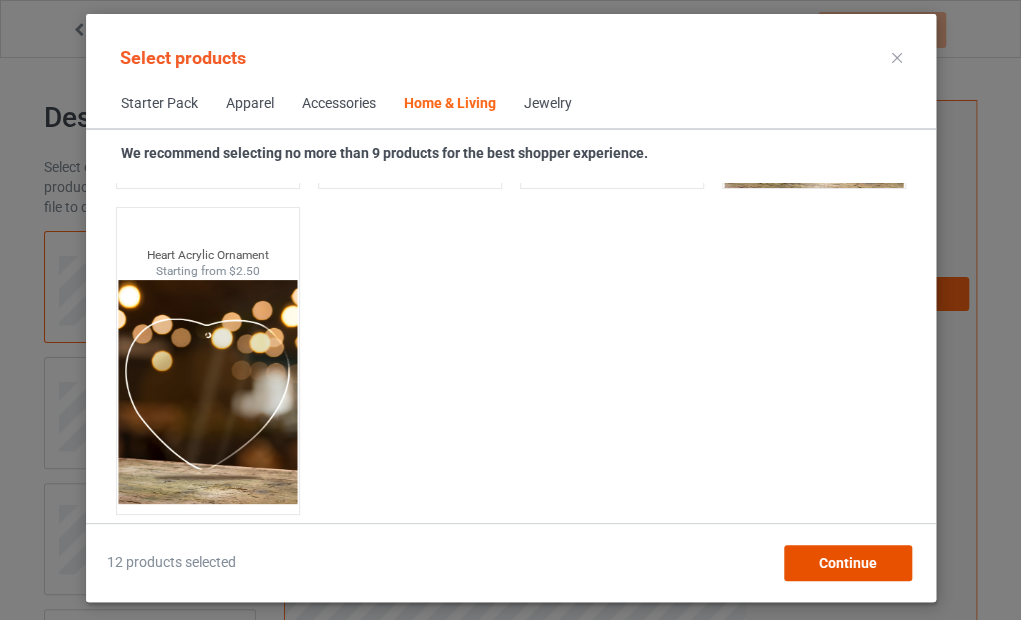 click on "Continue" at bounding box center (847, 563) 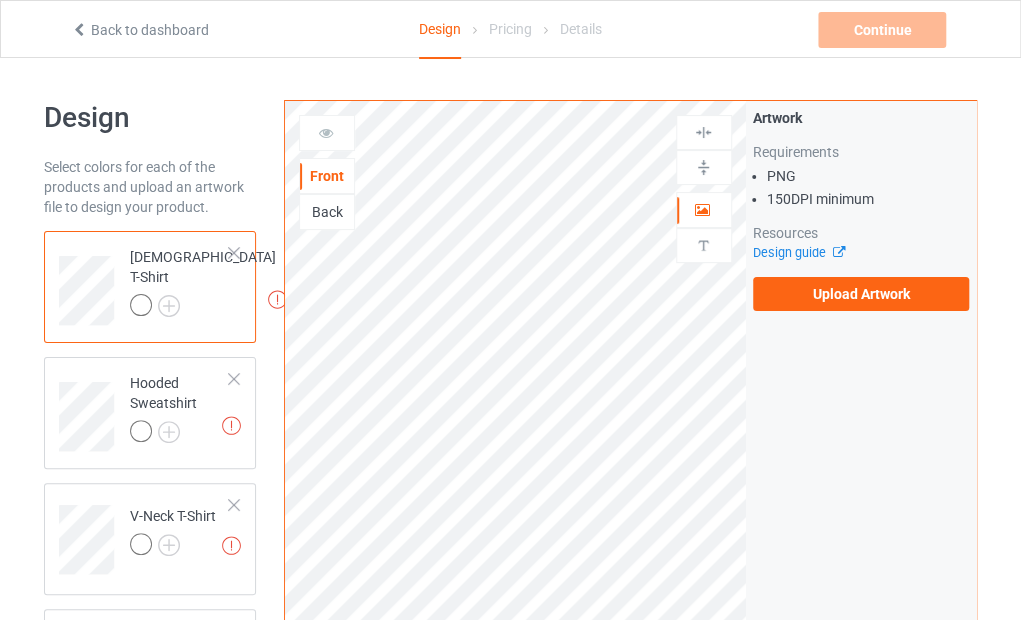 click on "Upload Artwork" at bounding box center (861, 294) 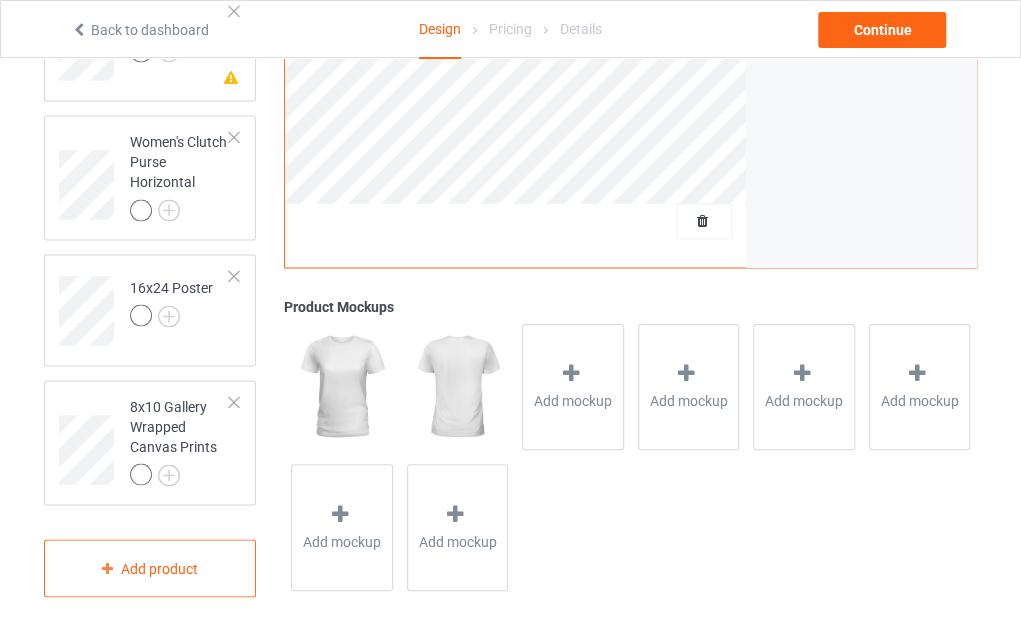 scroll, scrollTop: 1293, scrollLeft: 0, axis: vertical 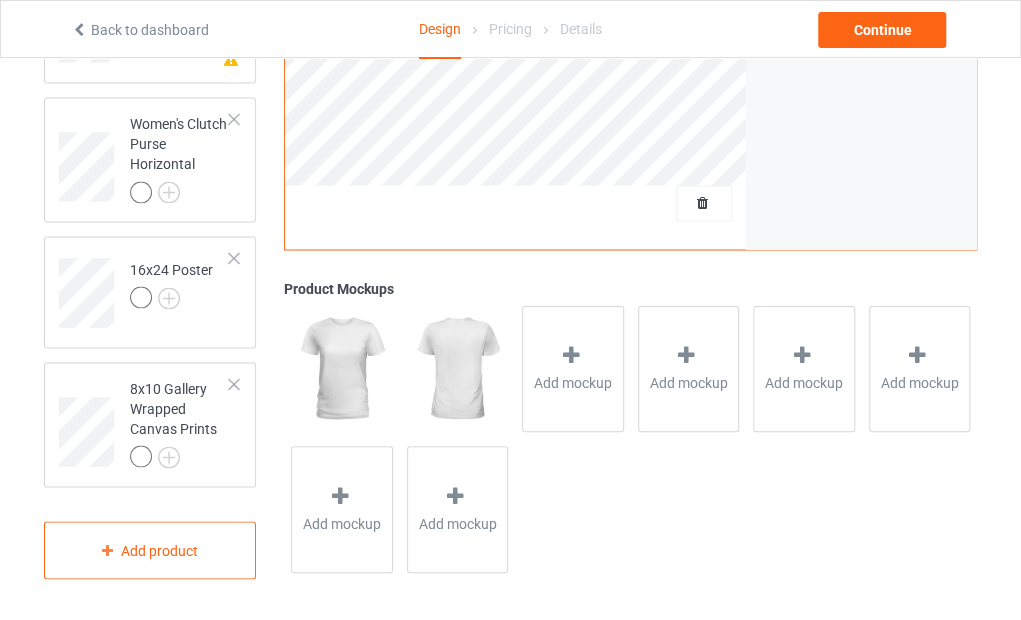 click at bounding box center [0, 0] 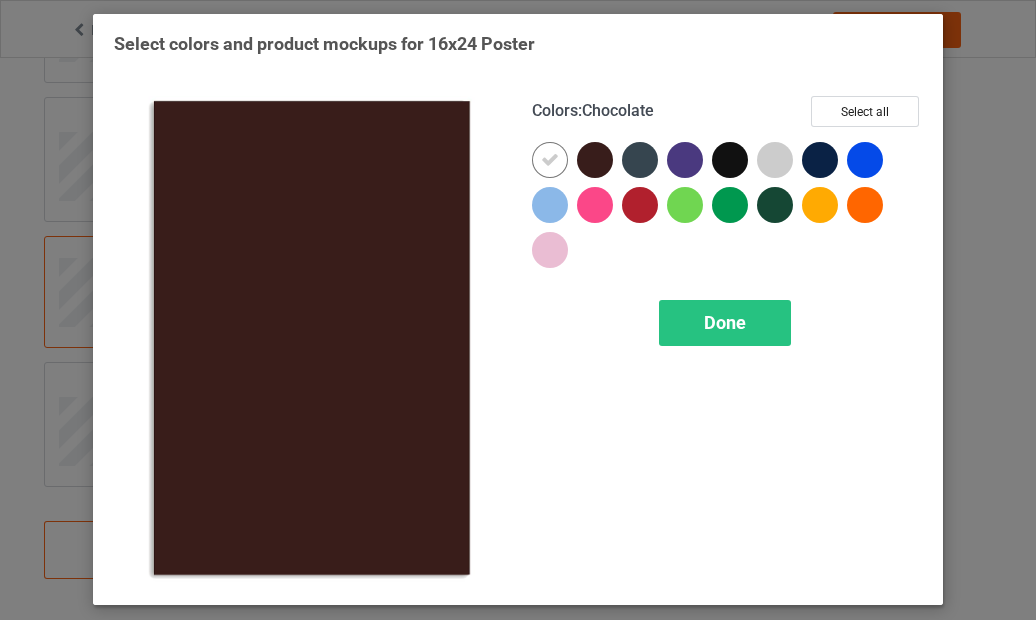 click at bounding box center [595, 160] 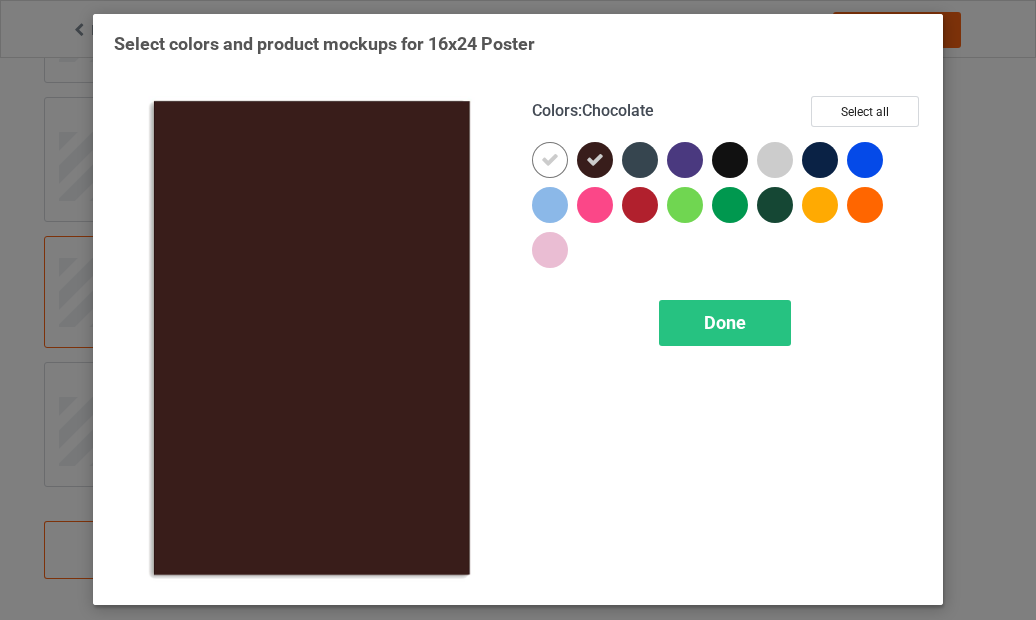 click at bounding box center [595, 160] 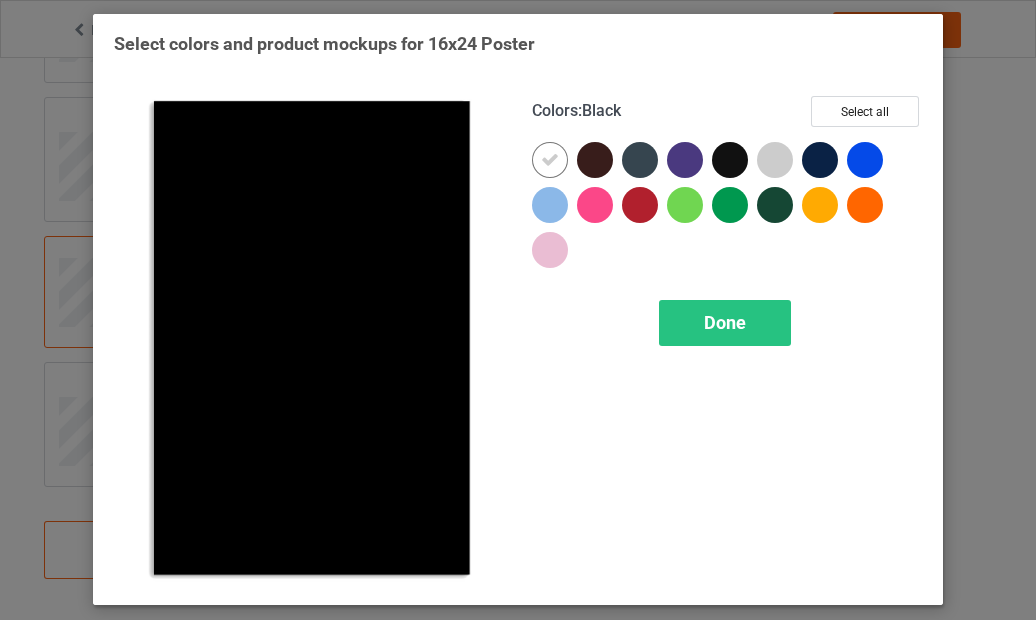 click at bounding box center (730, 160) 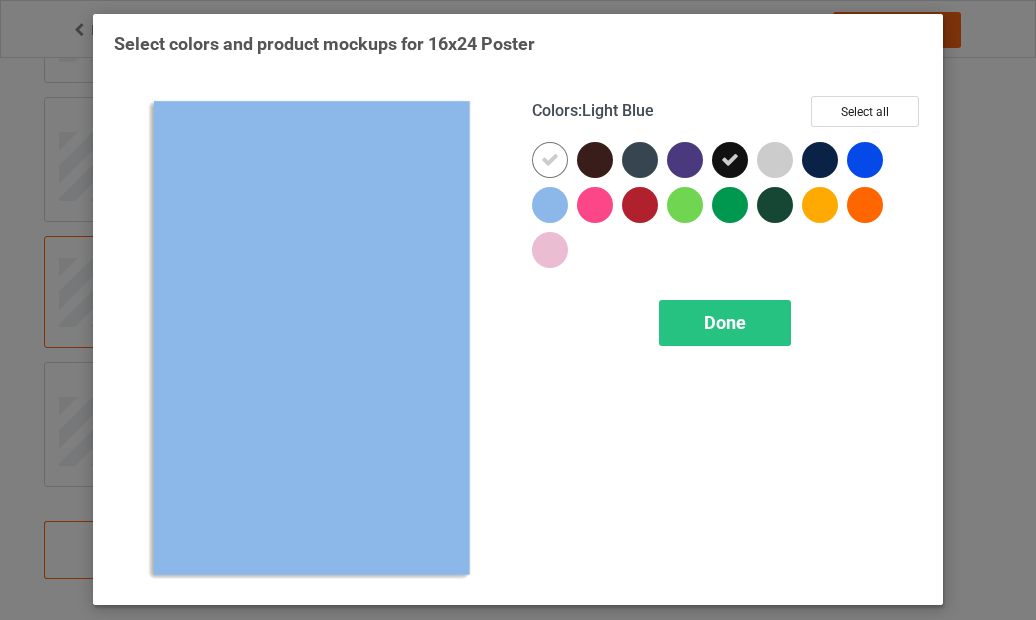 click at bounding box center (550, 205) 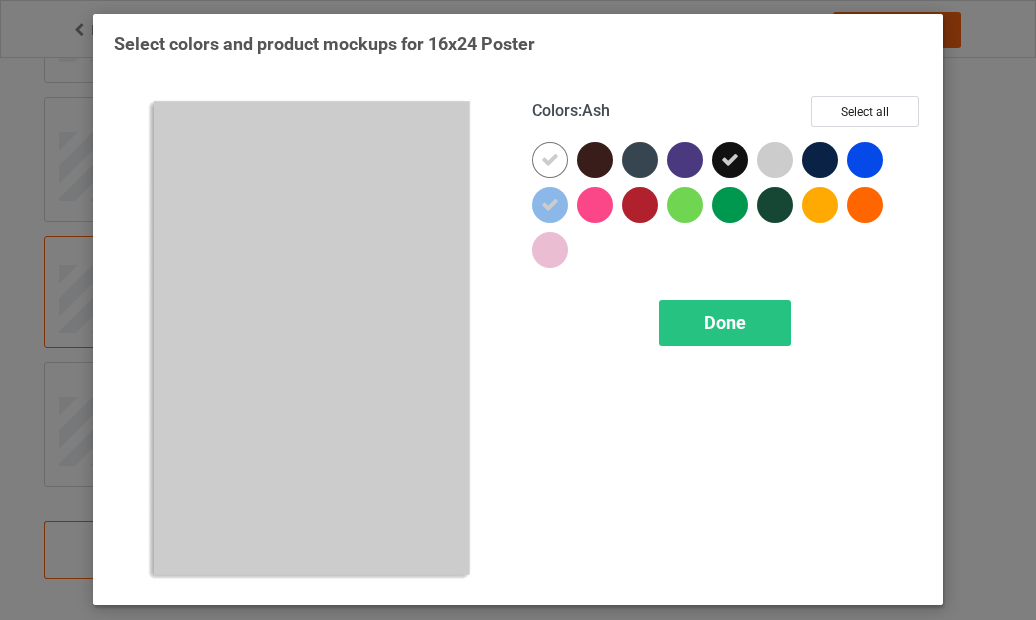 click at bounding box center (775, 160) 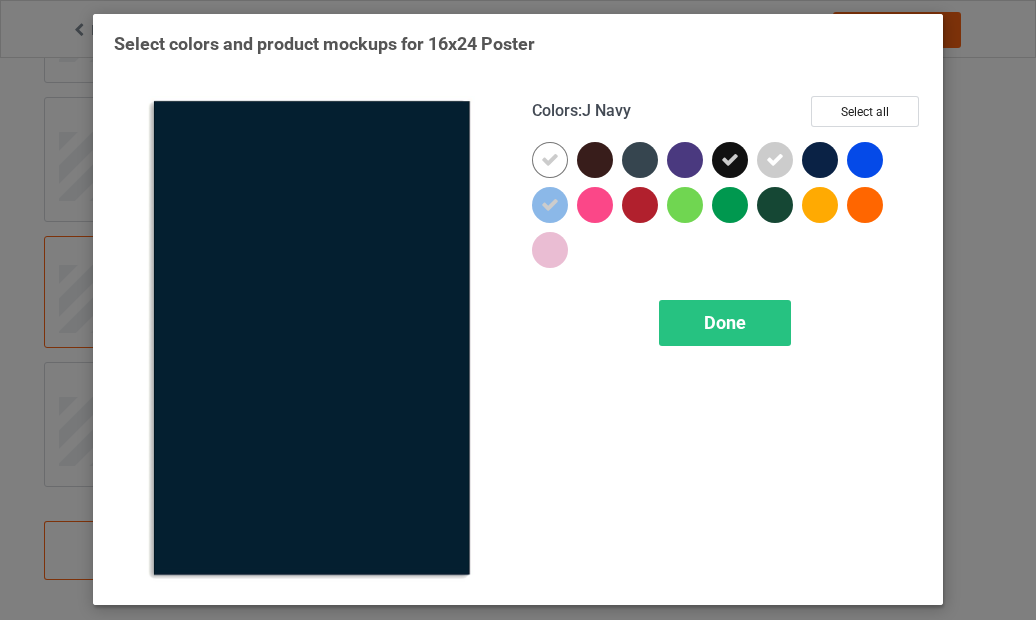 click at bounding box center [820, 160] 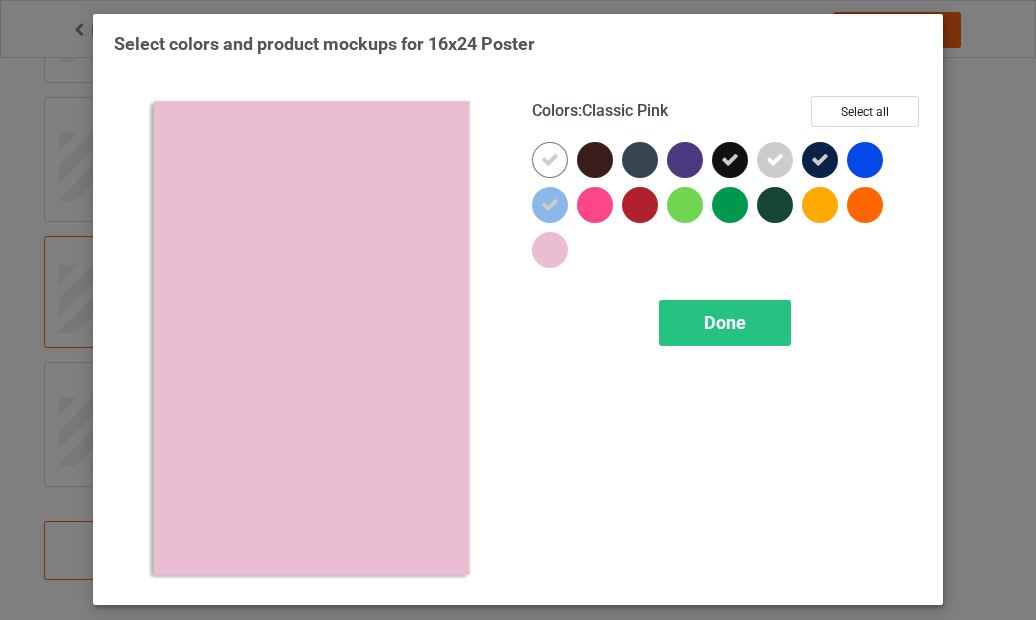 click at bounding box center (550, 250) 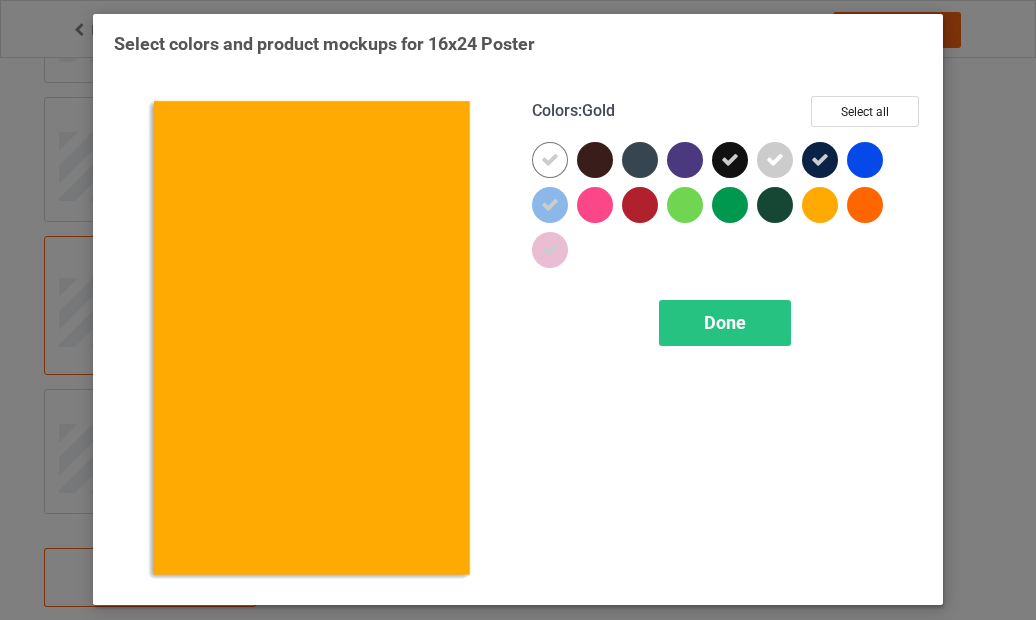 click on "Done" at bounding box center (725, 322) 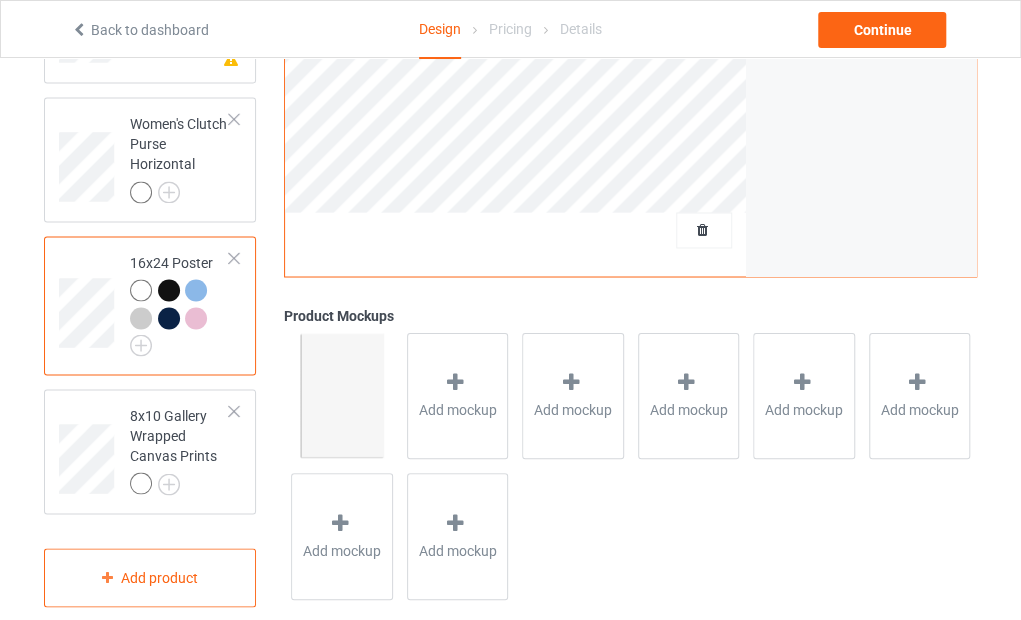 click at bounding box center [196, 318] 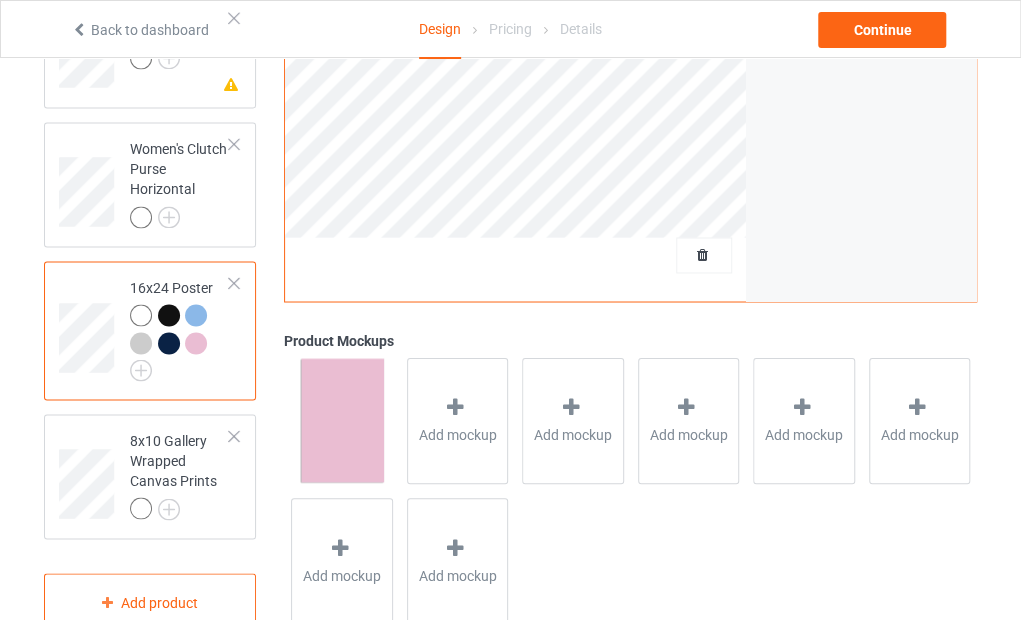 scroll, scrollTop: 1293, scrollLeft: 0, axis: vertical 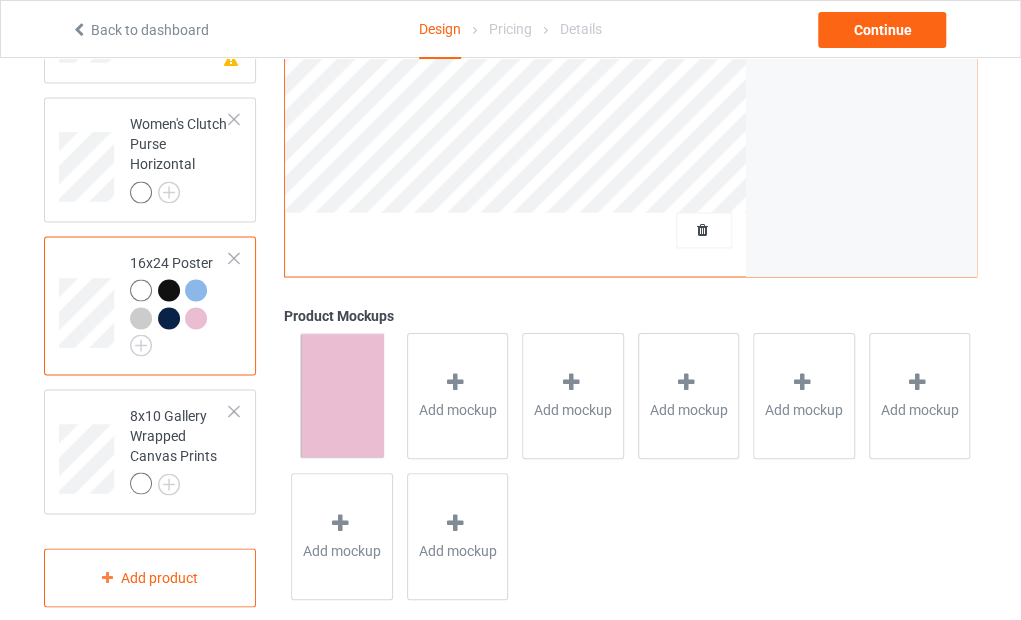 click at bounding box center [234, 258] 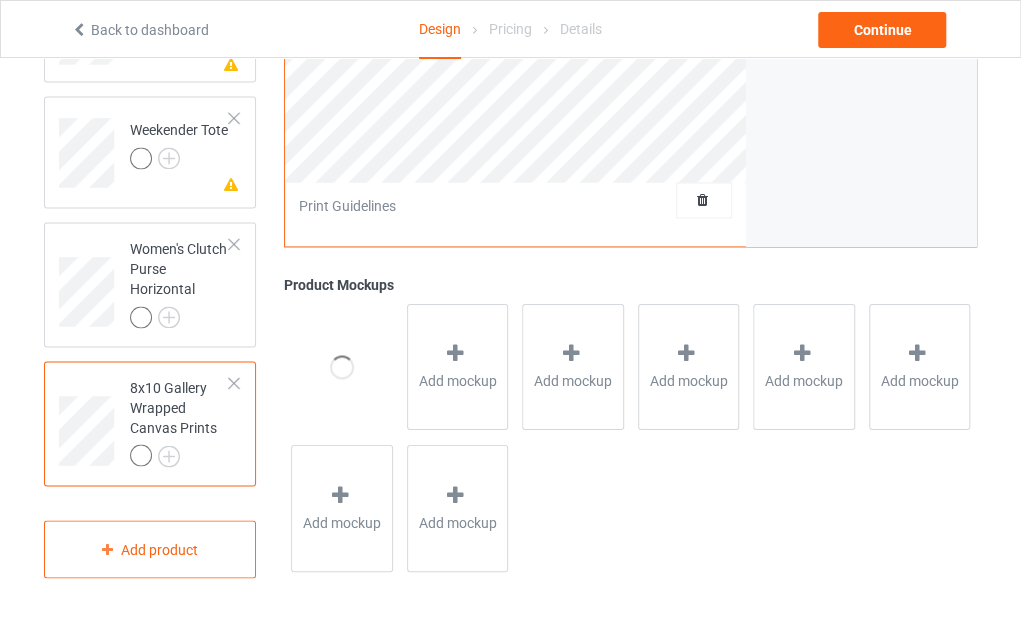 scroll, scrollTop: 1167, scrollLeft: 0, axis: vertical 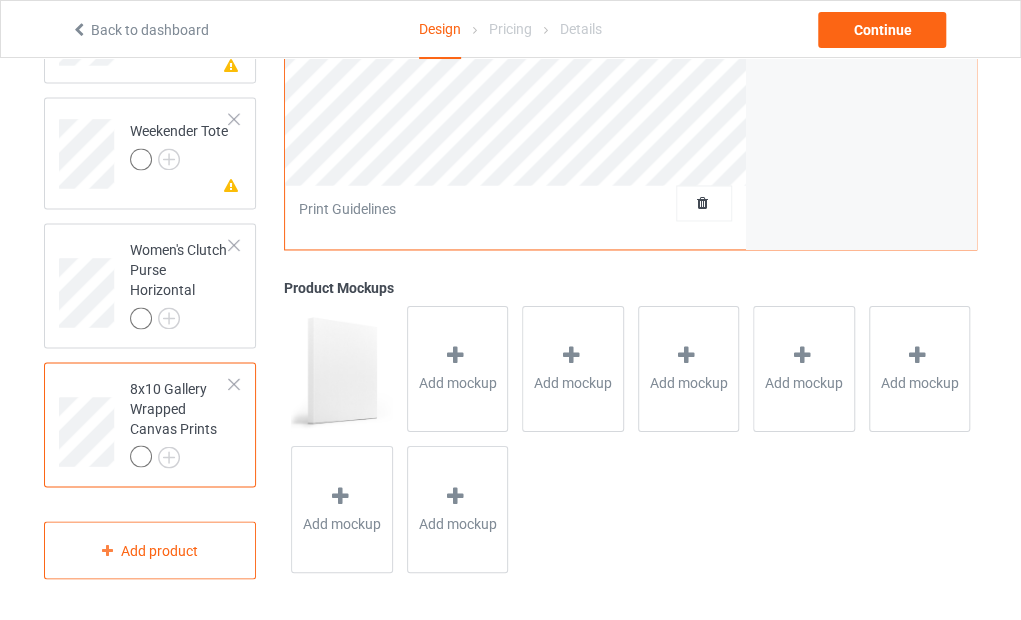 click on "Women's Clutch Purse Horizontal" at bounding box center [180, 284] 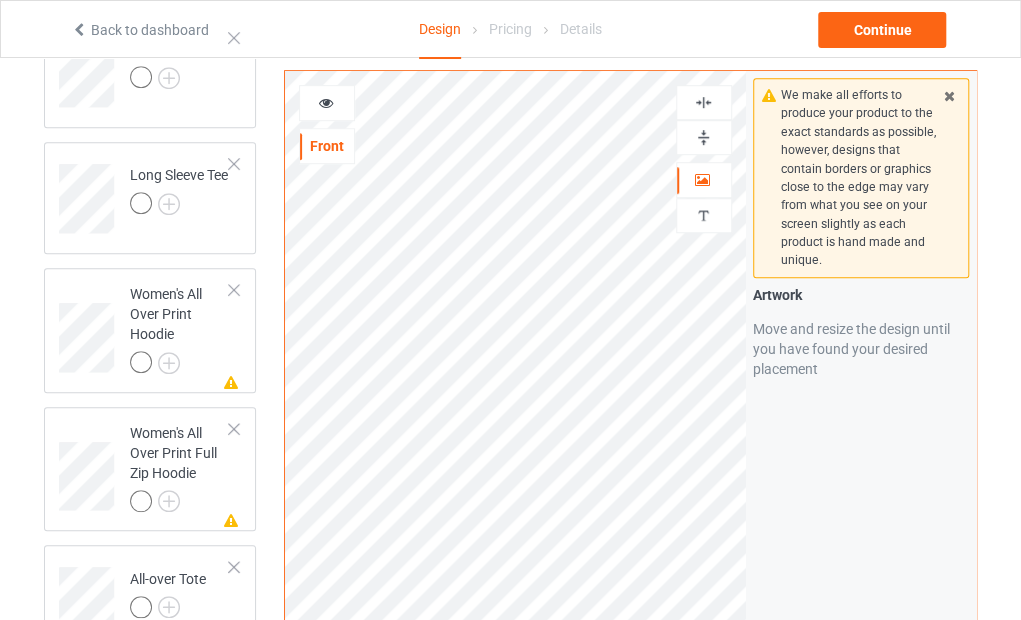 scroll, scrollTop: 1167, scrollLeft: 0, axis: vertical 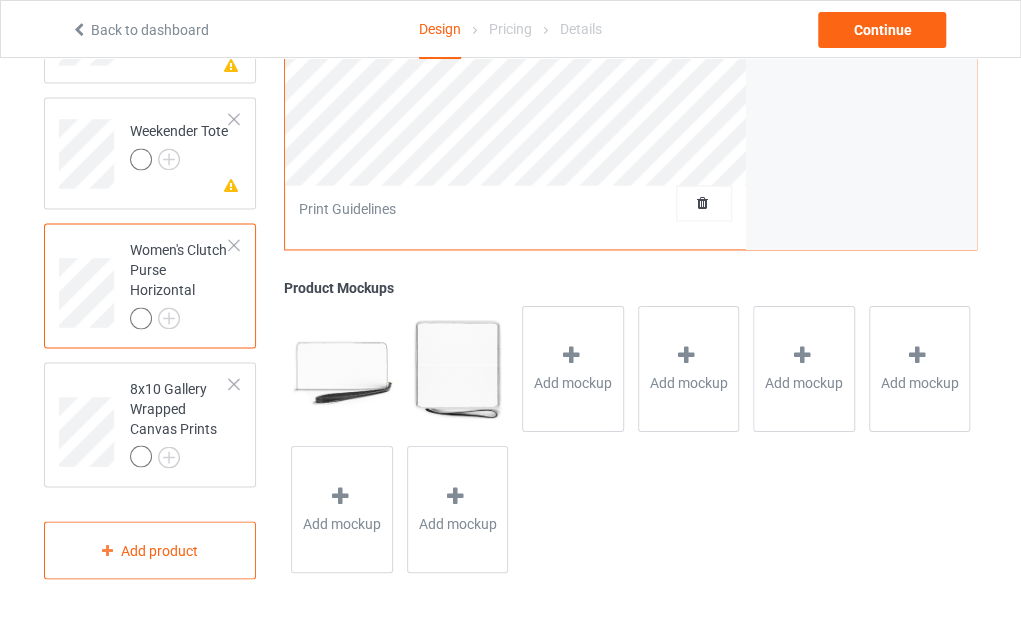 click at bounding box center [0, 0] 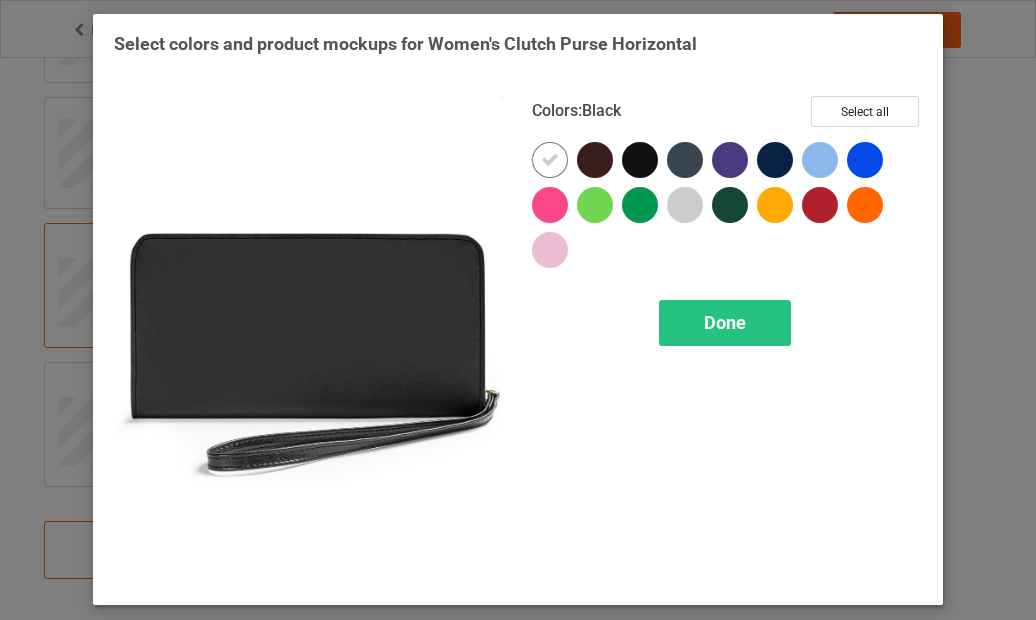 click at bounding box center (640, 160) 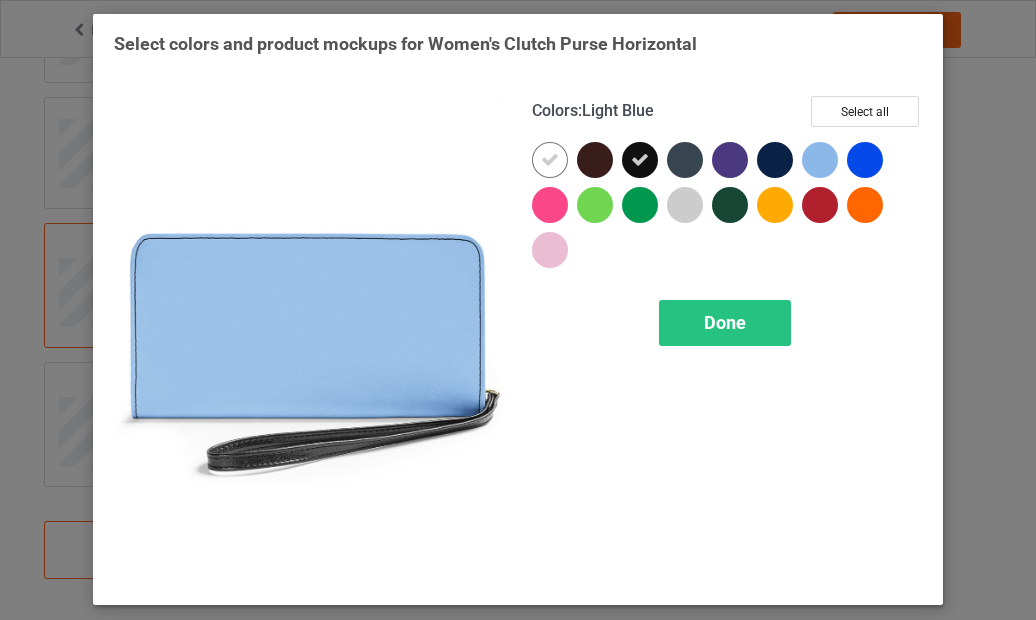 click at bounding box center [820, 160] 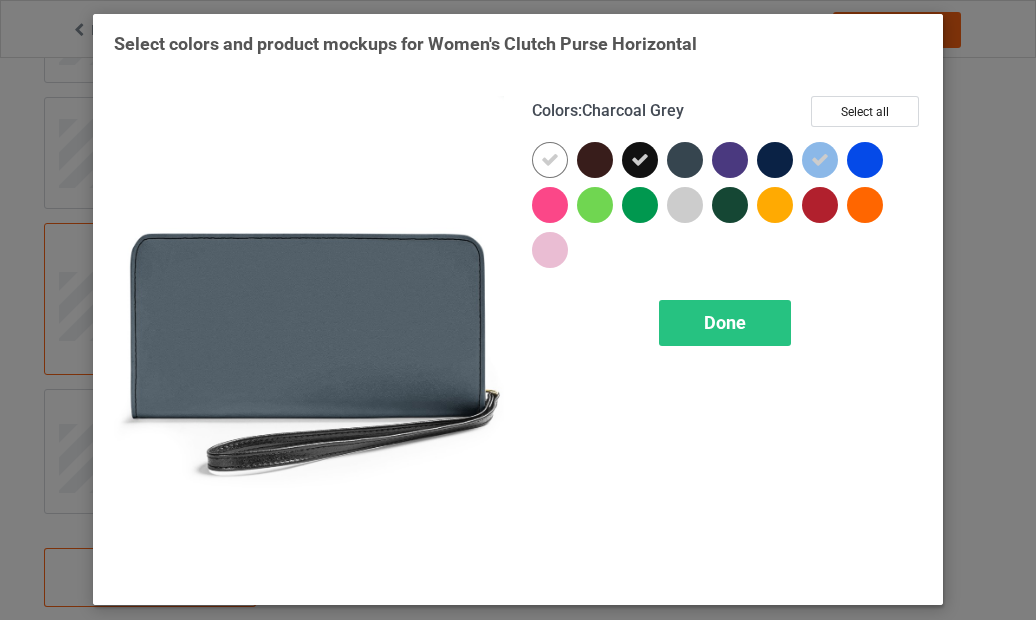 click at bounding box center (685, 160) 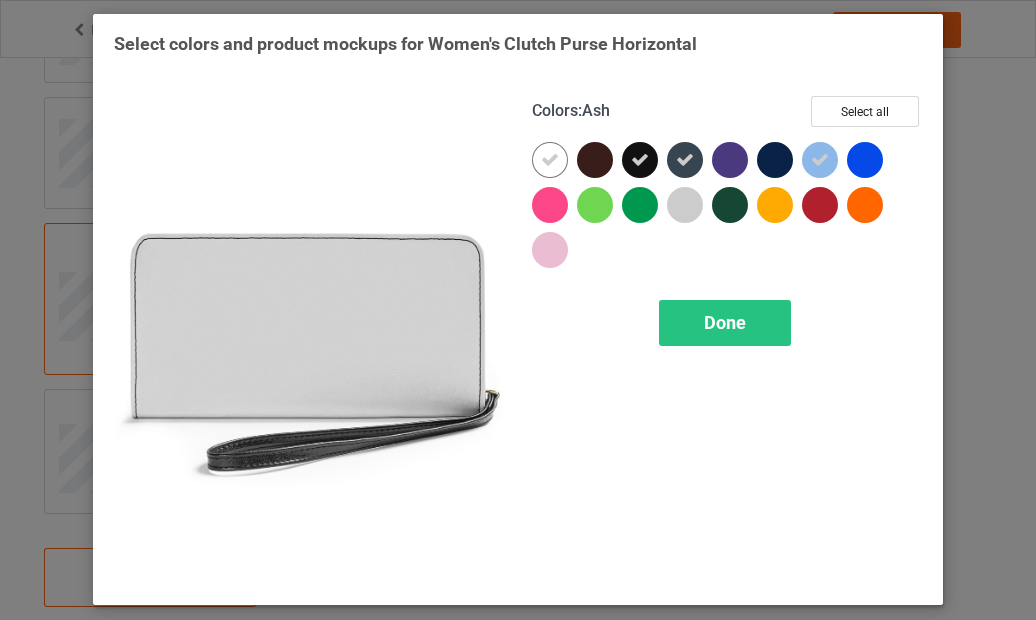 click at bounding box center [685, 205] 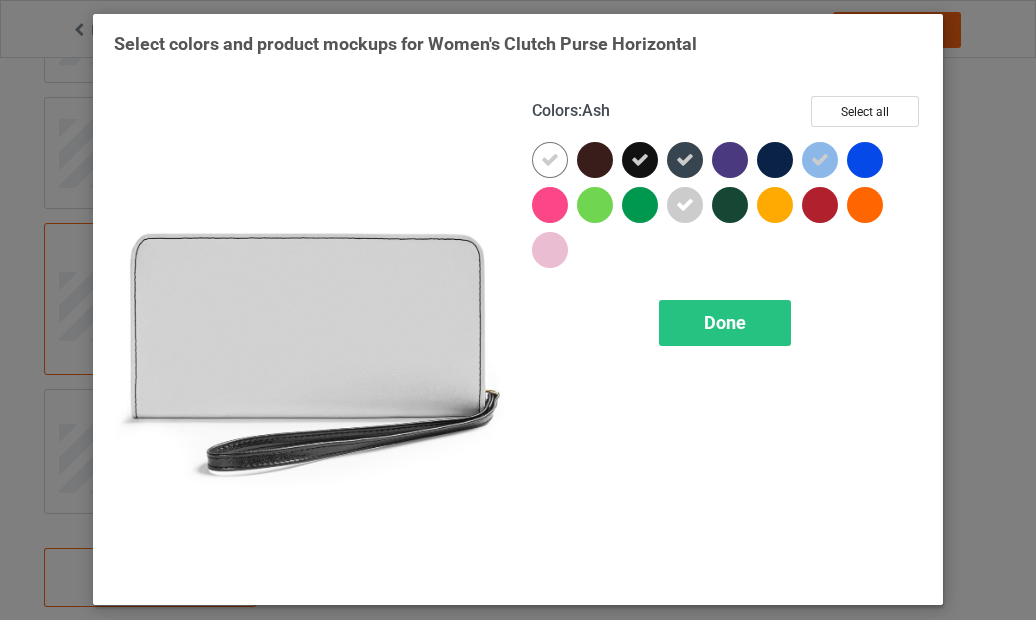 click on "Done" at bounding box center (725, 323) 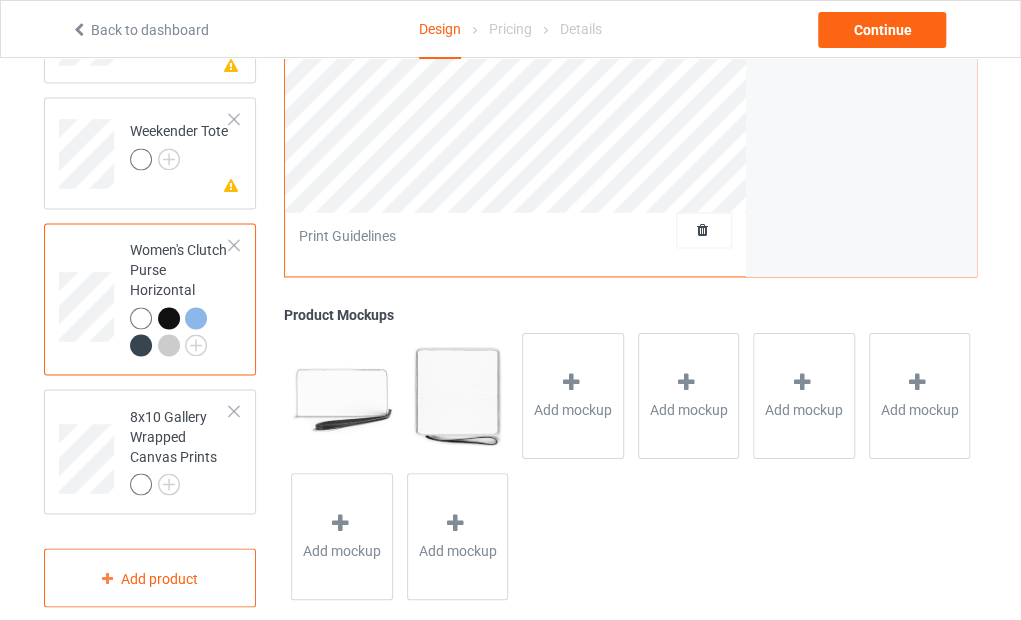 click at bounding box center (169, 345) 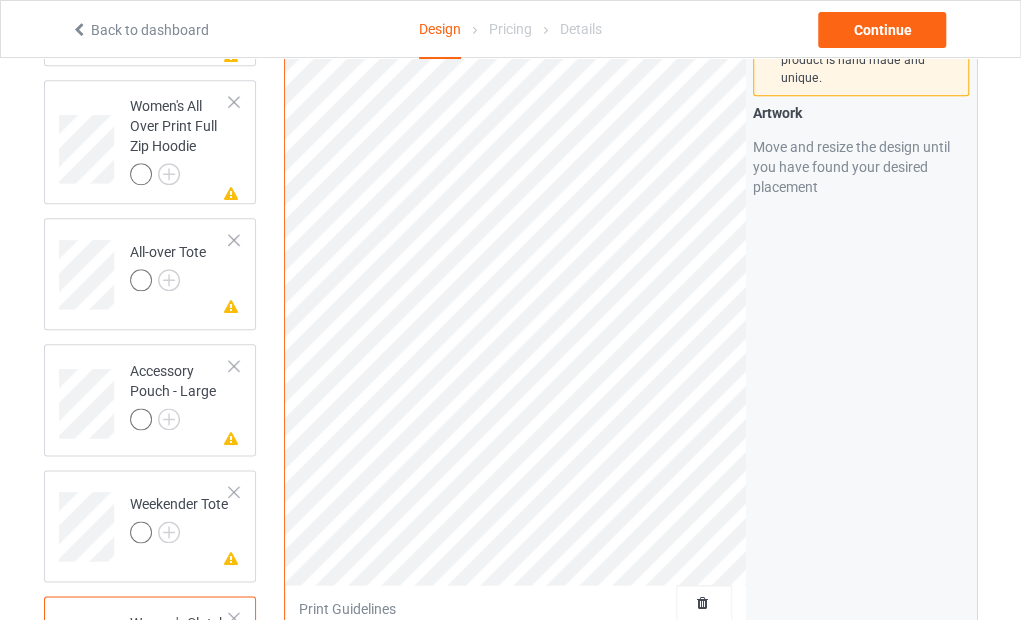 scroll, scrollTop: 1194, scrollLeft: 0, axis: vertical 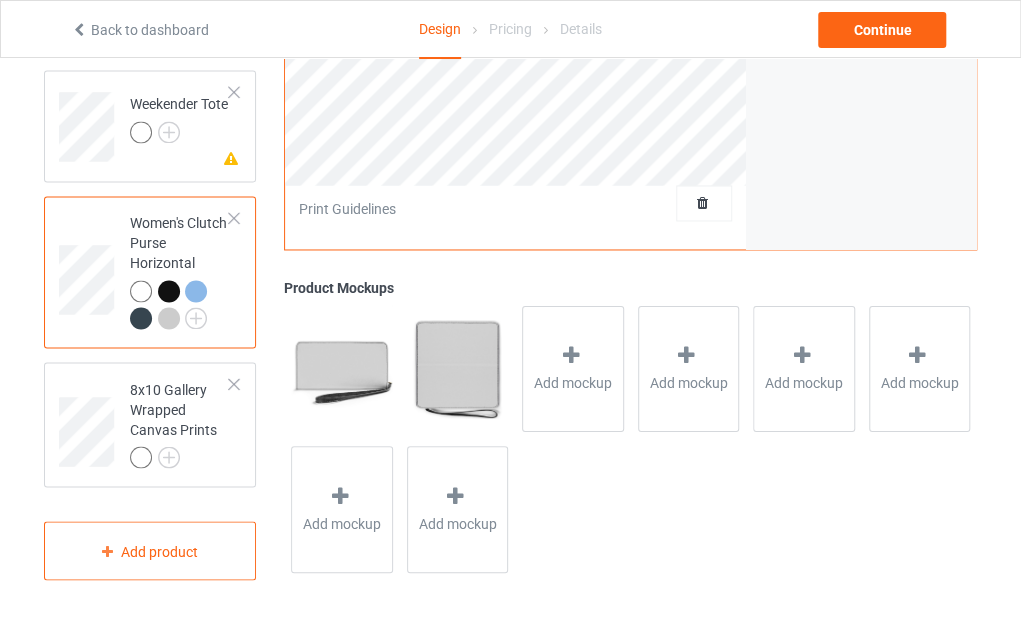 click at bounding box center (341, 368) 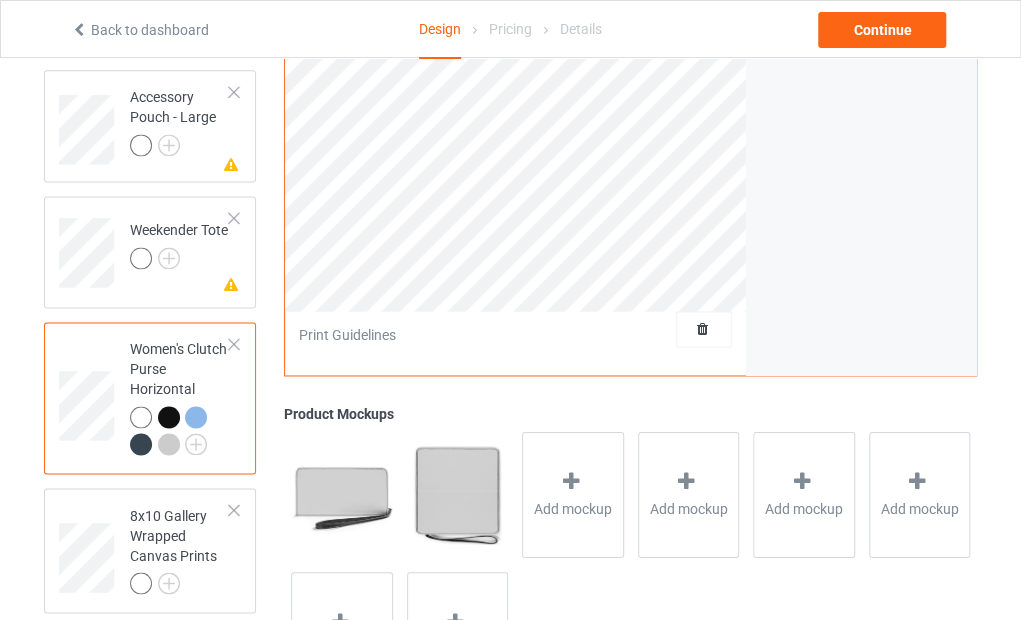 scroll, scrollTop: 1194, scrollLeft: 0, axis: vertical 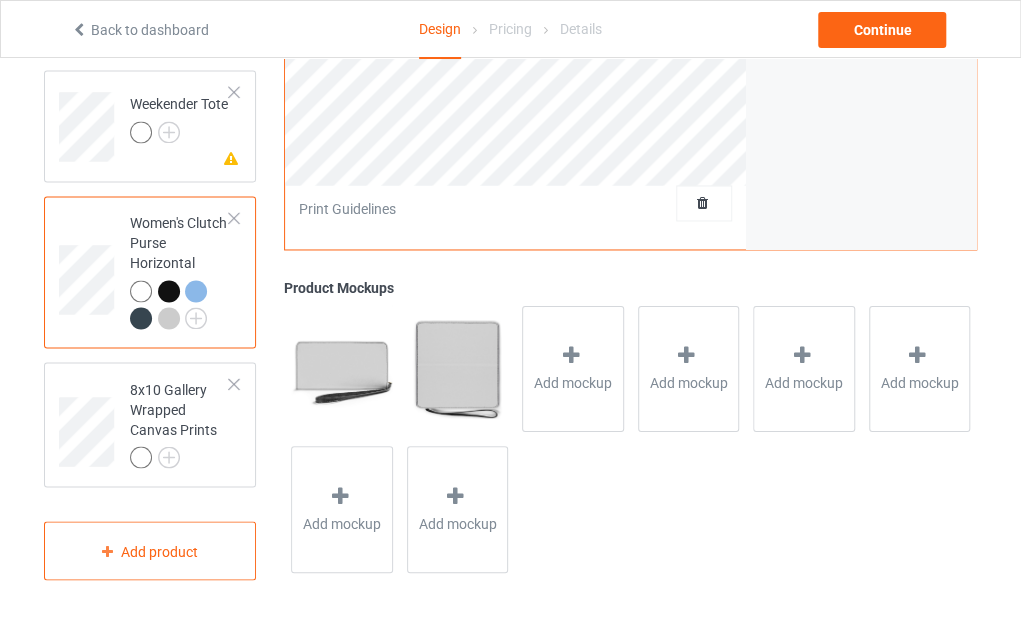 click at bounding box center (169, 291) 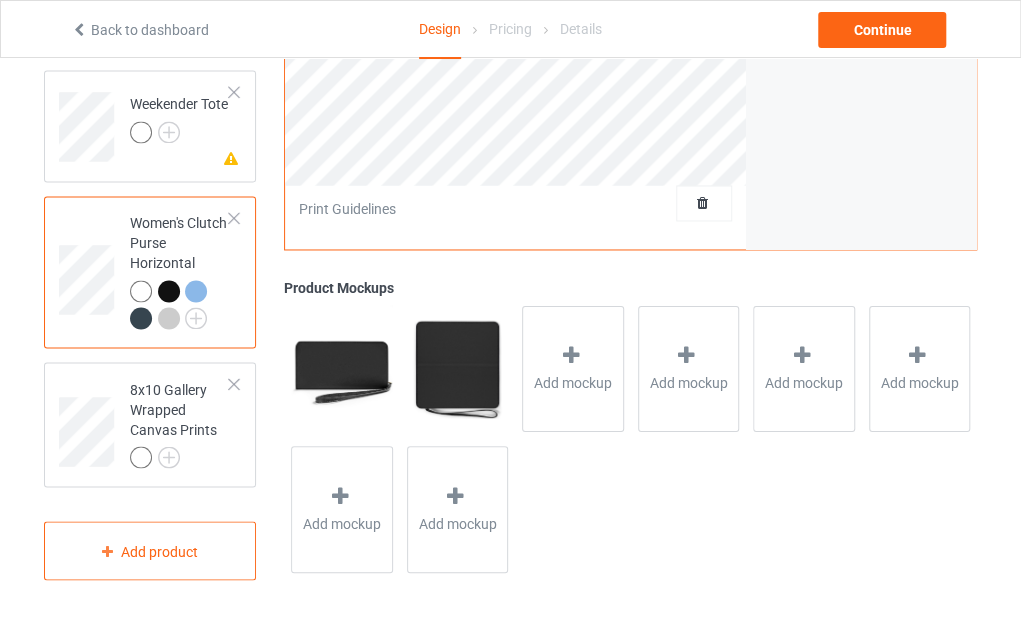click at bounding box center (196, 291) 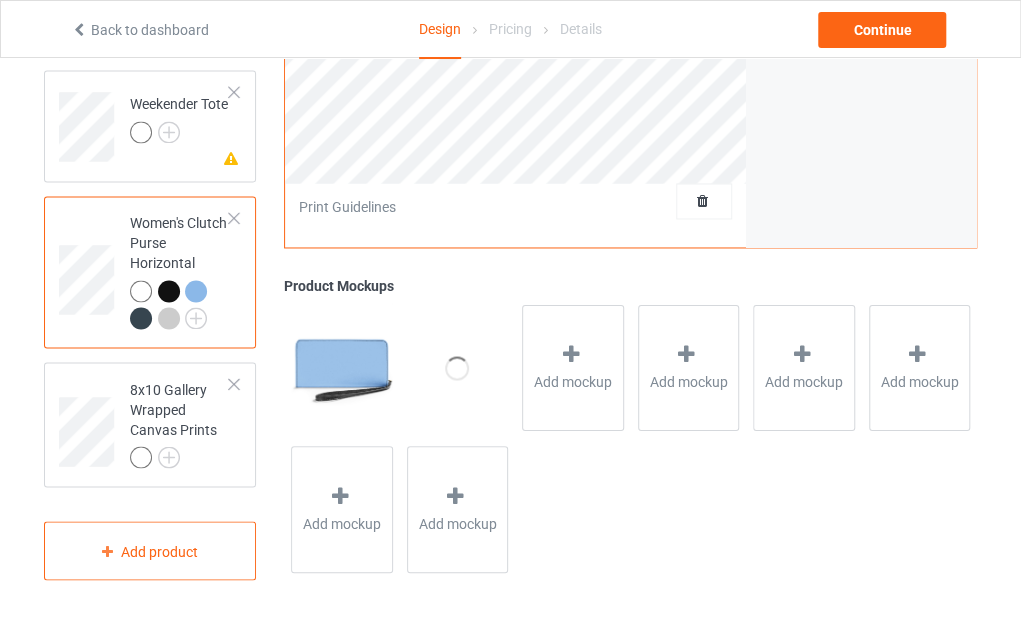 click at bounding box center [141, 318] 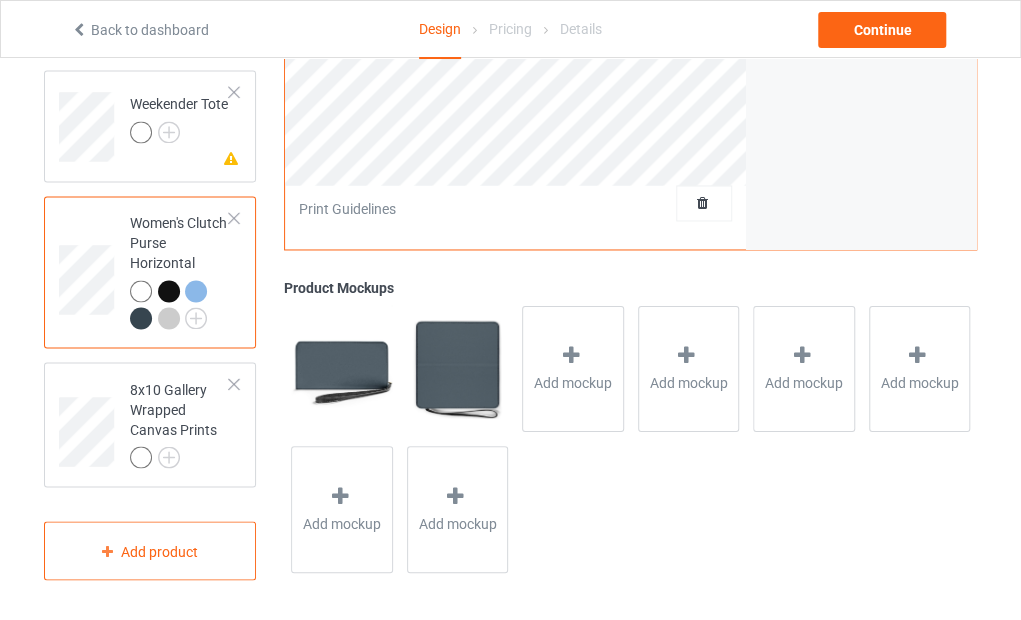 click at bounding box center [169, 318] 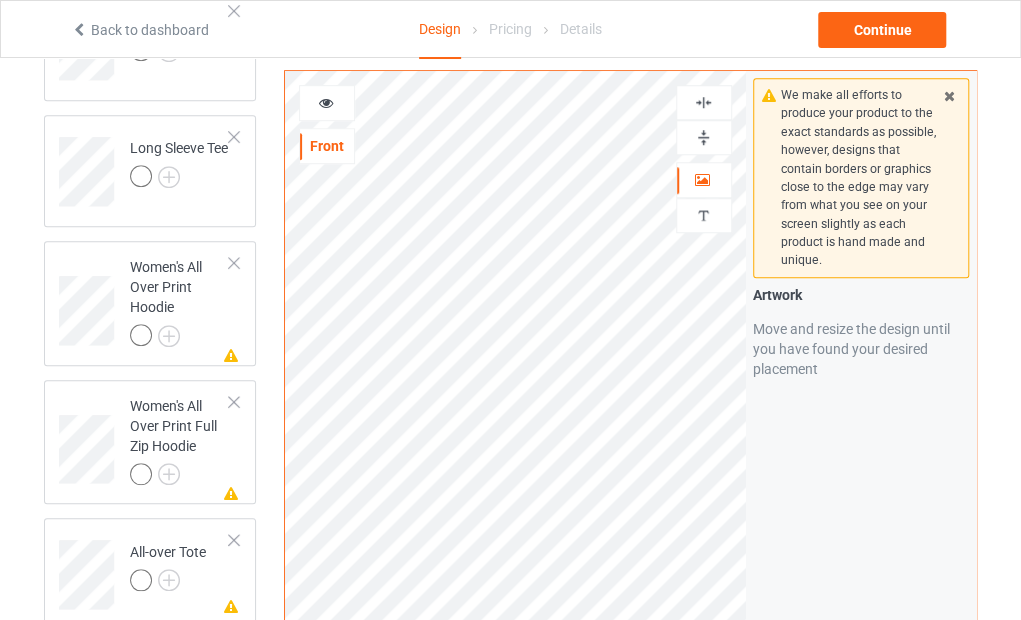scroll, scrollTop: 1194, scrollLeft: 0, axis: vertical 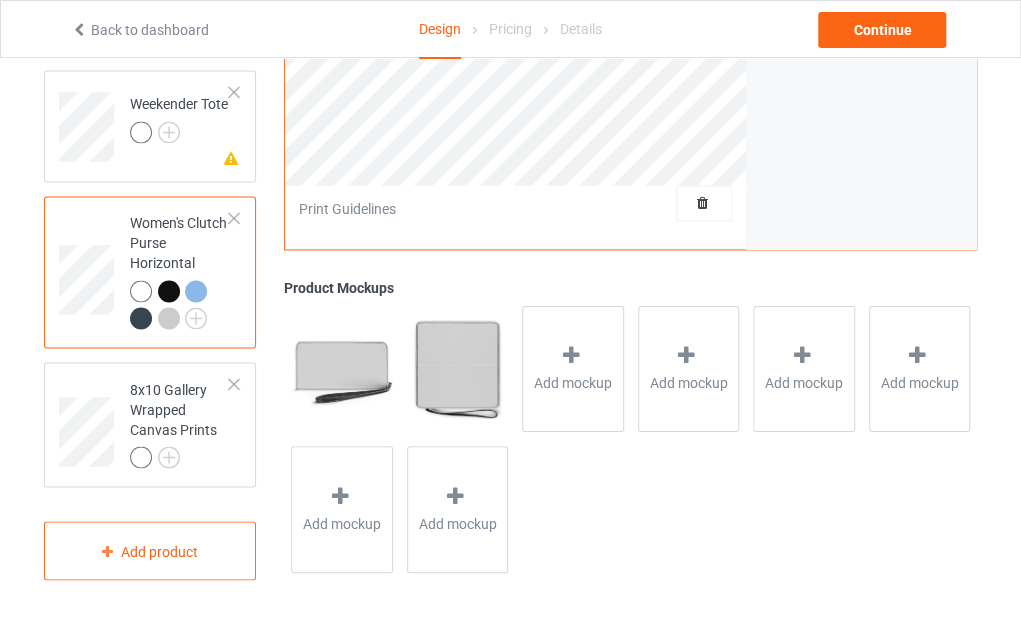 click at bounding box center [0, 0] 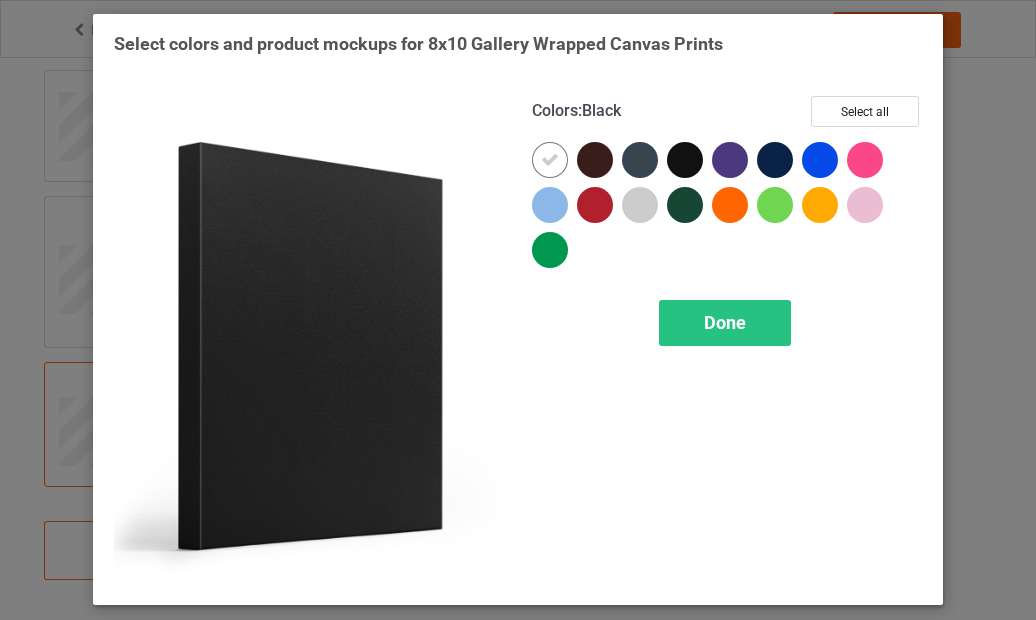 click at bounding box center (685, 160) 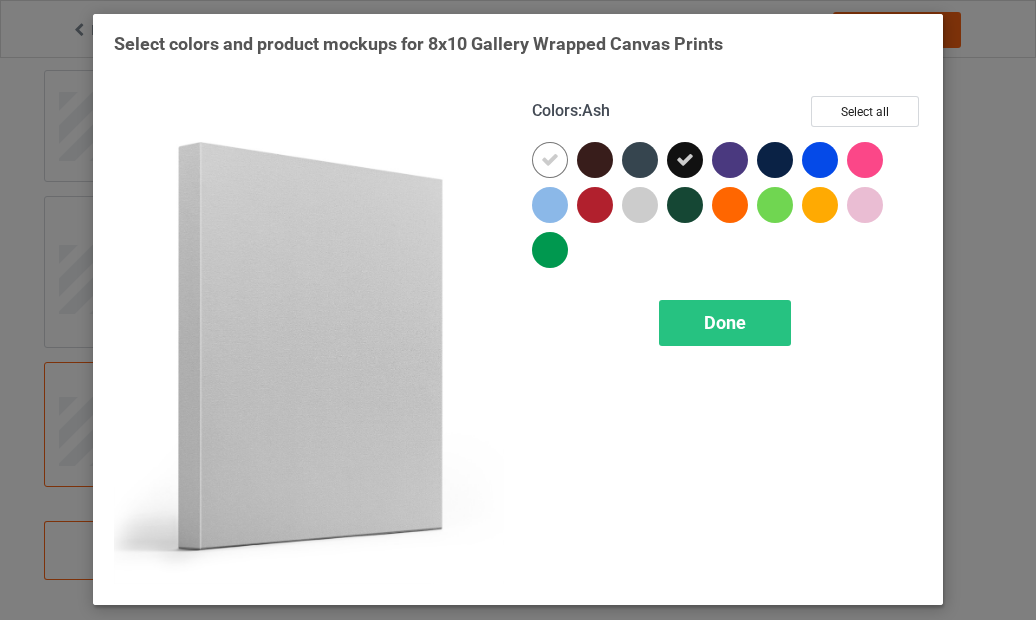 click at bounding box center [640, 205] 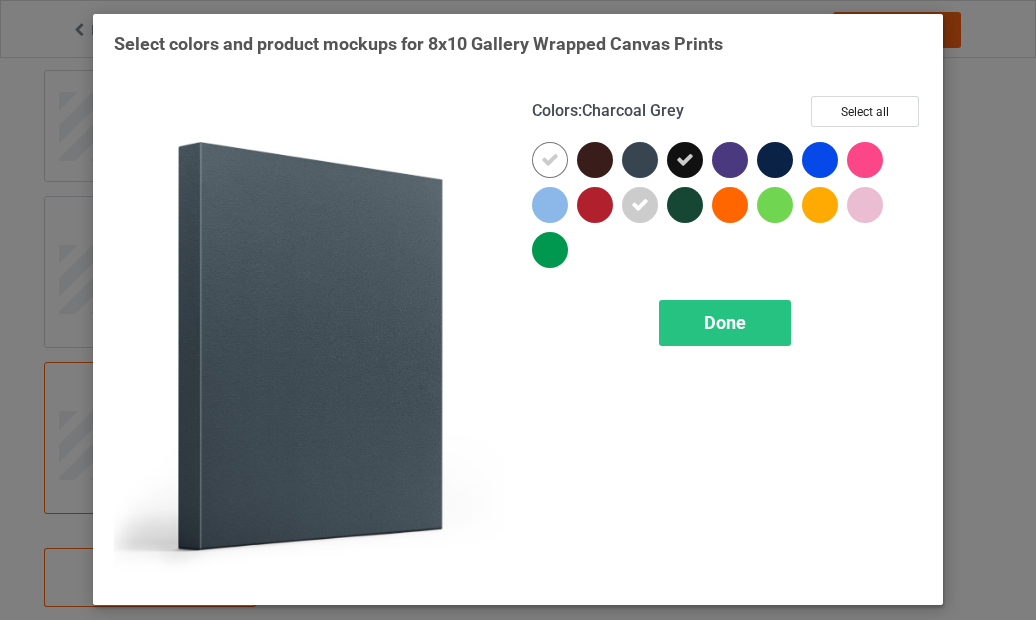 click at bounding box center (640, 160) 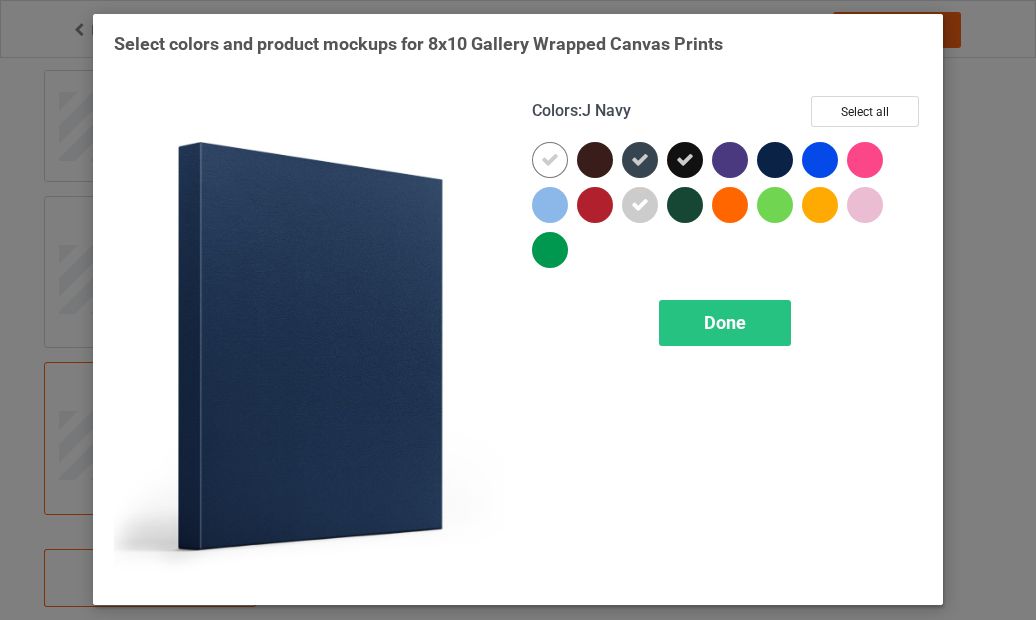 click at bounding box center (775, 160) 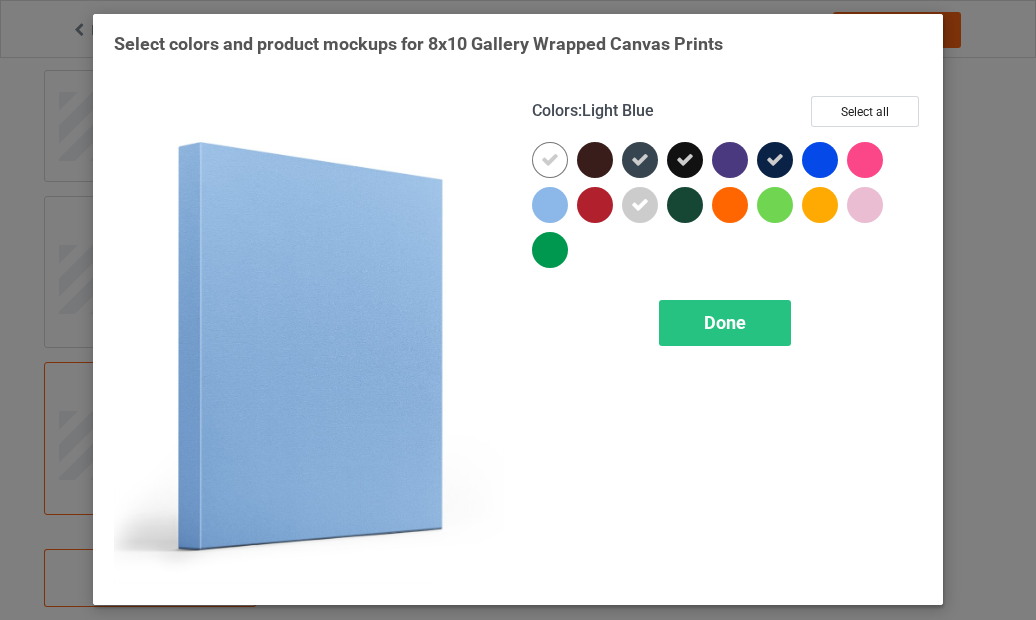 click at bounding box center (550, 205) 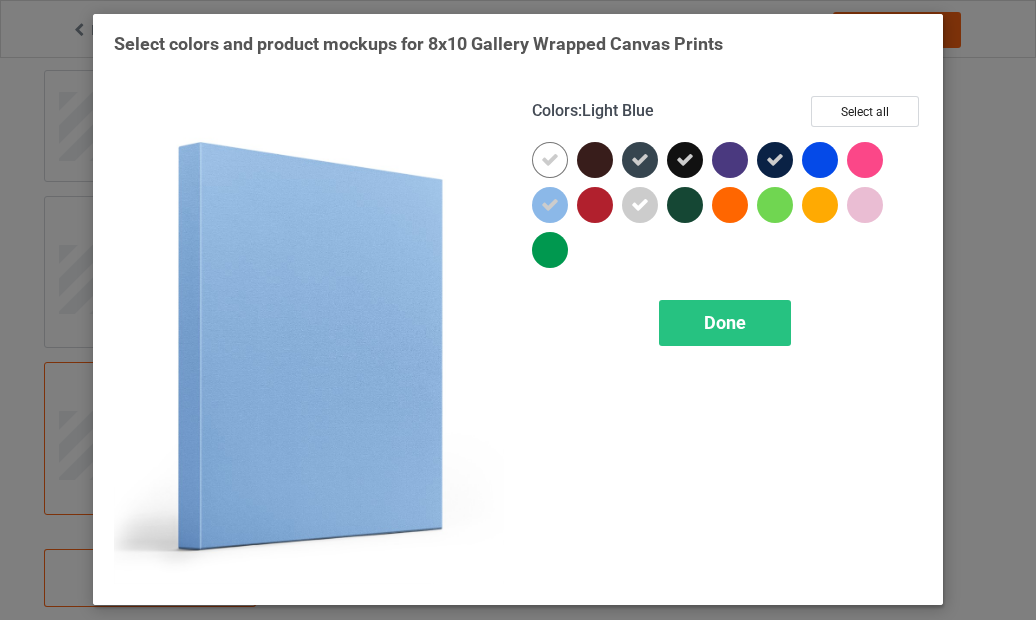 click on "Done" at bounding box center [725, 322] 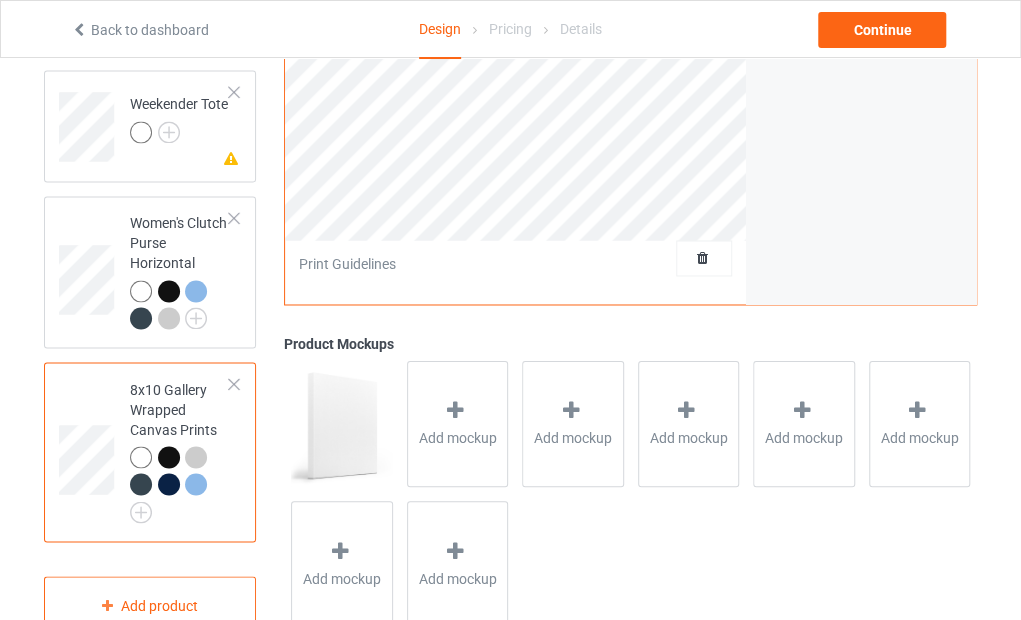 click at bounding box center [196, 484] 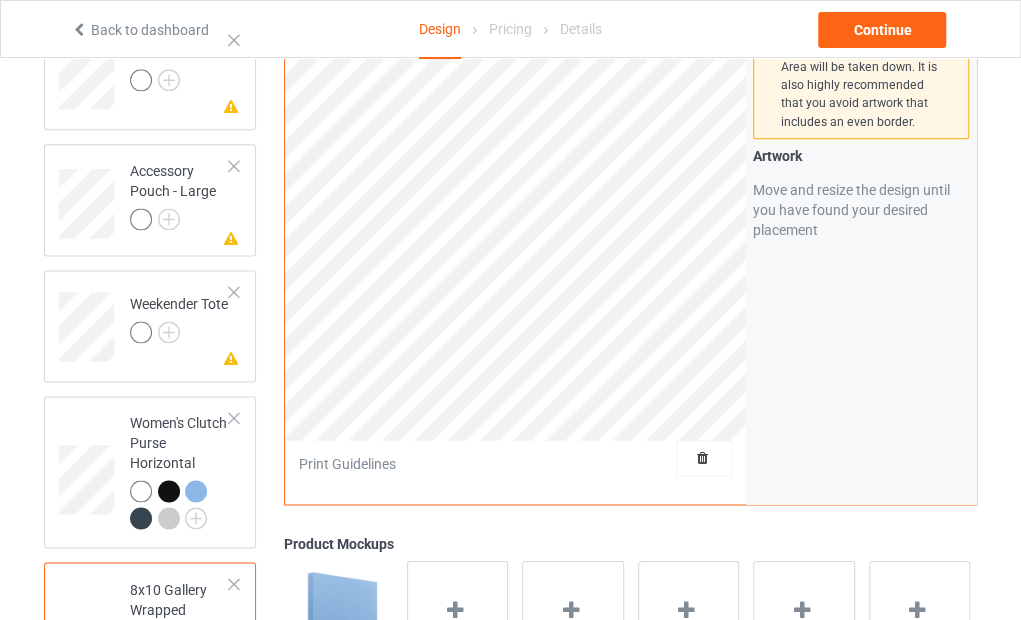scroll, scrollTop: 949, scrollLeft: 0, axis: vertical 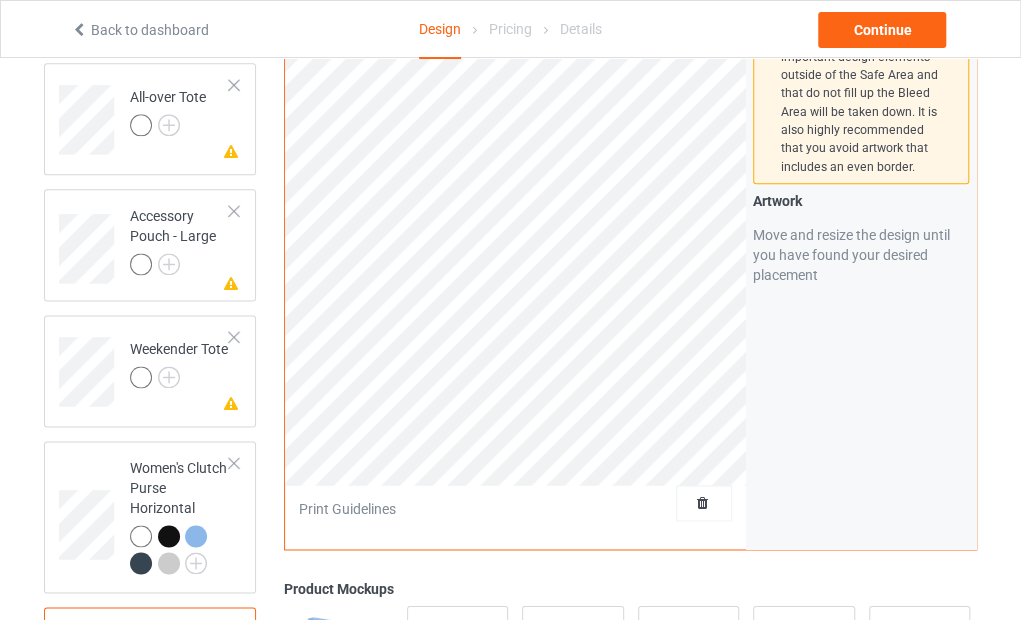 click at bounding box center [0, 0] 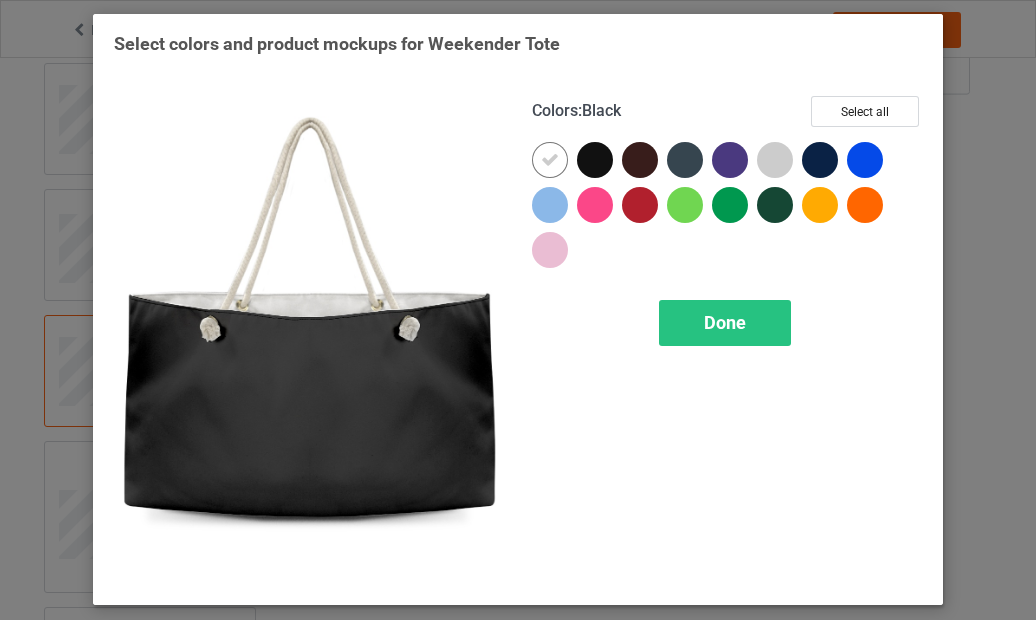 click at bounding box center [595, 160] 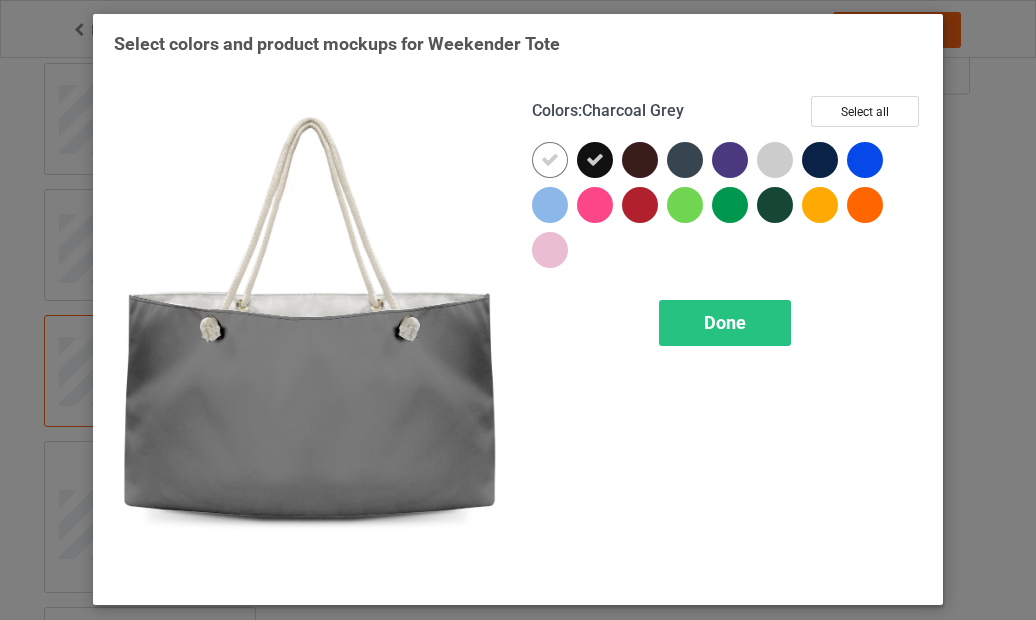 click at bounding box center (685, 160) 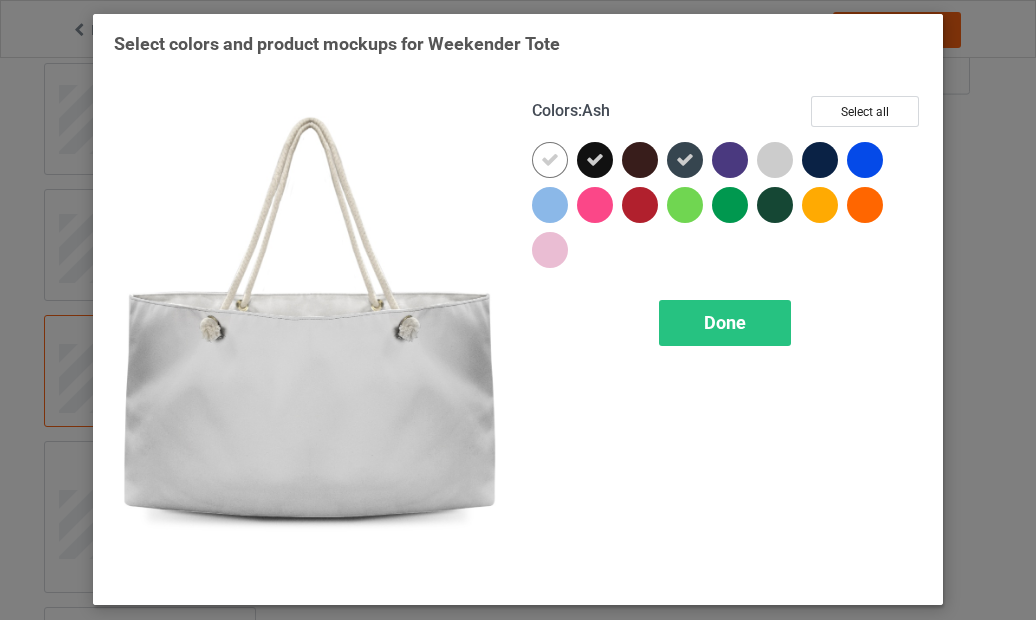 click at bounding box center [775, 160] 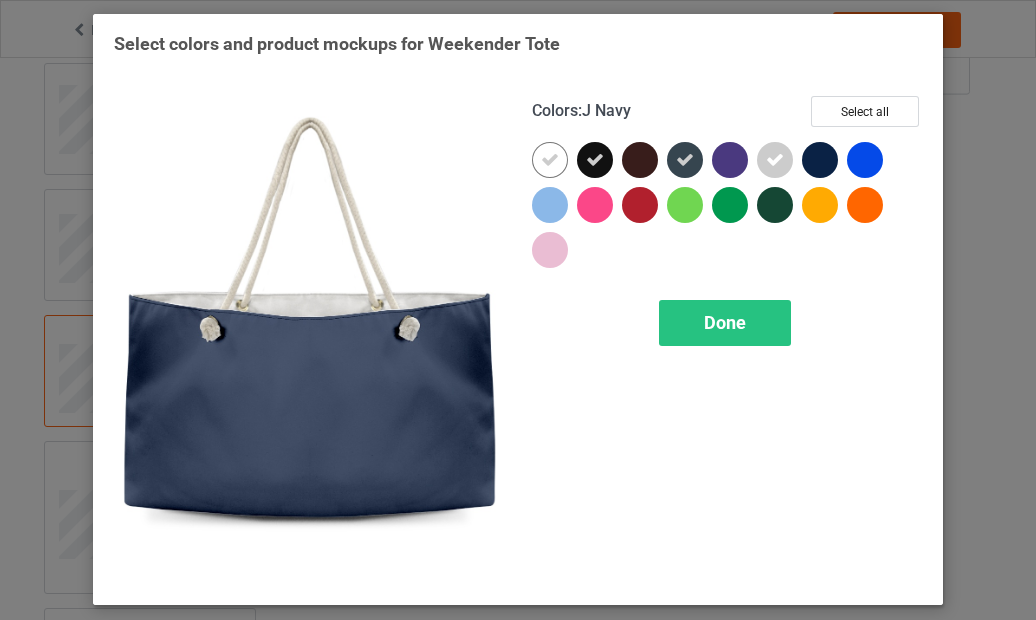 click at bounding box center (820, 160) 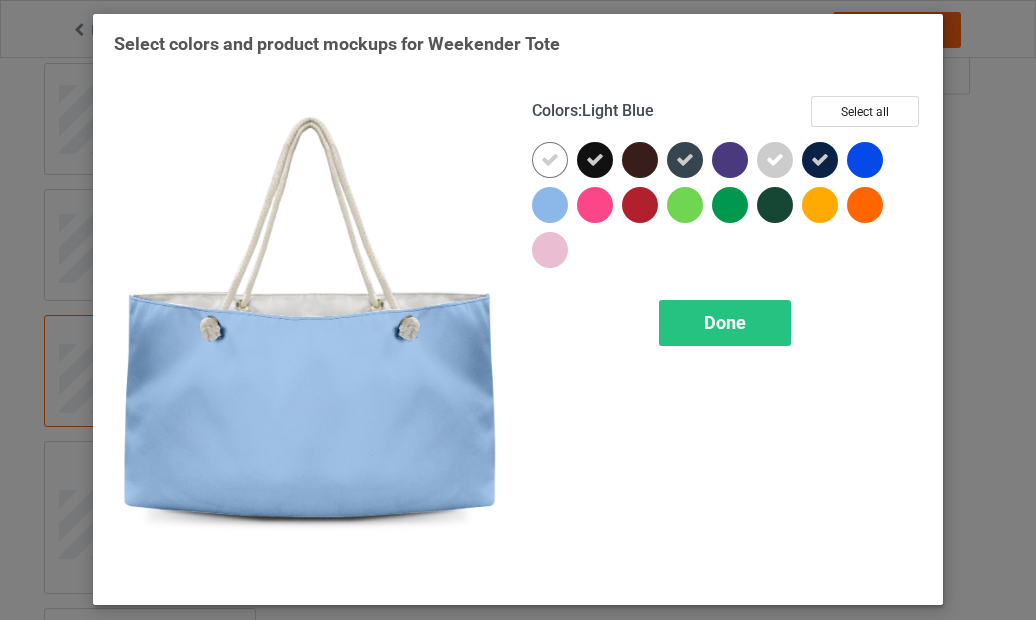 click at bounding box center [550, 205] 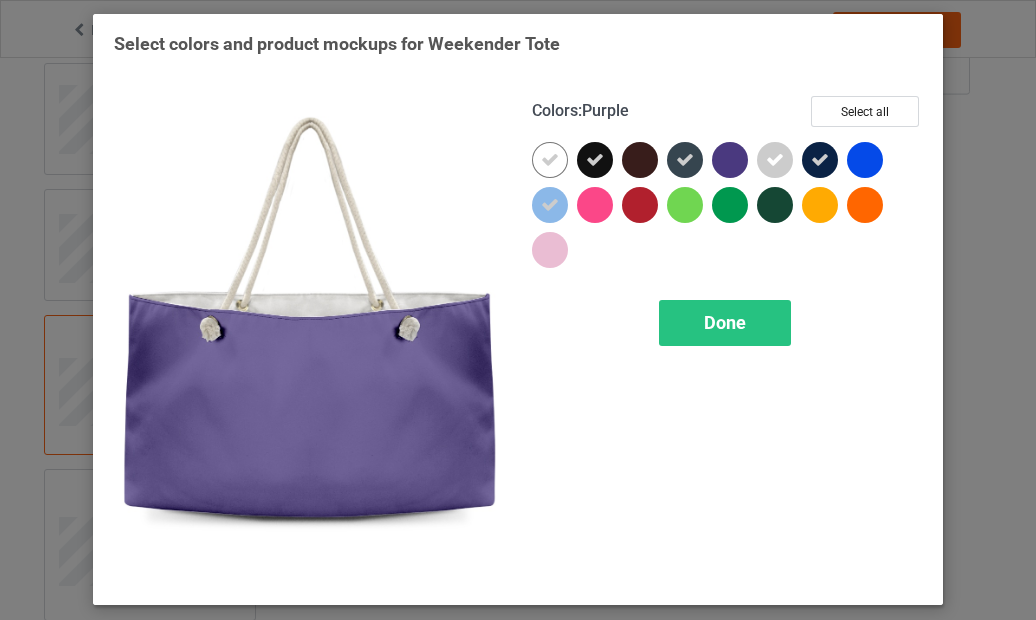 click at bounding box center [730, 160] 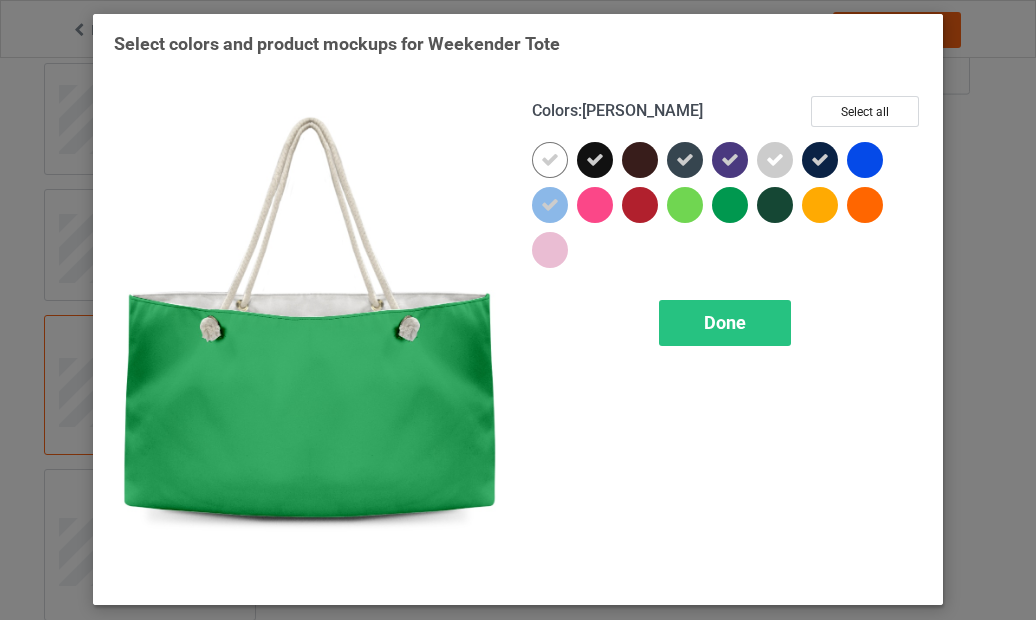 click on "Done" at bounding box center (725, 322) 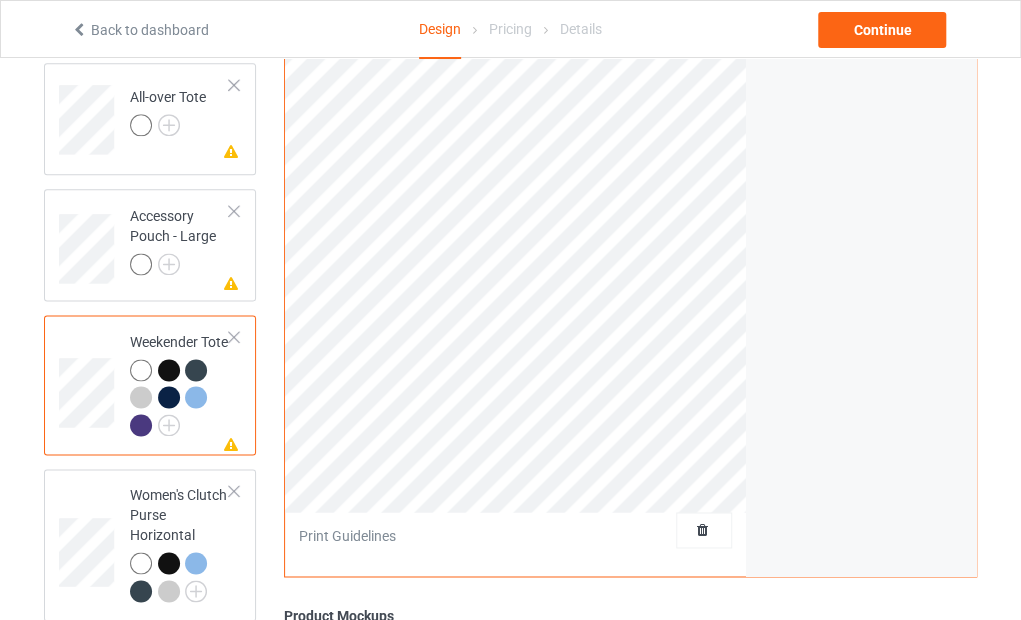 click at bounding box center [0, 0] 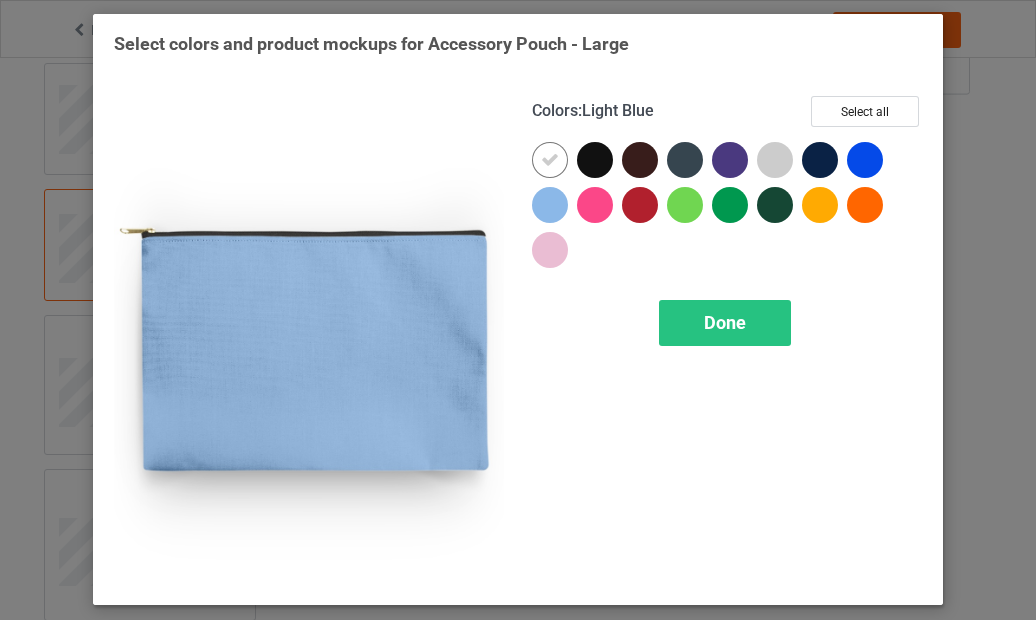 click at bounding box center [550, 205] 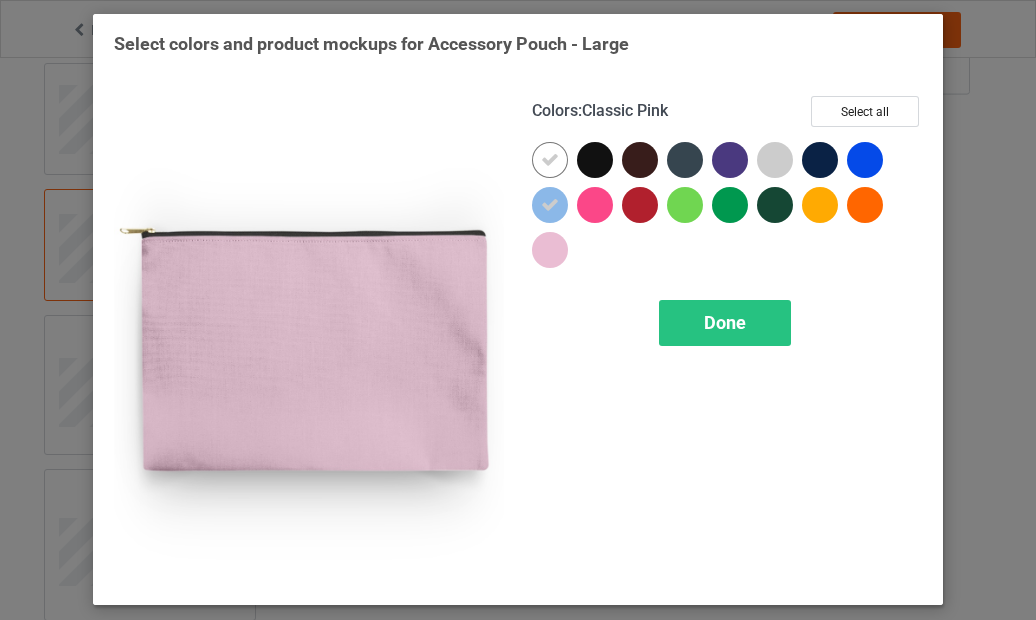 click at bounding box center [550, 250] 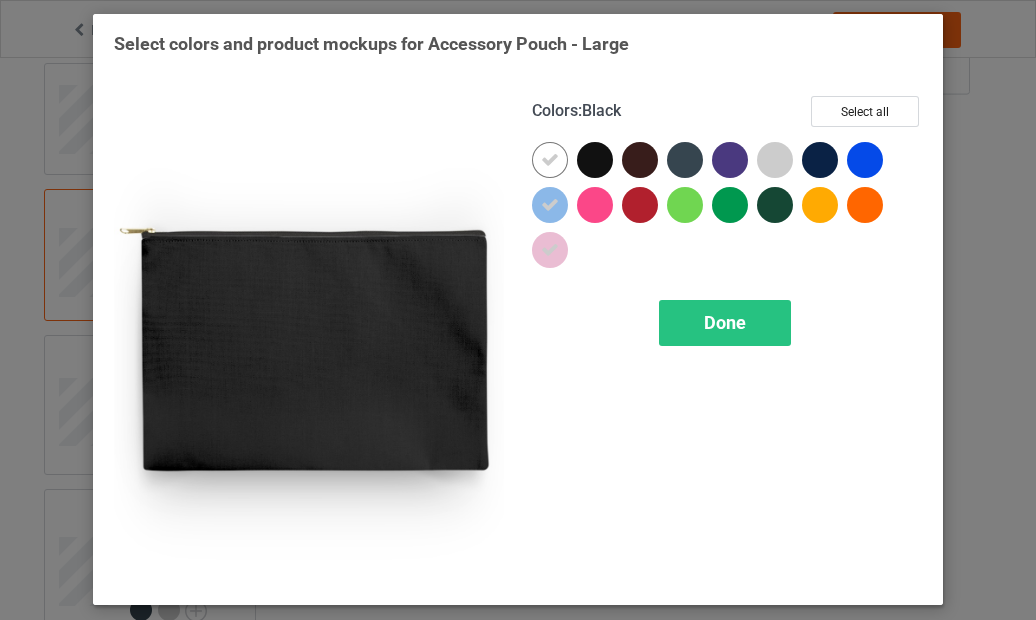 click at bounding box center [595, 160] 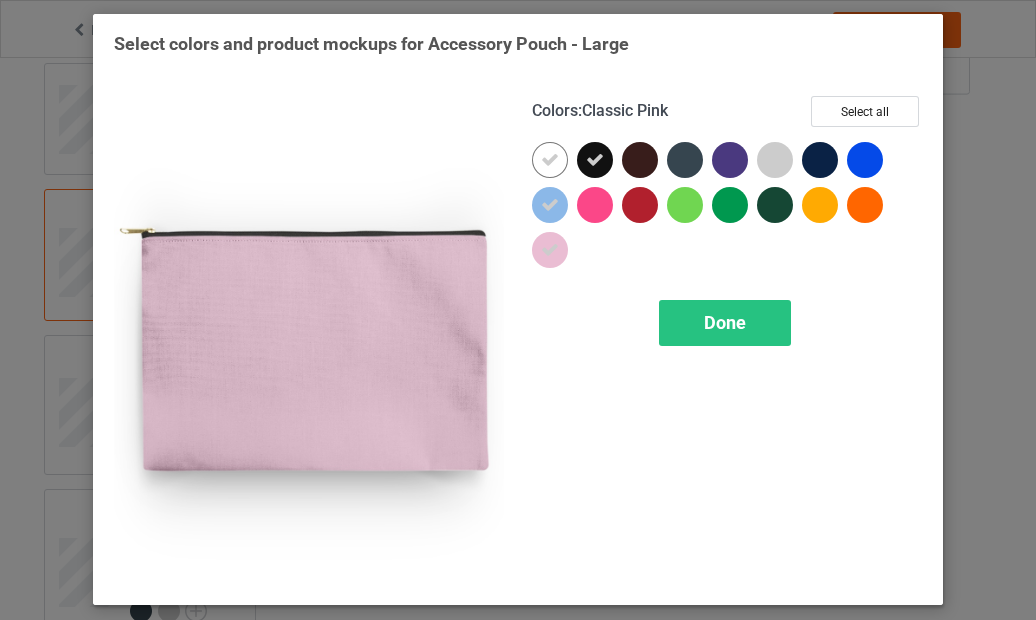 click at bounding box center (550, 250) 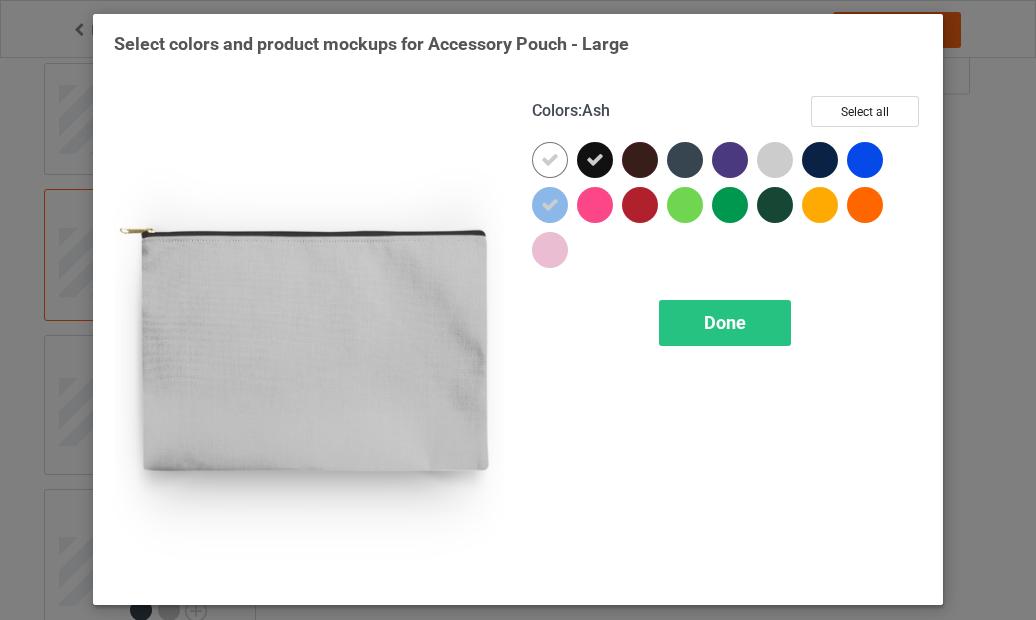 click at bounding box center (775, 160) 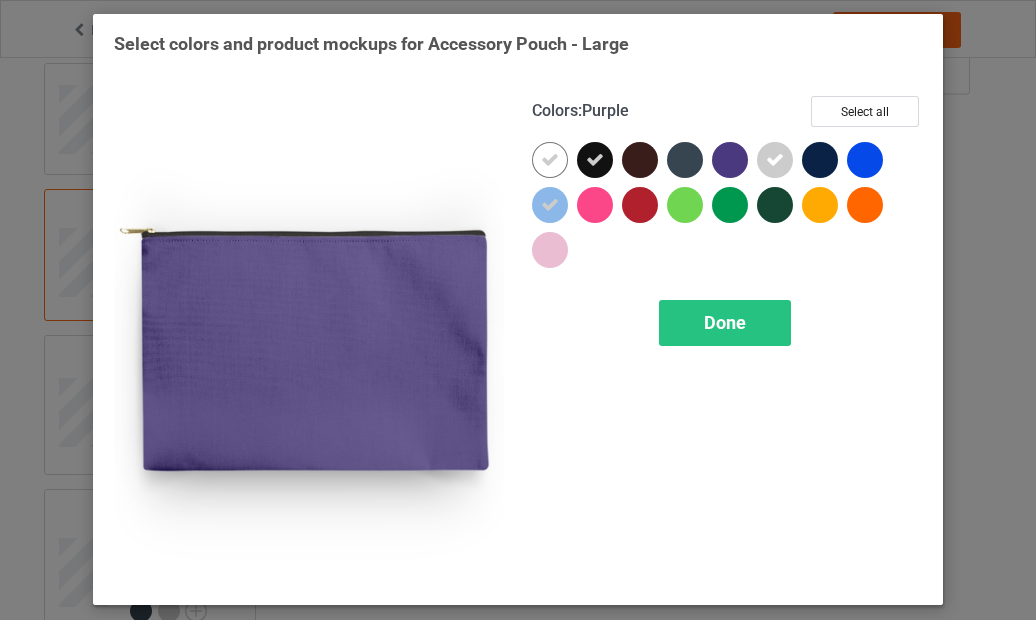click at bounding box center [730, 160] 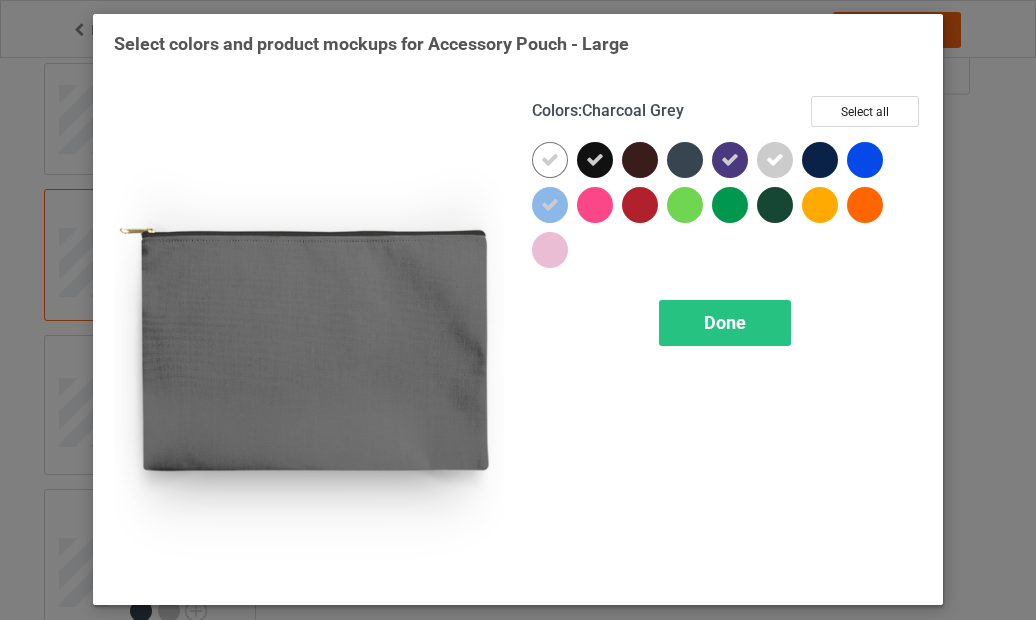 click at bounding box center [685, 160] 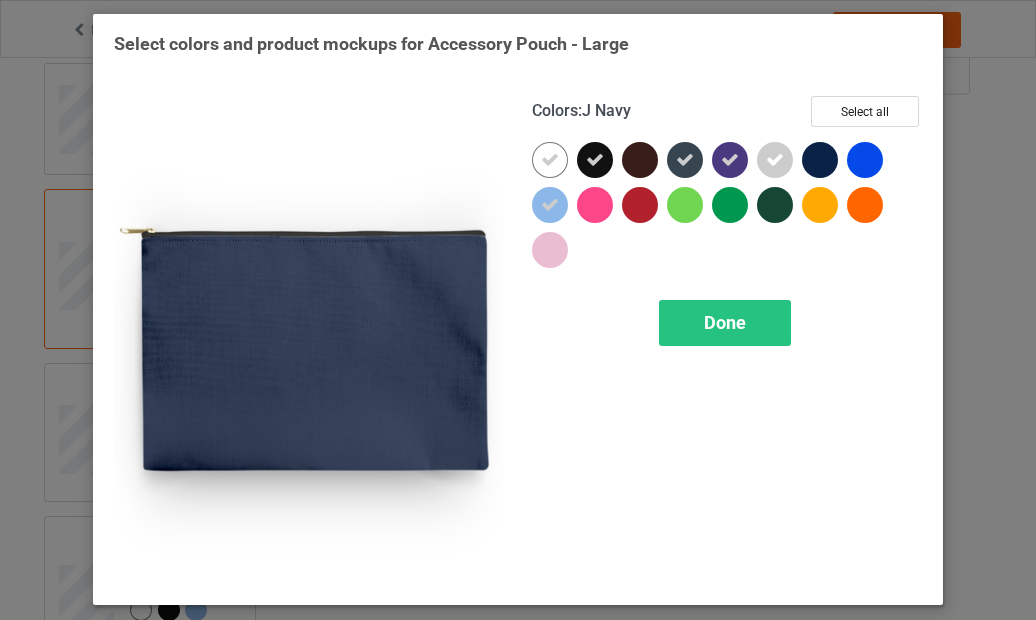 click at bounding box center (820, 160) 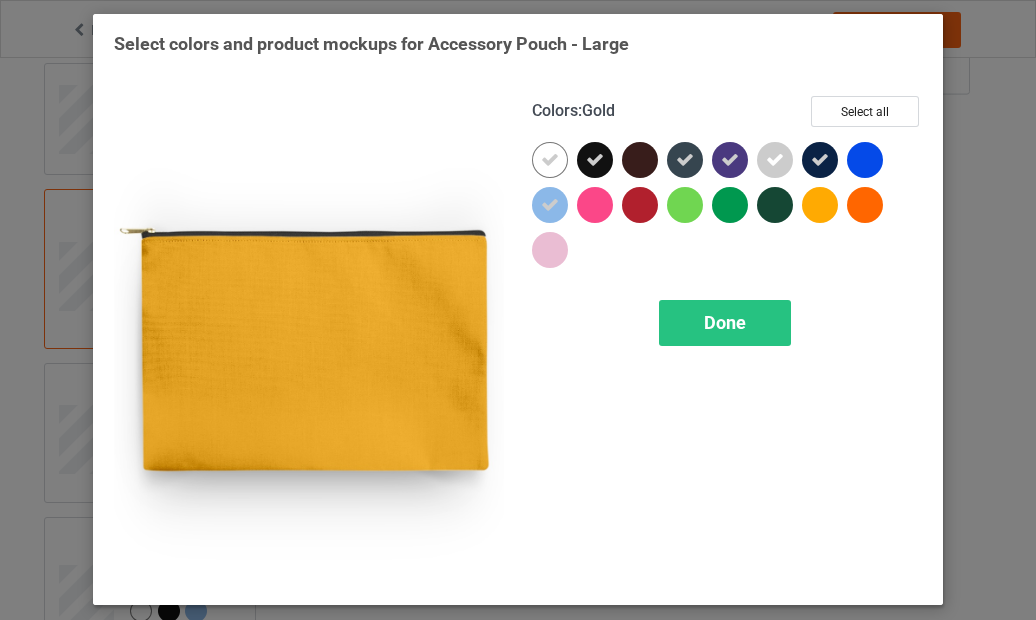 click on "Done" at bounding box center [725, 323] 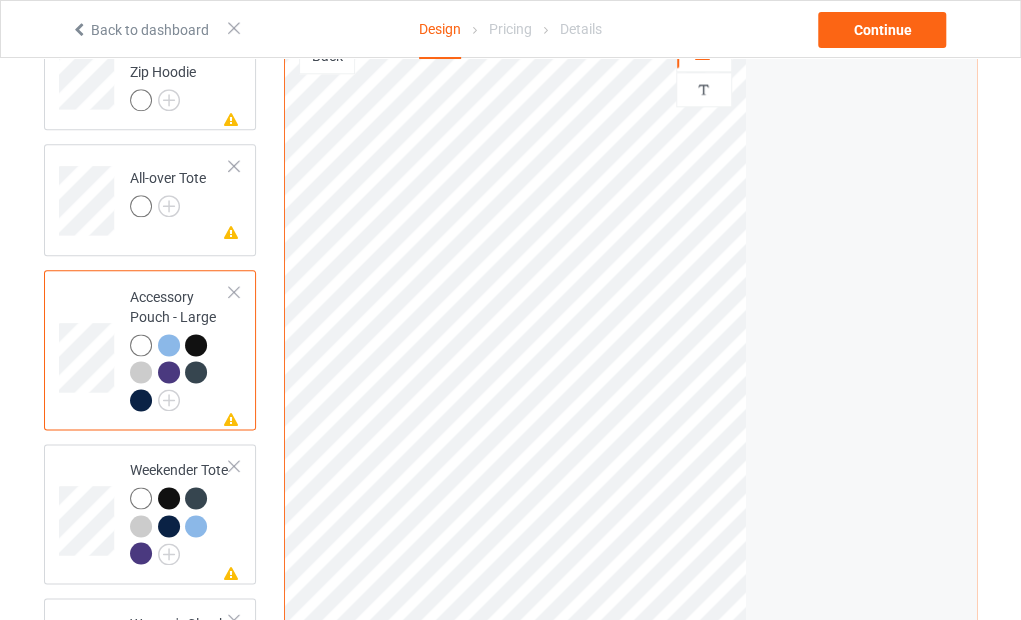 scroll, scrollTop: 749, scrollLeft: 0, axis: vertical 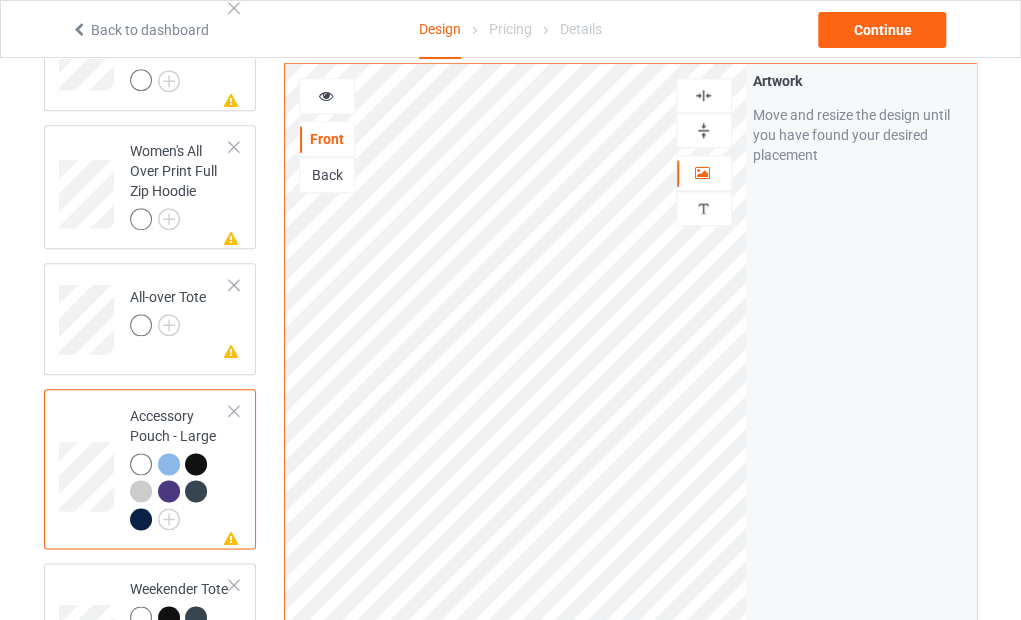 click at bounding box center (0, 0) 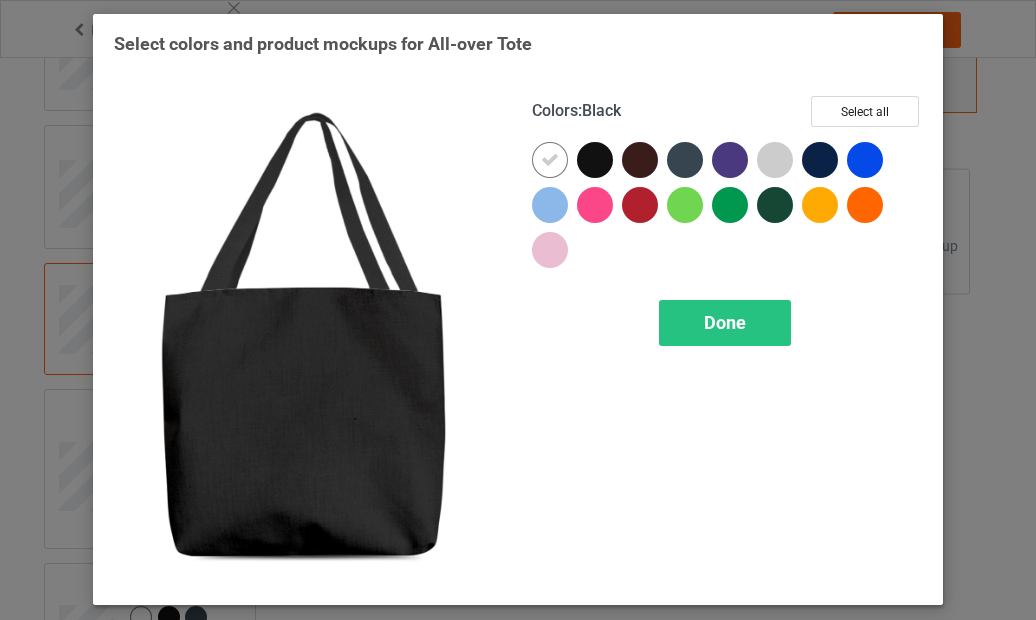 click at bounding box center (595, 160) 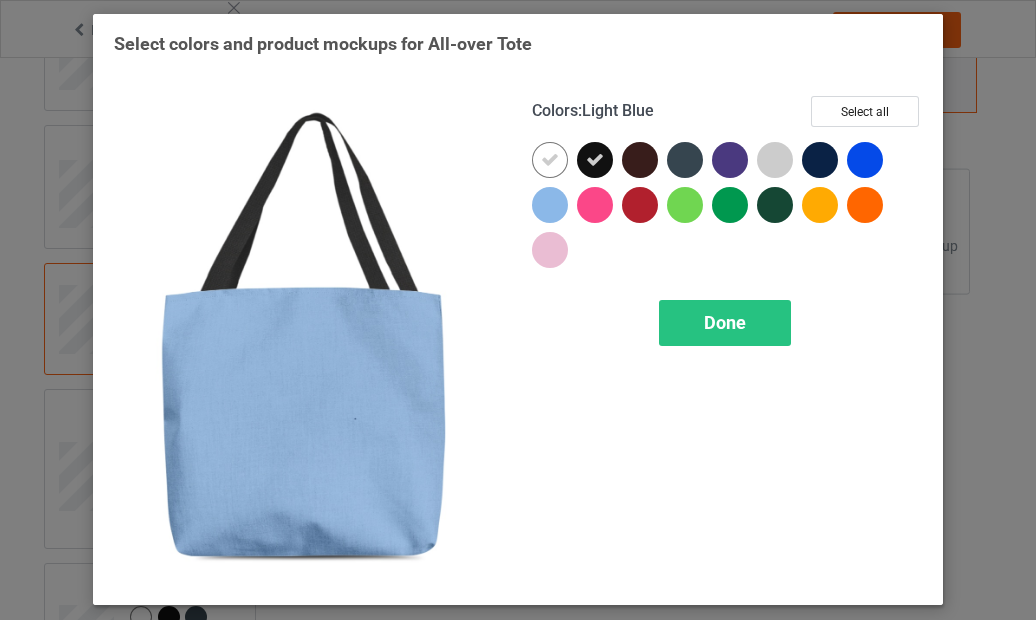 click at bounding box center (550, 205) 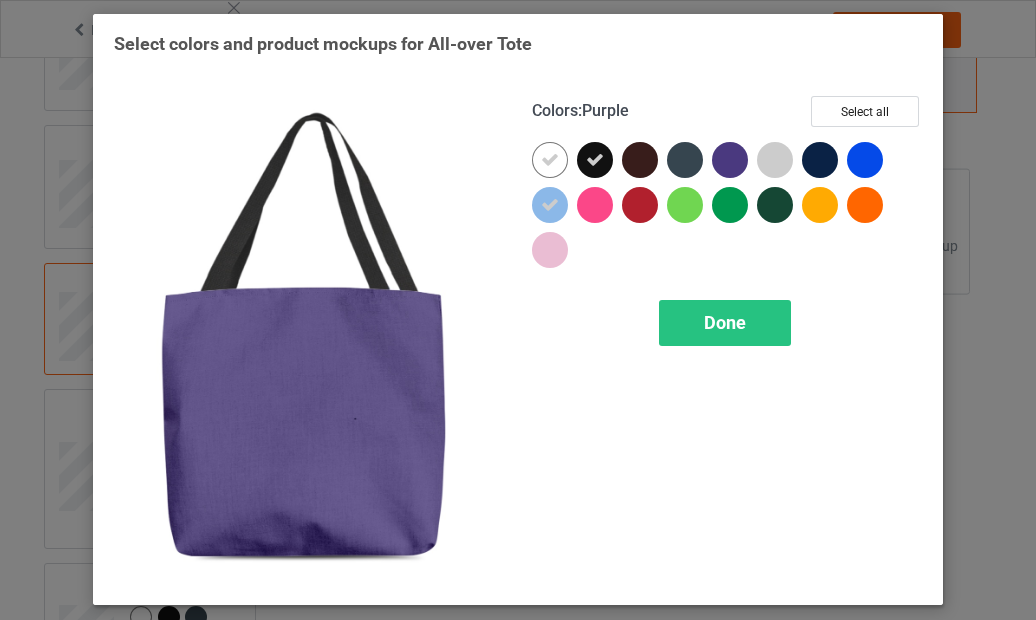 drag, startPoint x: 739, startPoint y: 155, endPoint x: 704, endPoint y: 169, distance: 37.696156 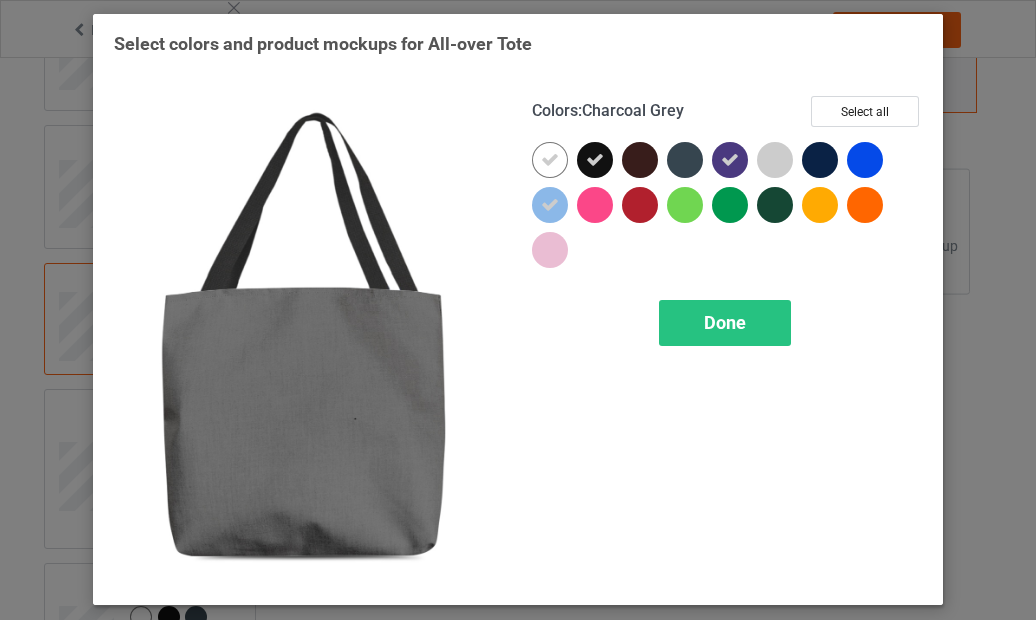 click at bounding box center (685, 160) 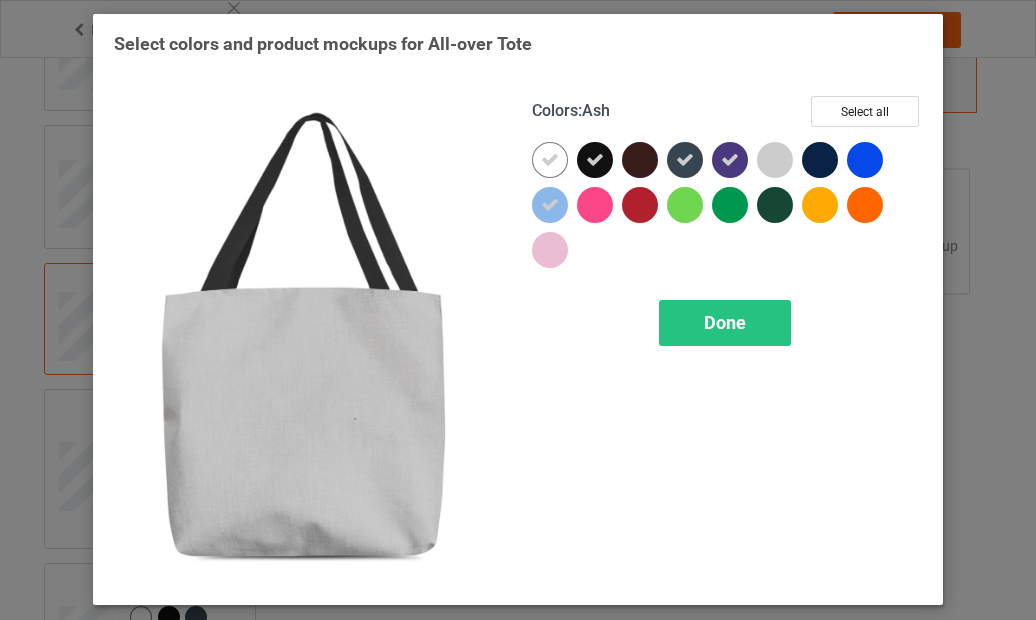 click at bounding box center [775, 160] 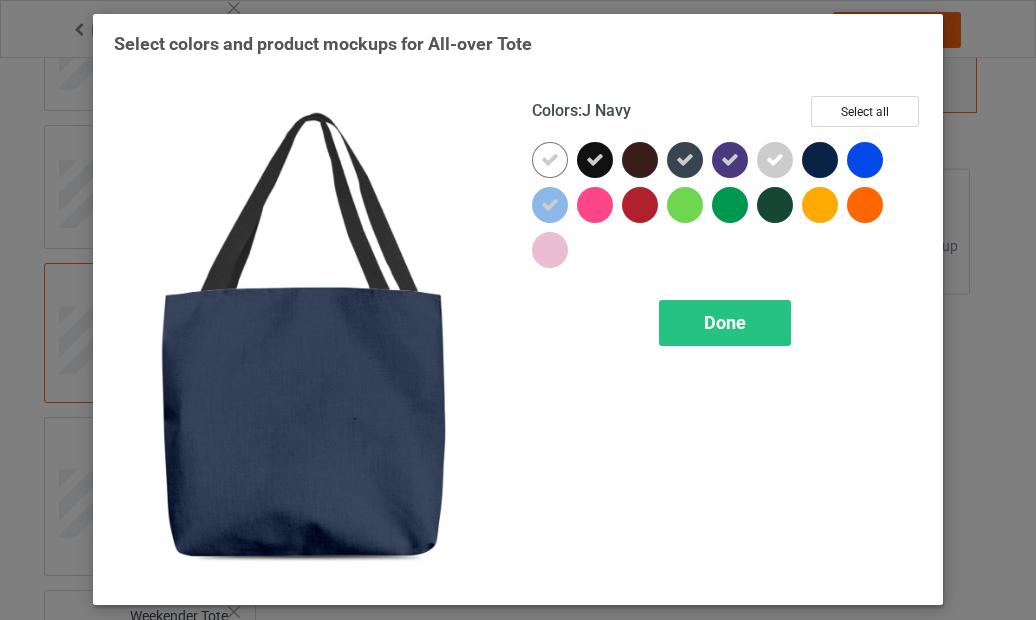 click at bounding box center [820, 160] 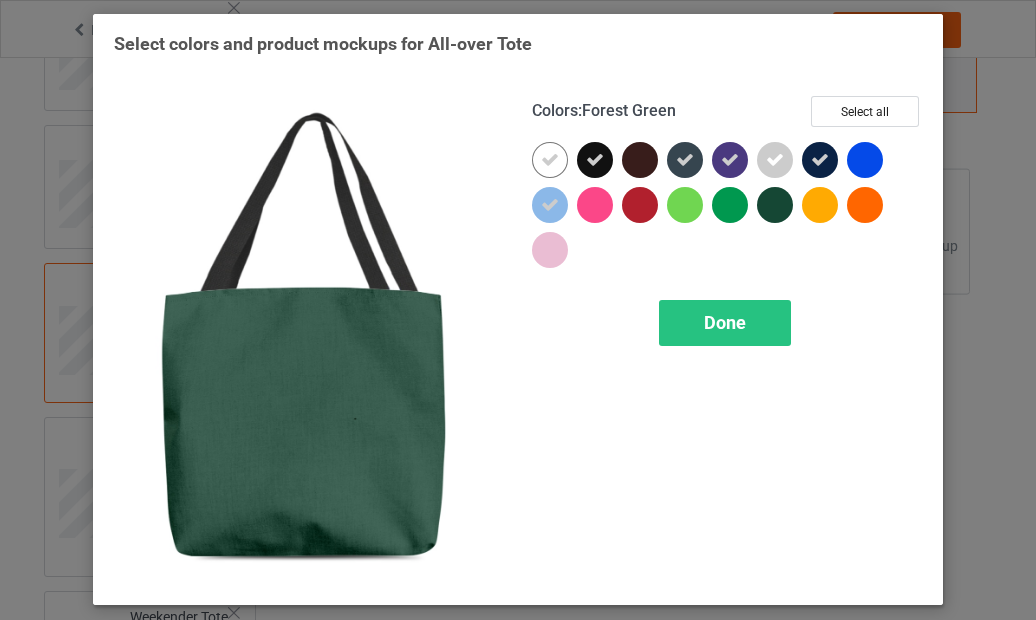 click on "Done" at bounding box center [725, 322] 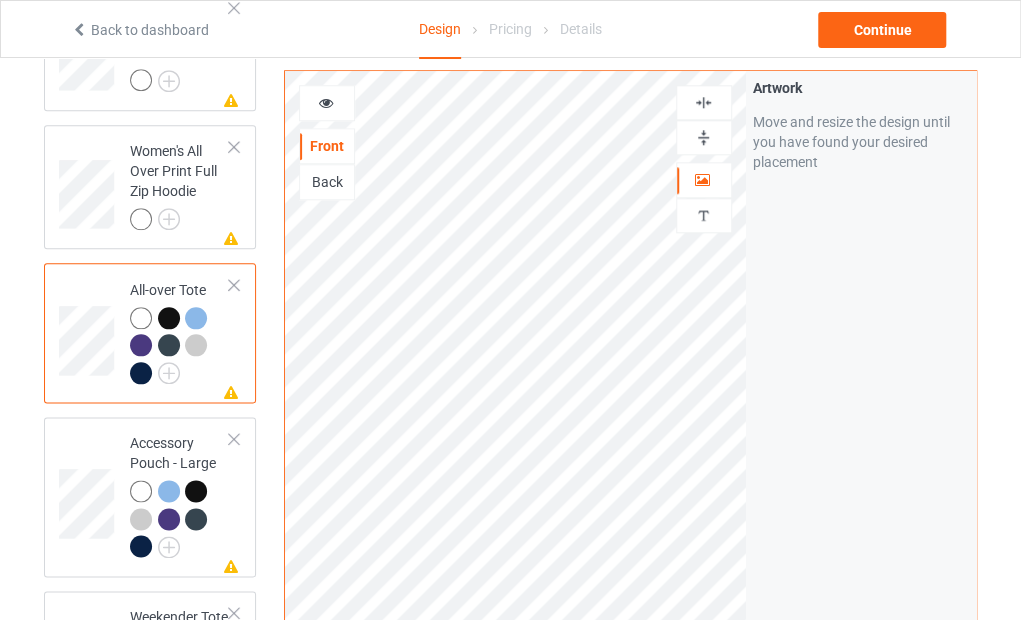 click at bounding box center [0, 0] 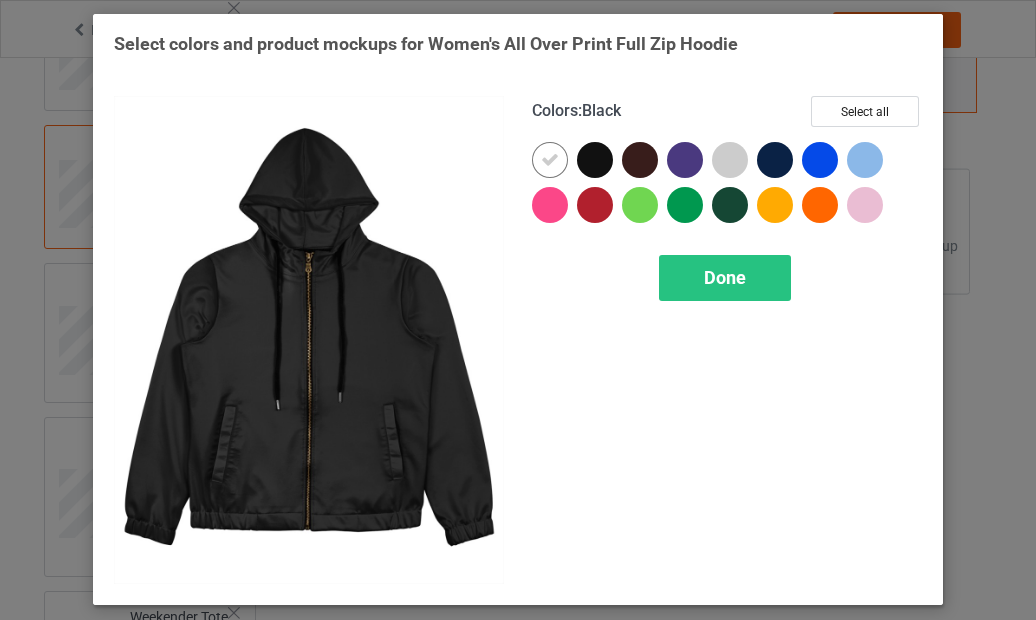 click at bounding box center (595, 160) 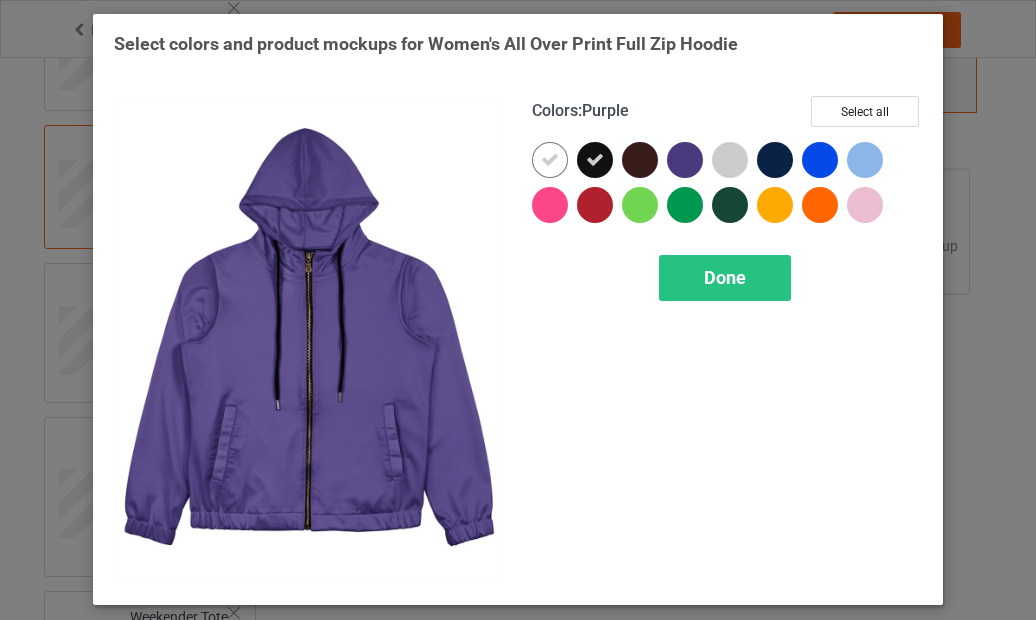 click at bounding box center [685, 160] 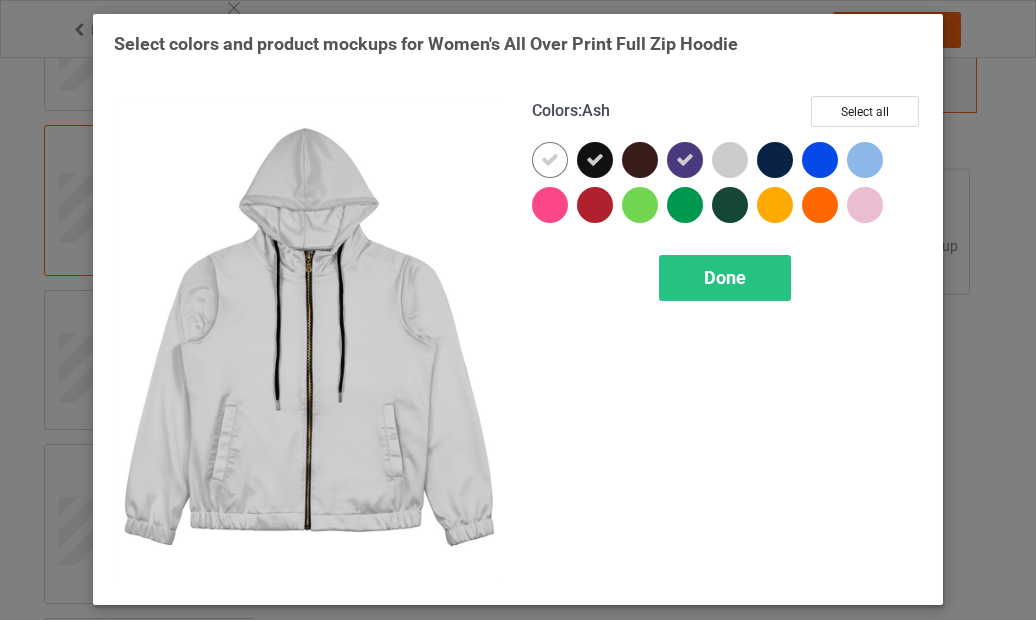 click at bounding box center [730, 160] 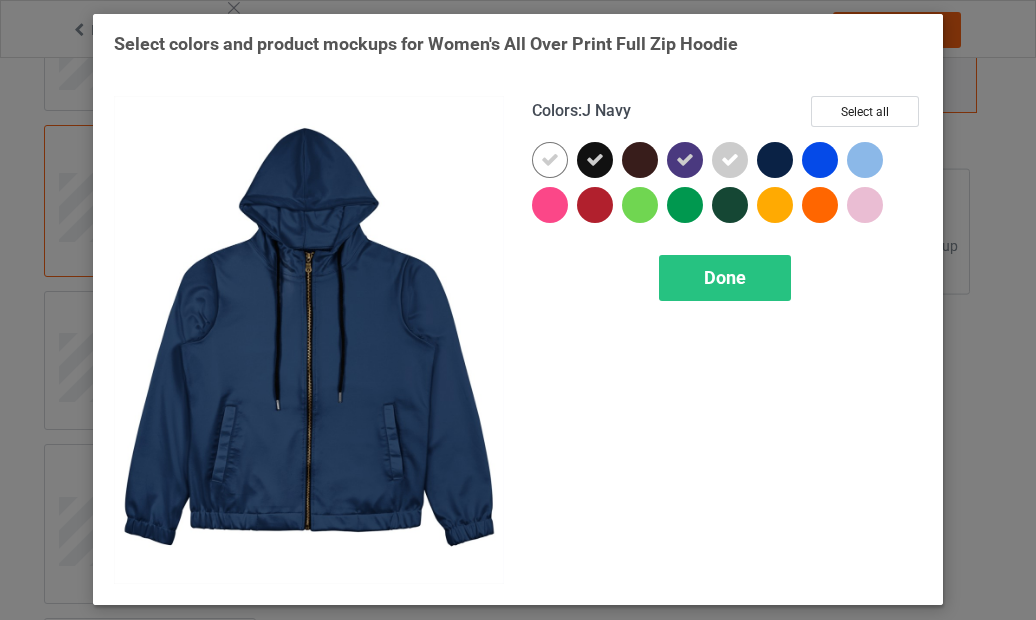click at bounding box center [775, 160] 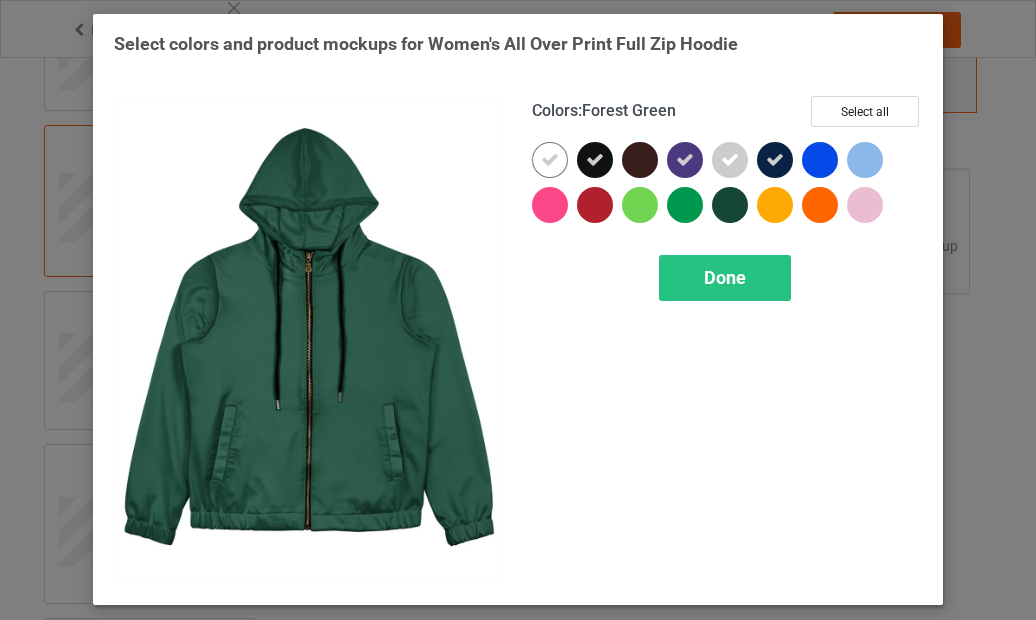 click on "Done" at bounding box center [725, 277] 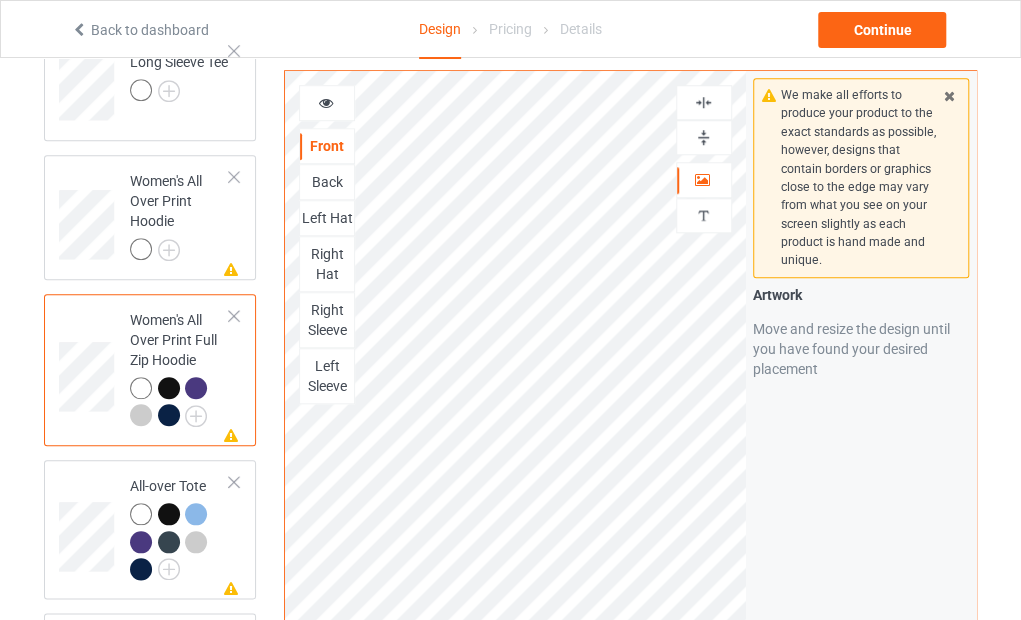 scroll, scrollTop: 549, scrollLeft: 0, axis: vertical 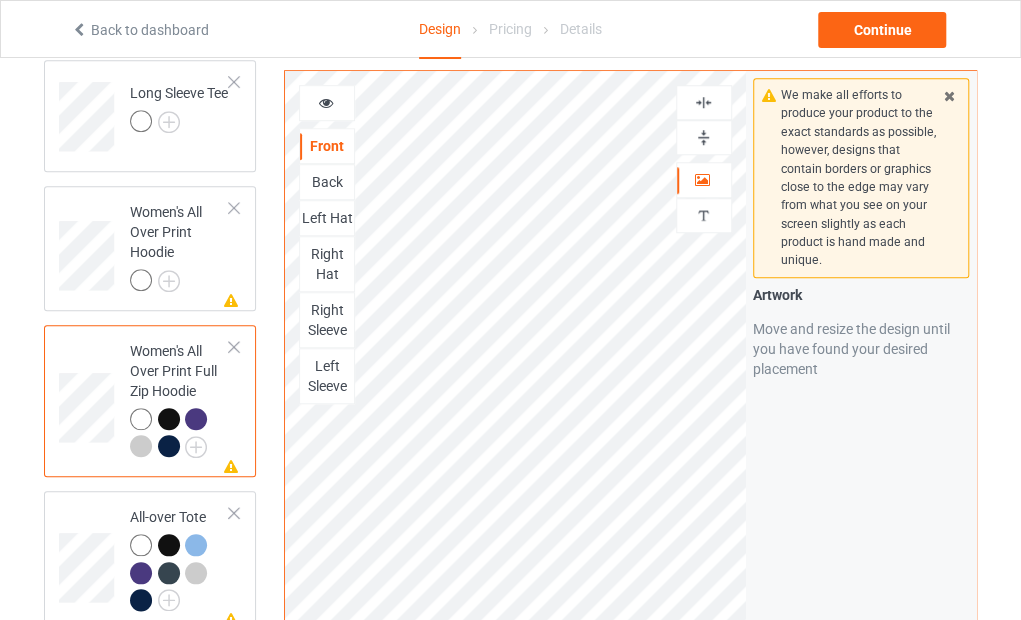 click on "Women's All Over Print Hoodie" at bounding box center [180, 246] 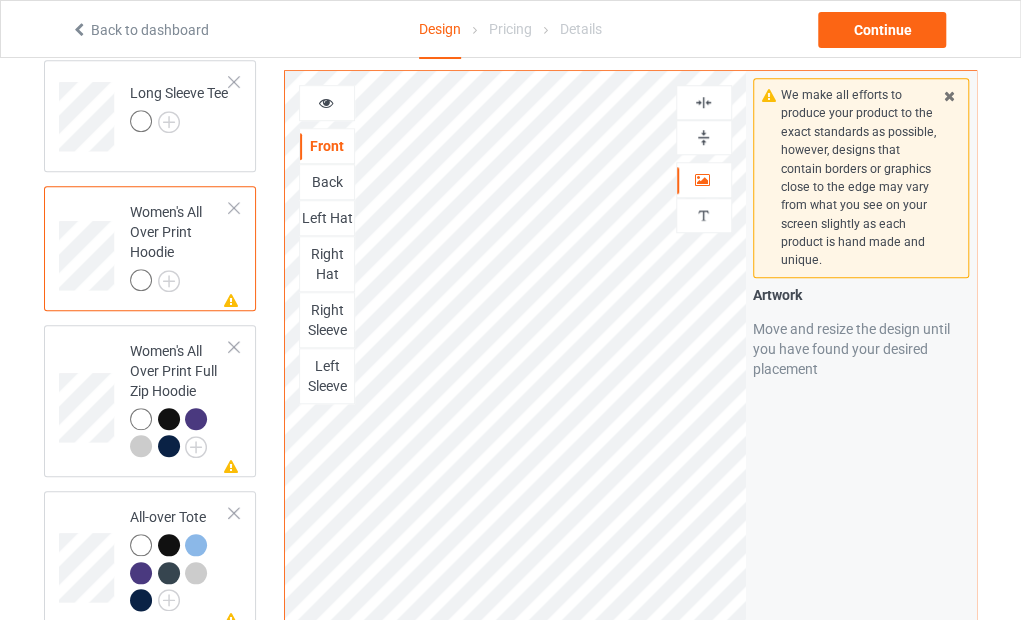 click at bounding box center [0, 0] 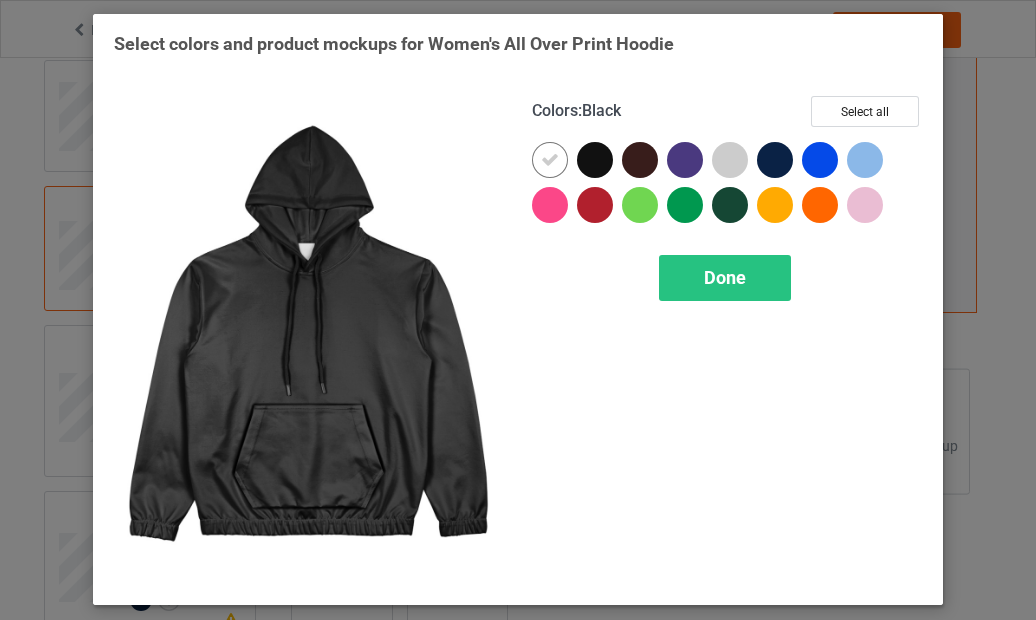 click at bounding box center (595, 160) 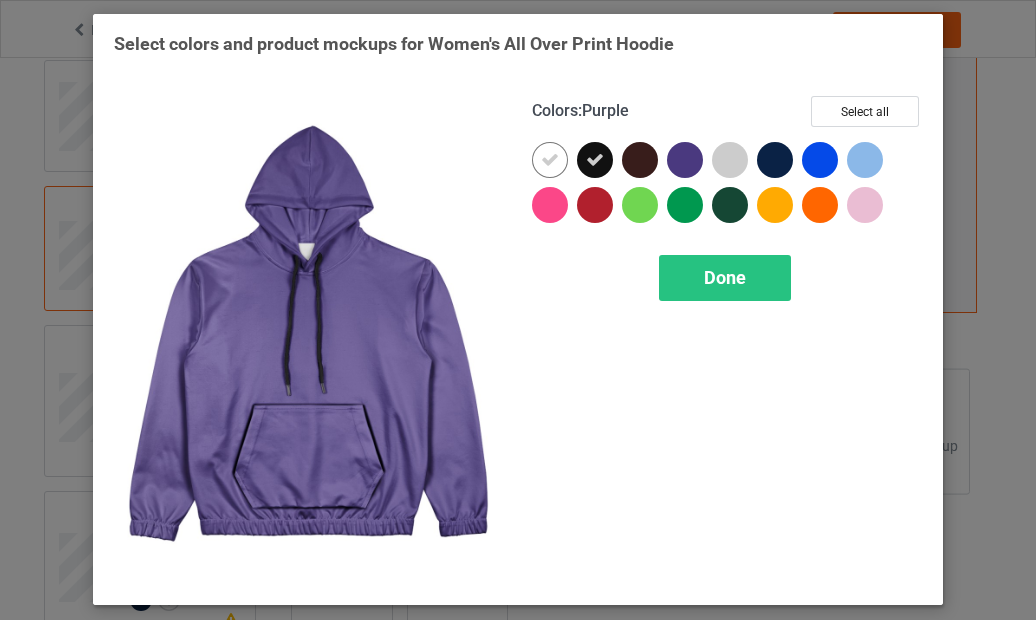 click at bounding box center (685, 160) 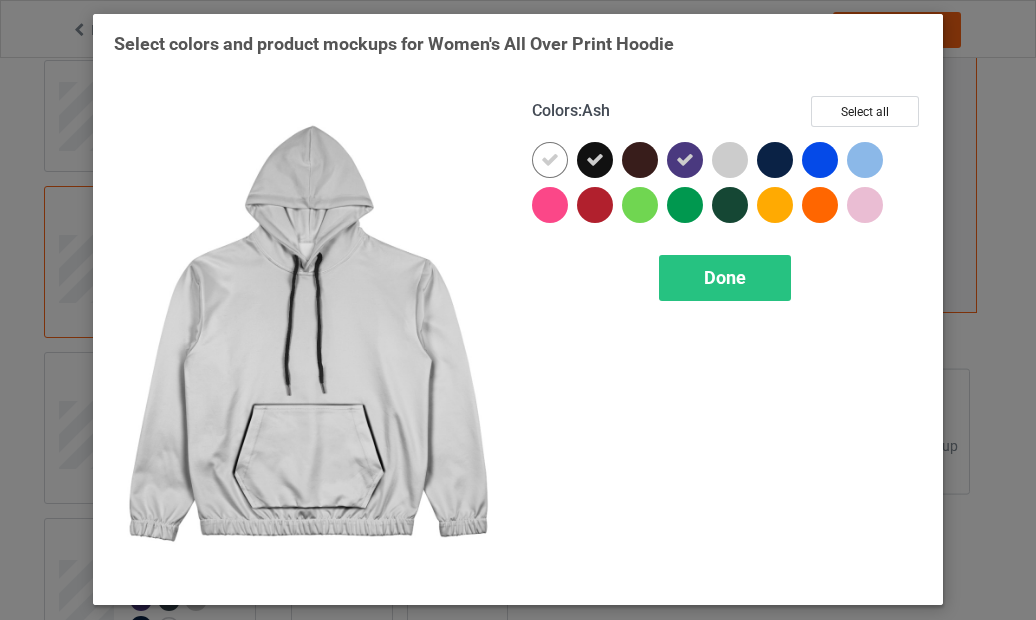 click at bounding box center (734, 164) 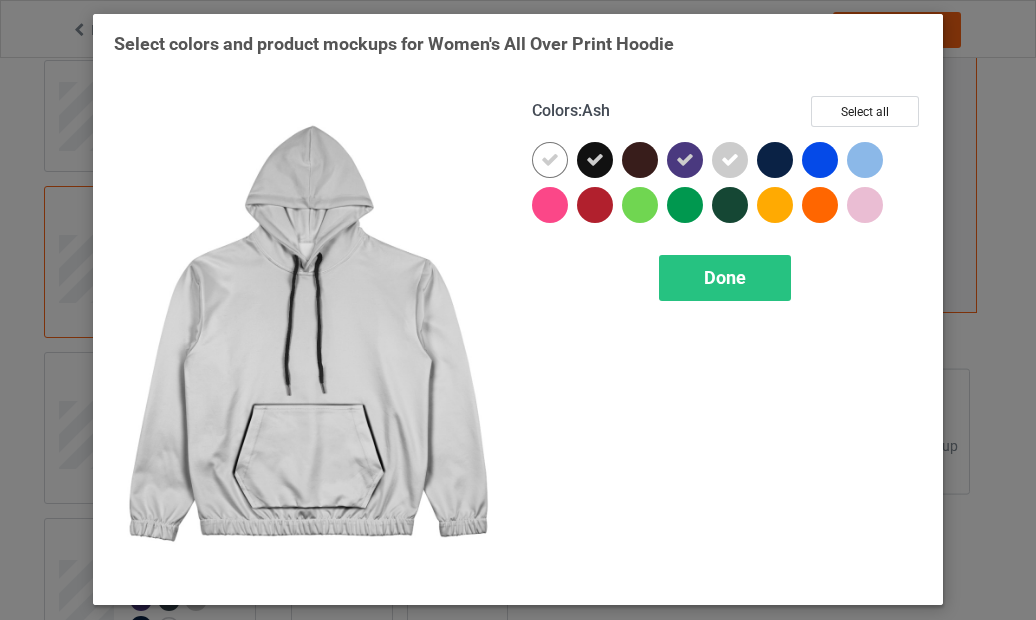 click at bounding box center (730, 160) 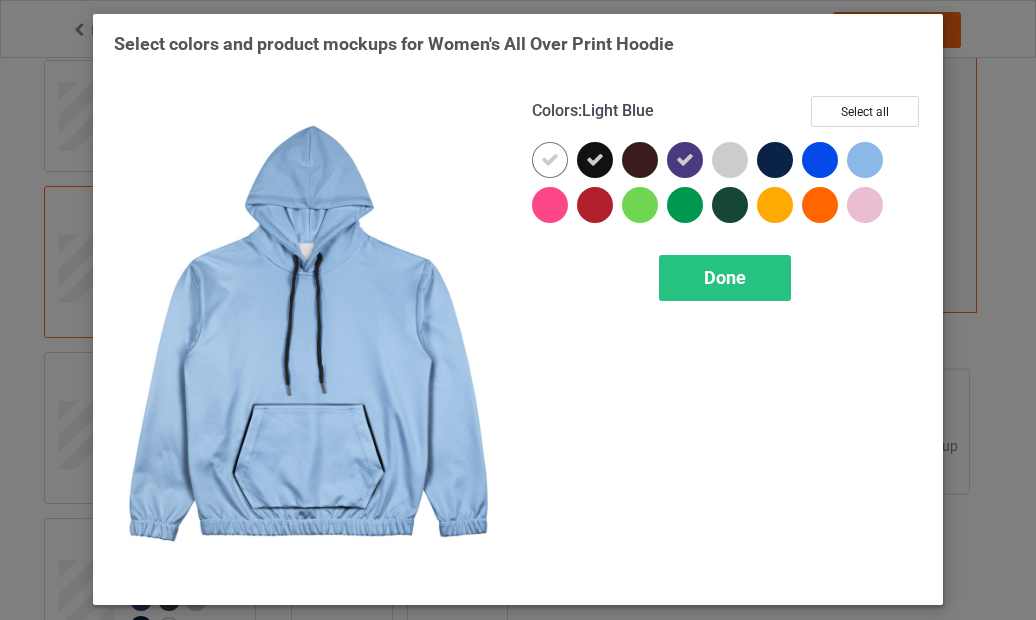 click at bounding box center (865, 160) 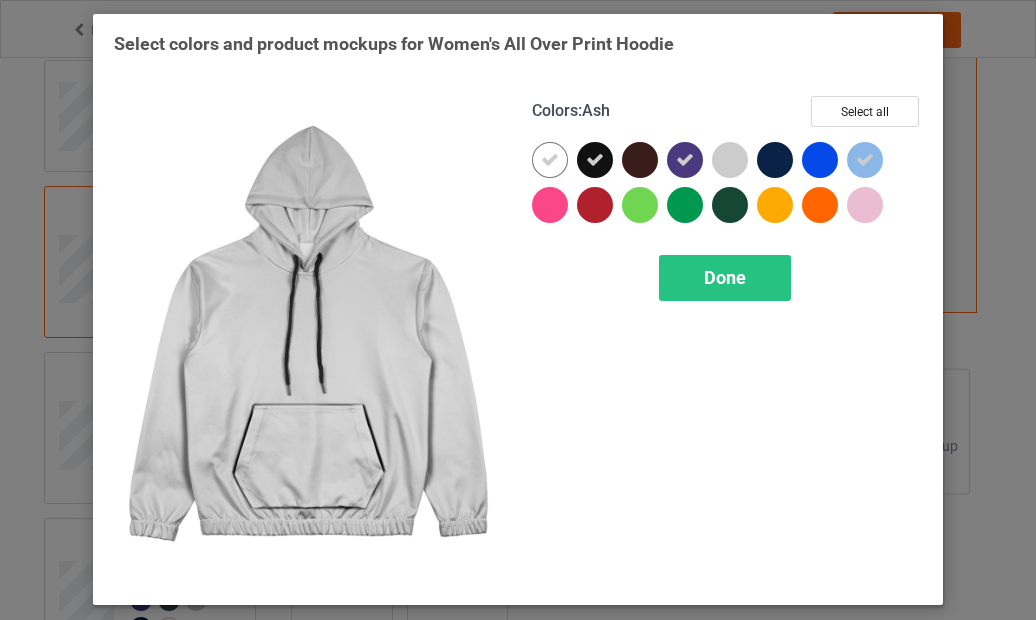 click at bounding box center [730, 160] 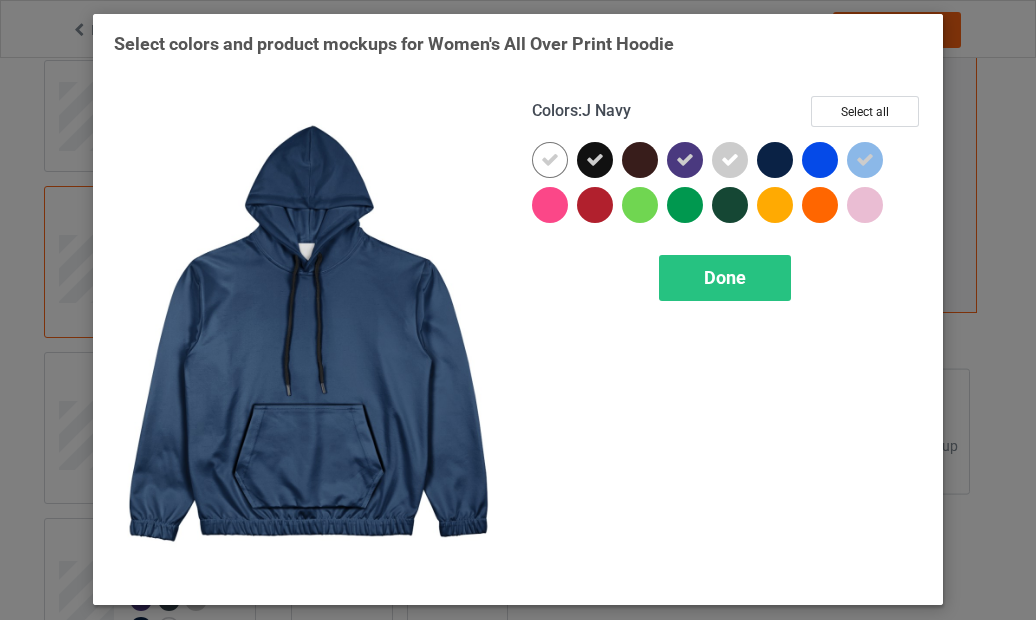 click at bounding box center (775, 160) 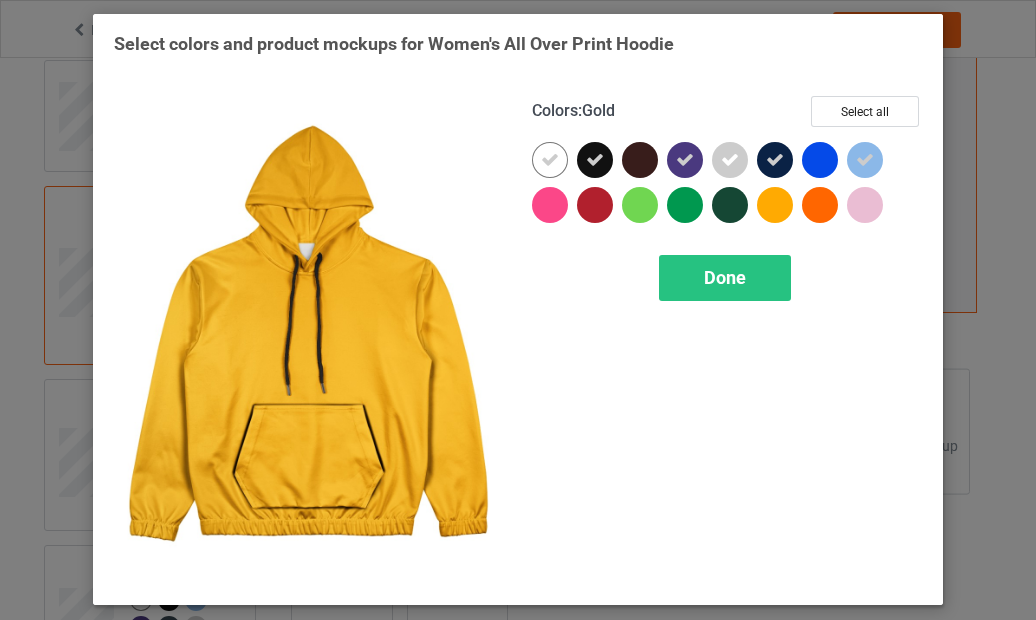 click on "Done" at bounding box center (725, 277) 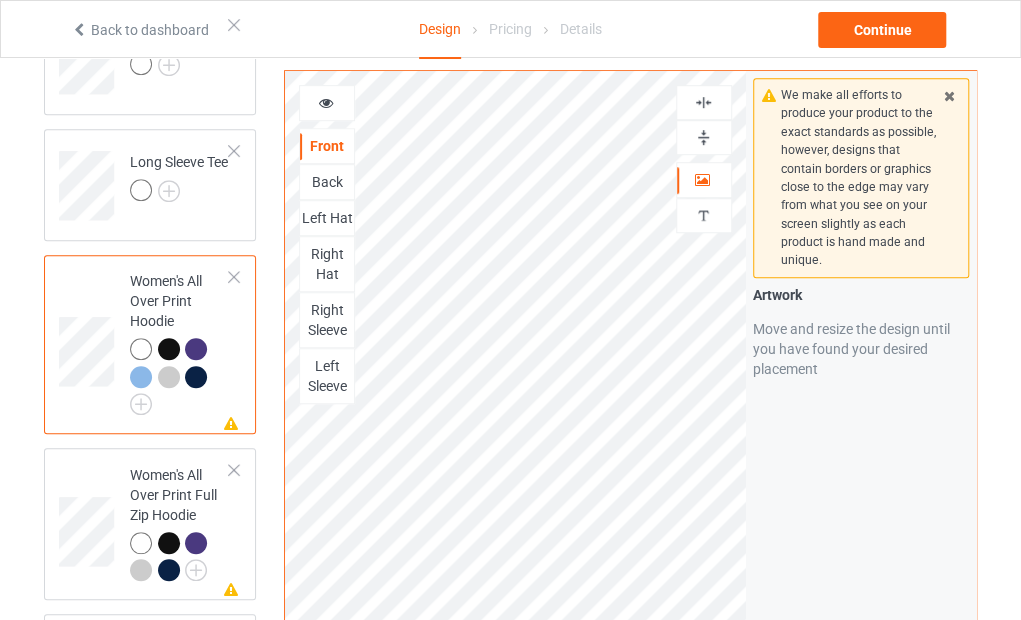 scroll, scrollTop: 449, scrollLeft: 0, axis: vertical 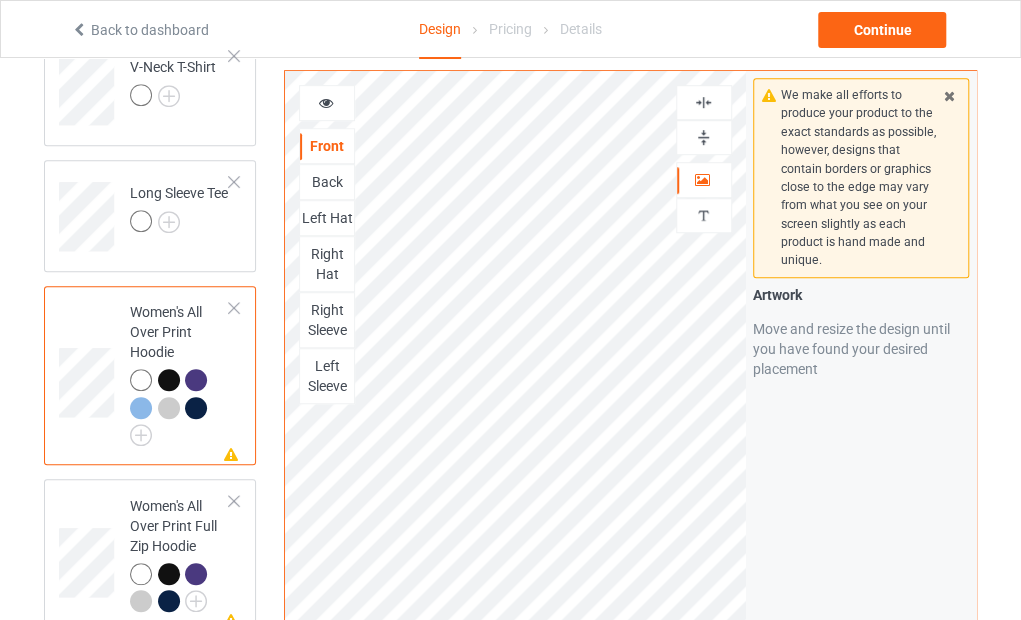 click at bounding box center [0, 0] 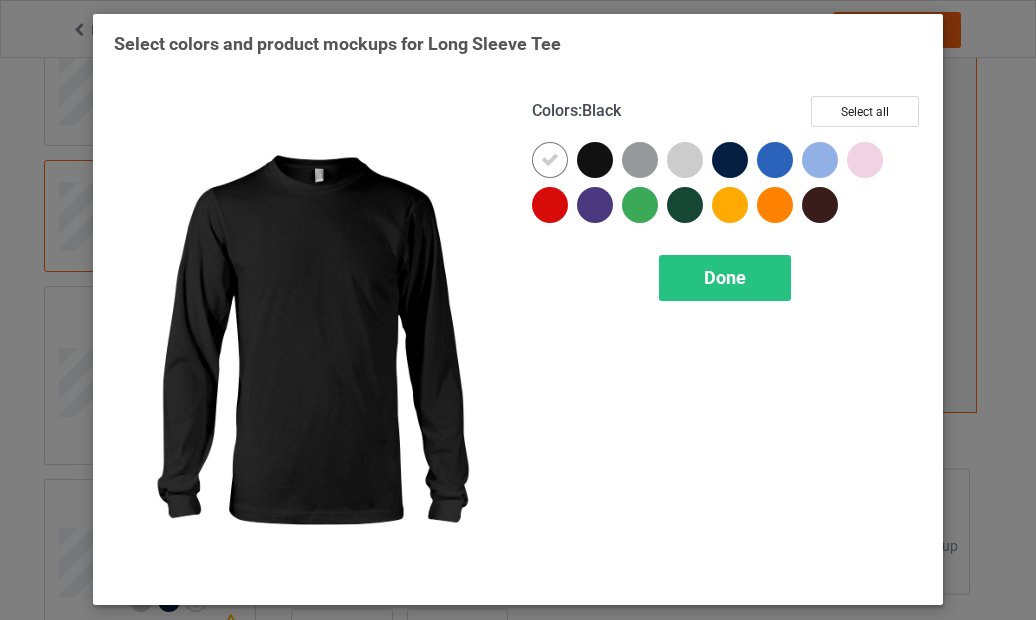 drag, startPoint x: 592, startPoint y: 161, endPoint x: 658, endPoint y: 160, distance: 66.007576 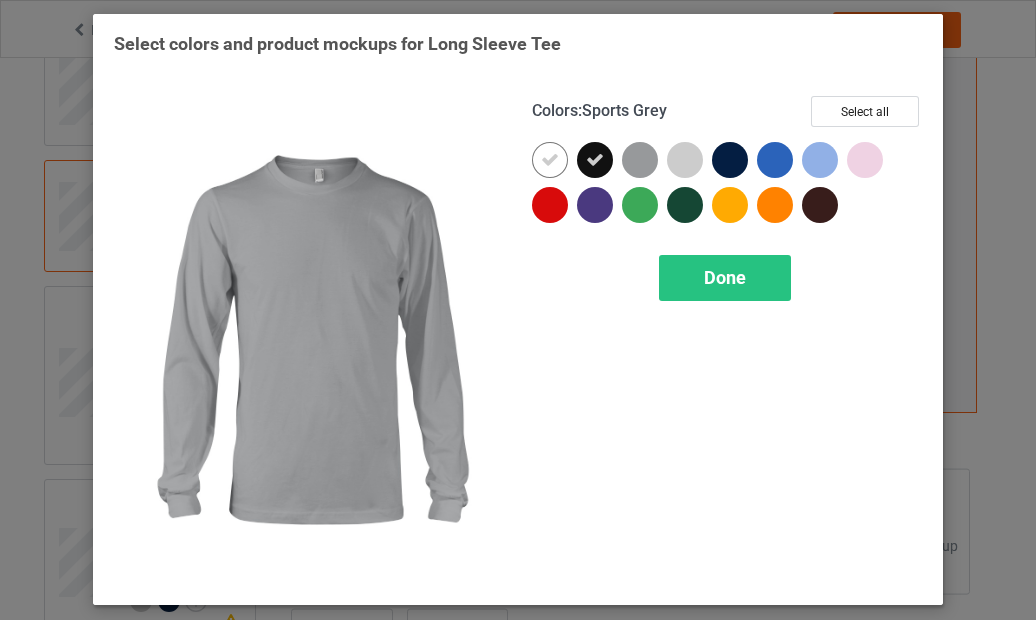 click at bounding box center (640, 160) 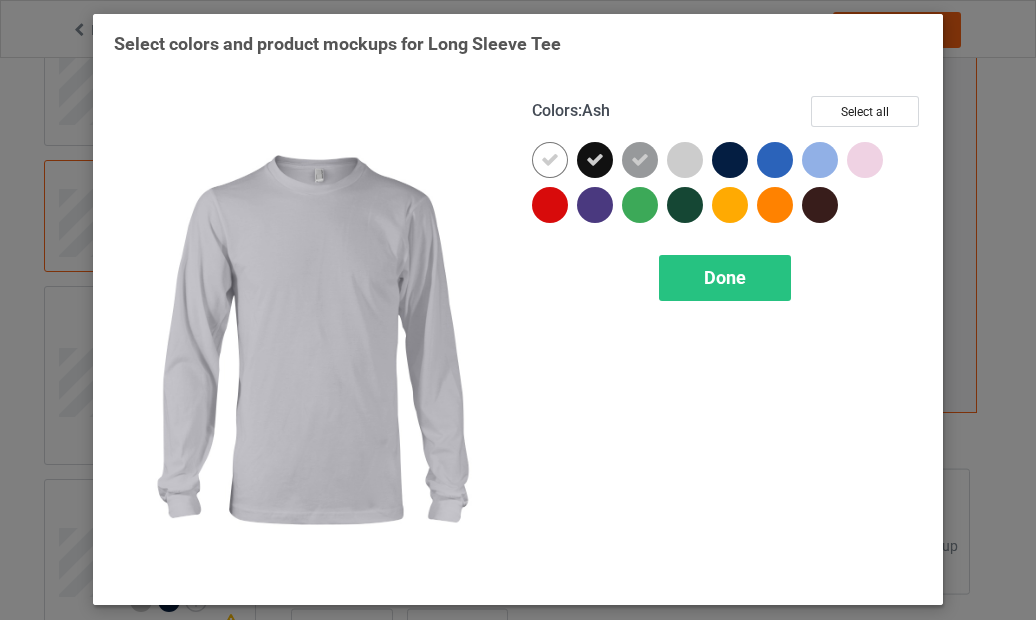 click at bounding box center (685, 160) 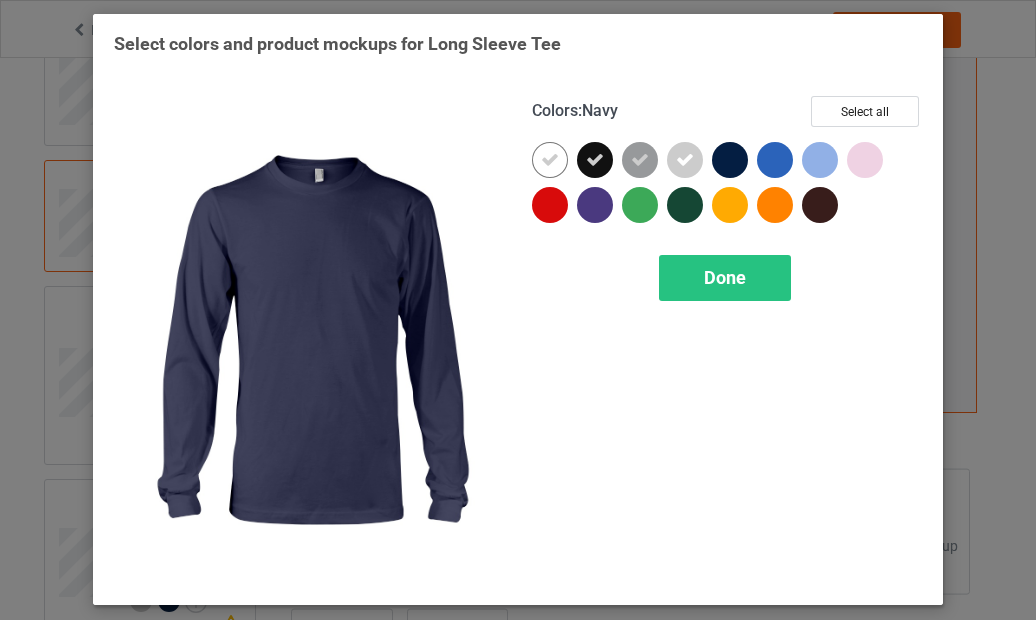 click at bounding box center (730, 160) 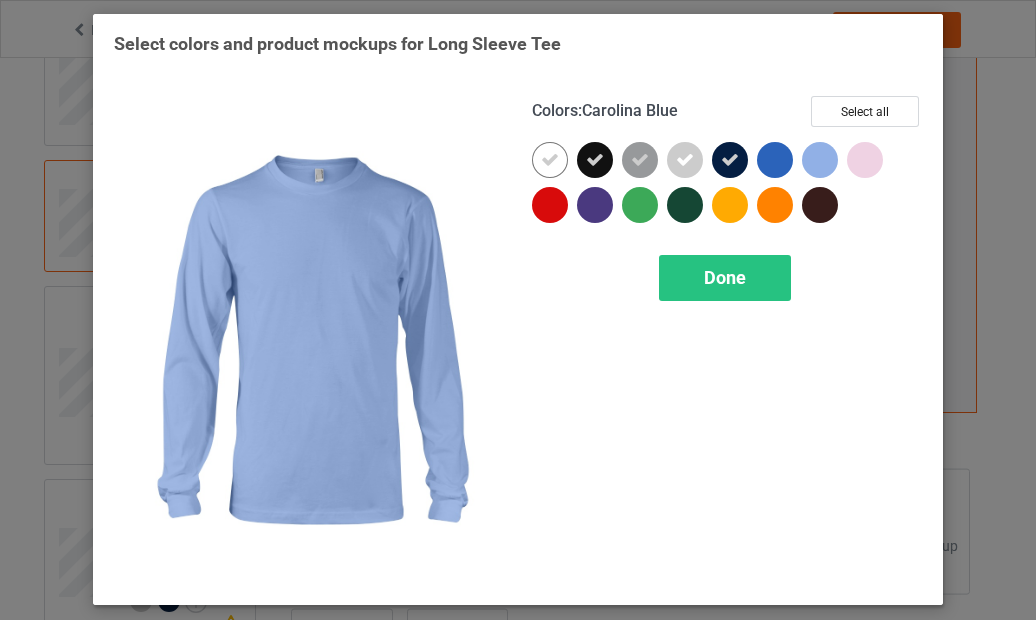 drag, startPoint x: 822, startPoint y: 161, endPoint x: 812, endPoint y: 167, distance: 11.661903 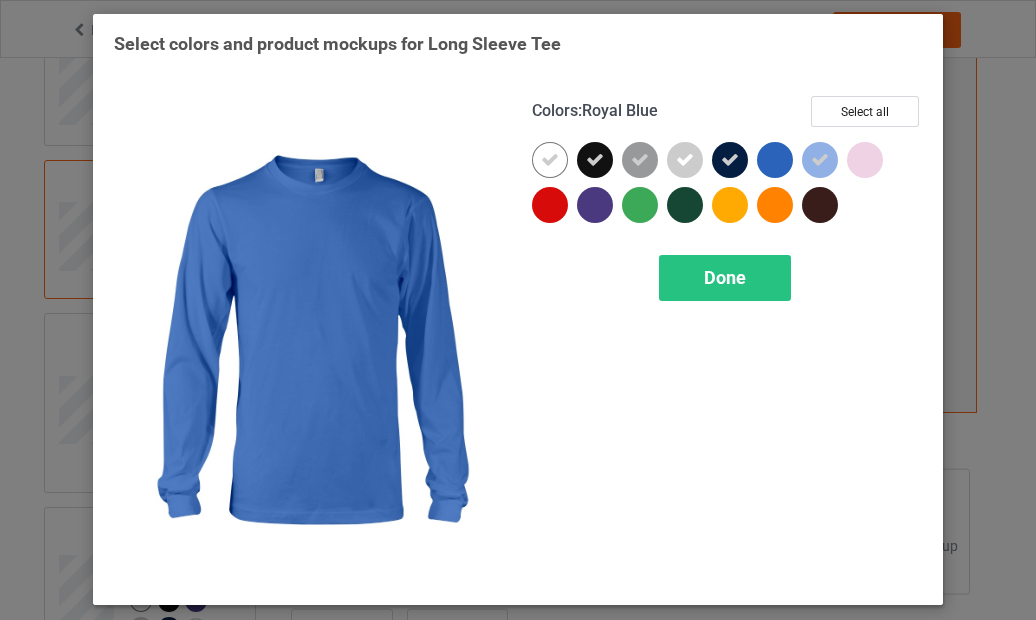 click at bounding box center [775, 160] 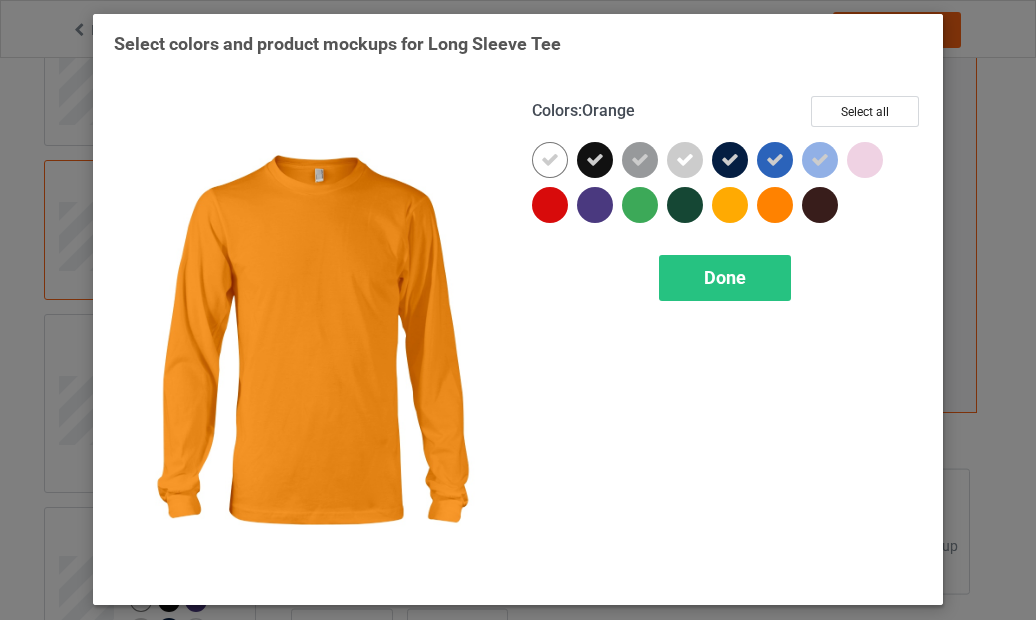 click on "Done" at bounding box center (725, 277) 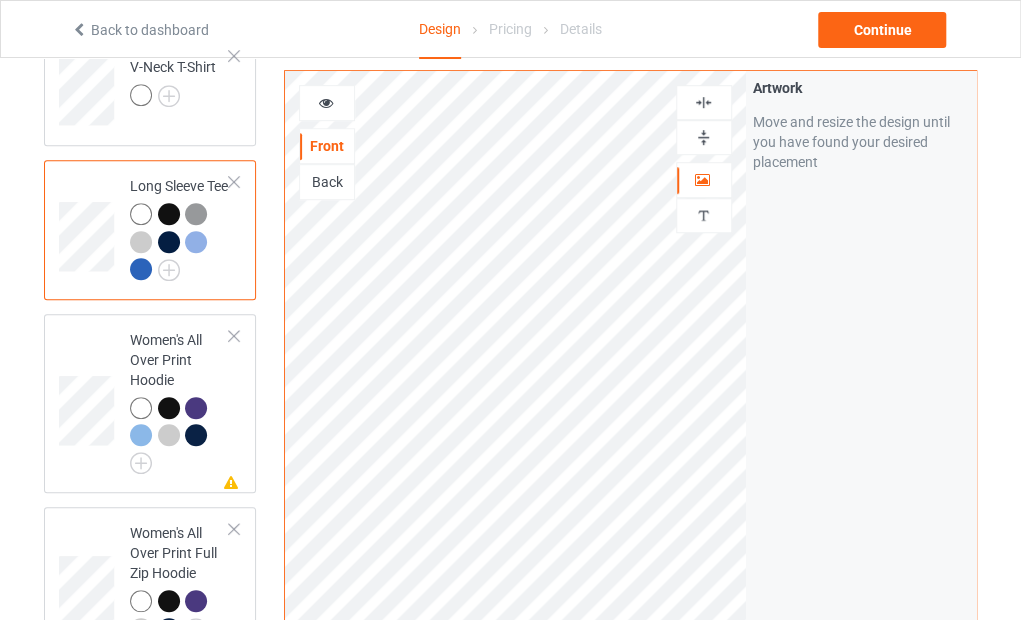 scroll, scrollTop: 249, scrollLeft: 0, axis: vertical 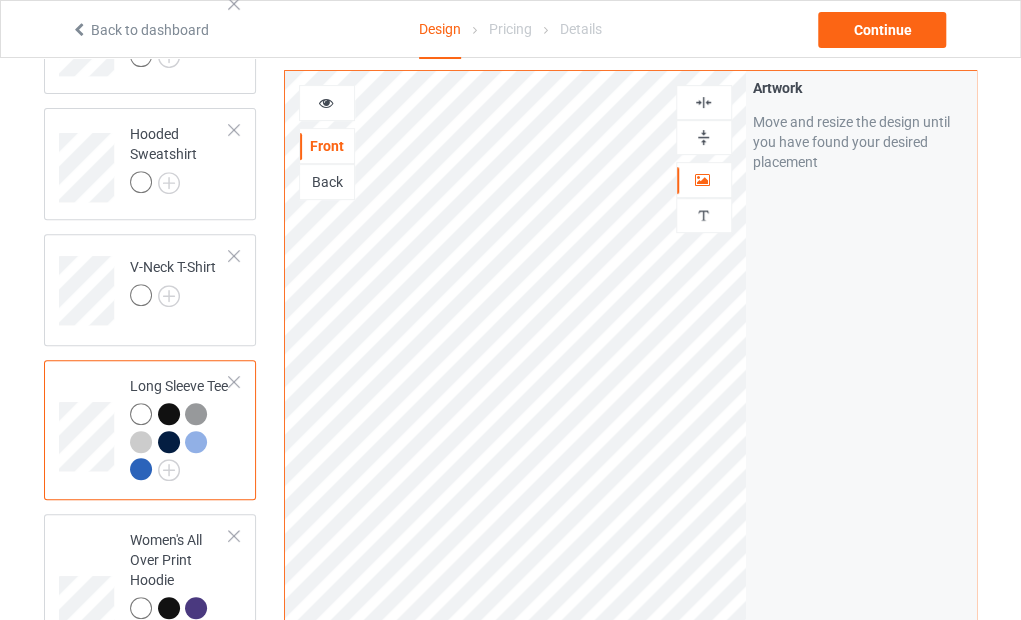 click at bounding box center [0, 0] 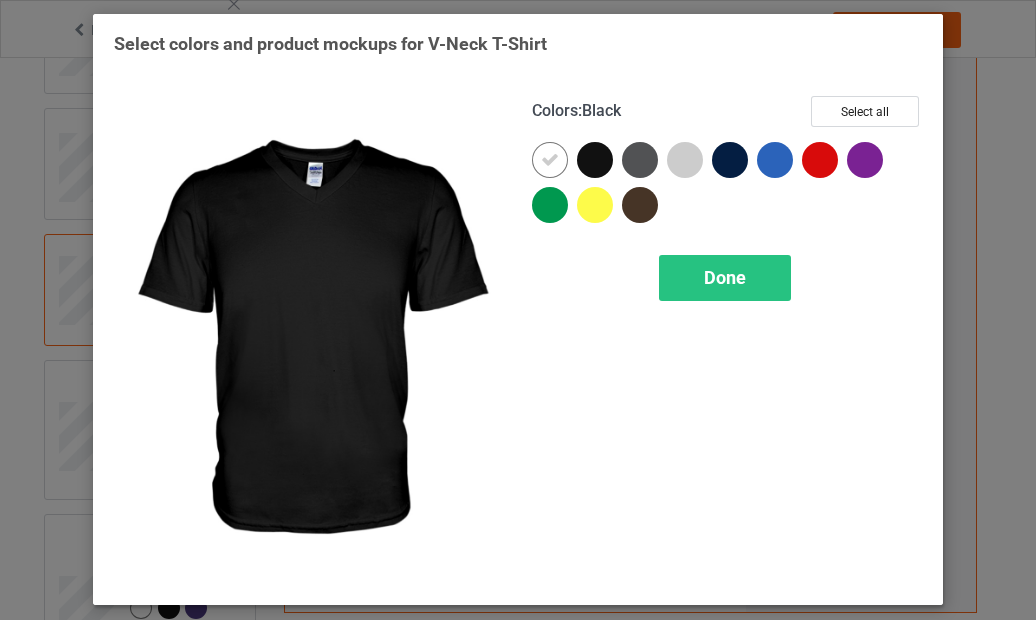 click at bounding box center [595, 160] 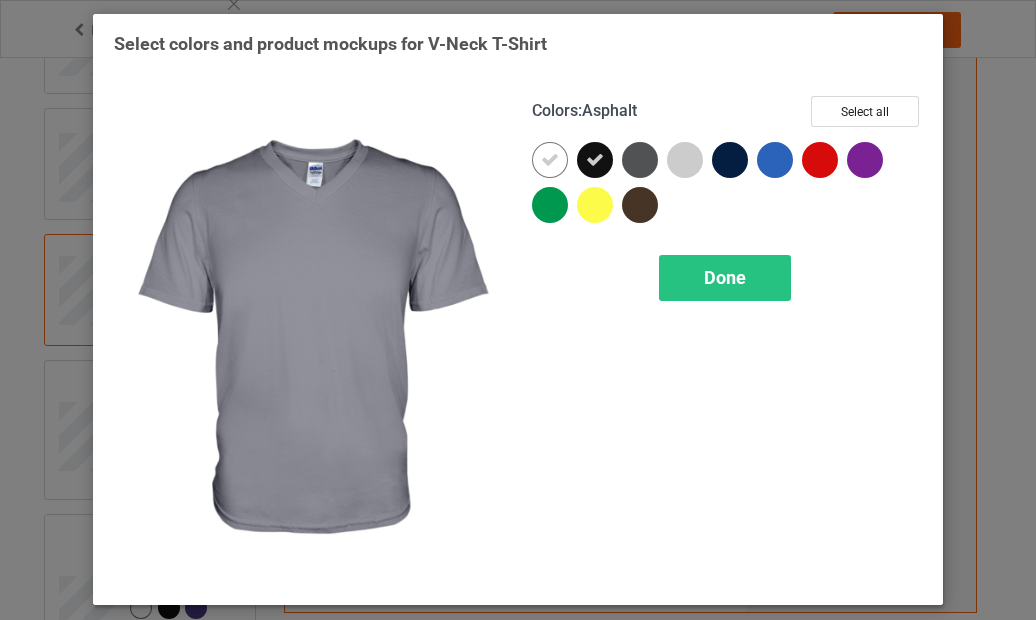 click at bounding box center [640, 160] 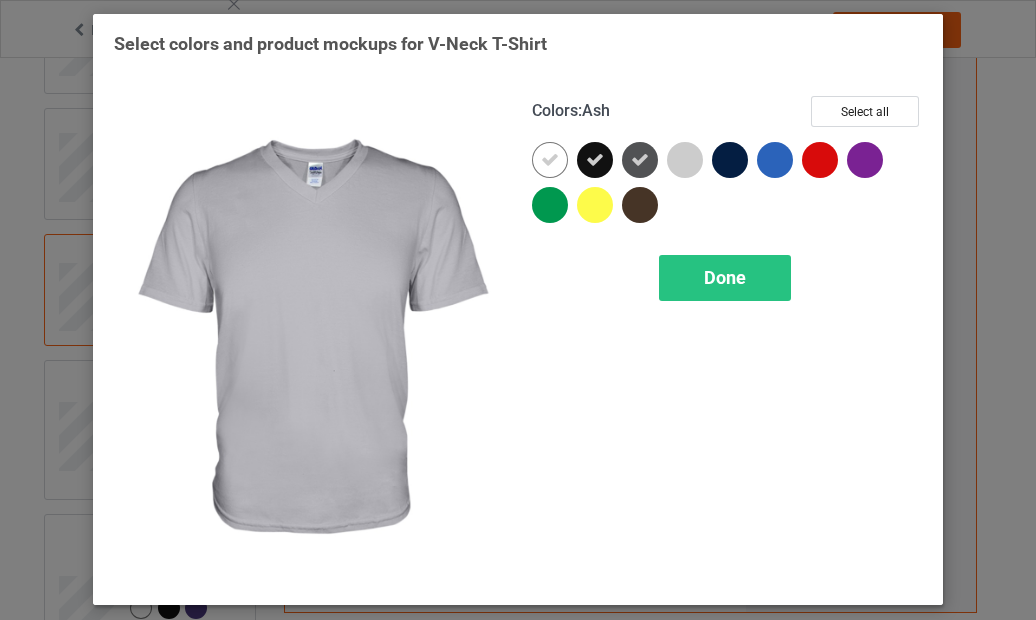 click at bounding box center [685, 160] 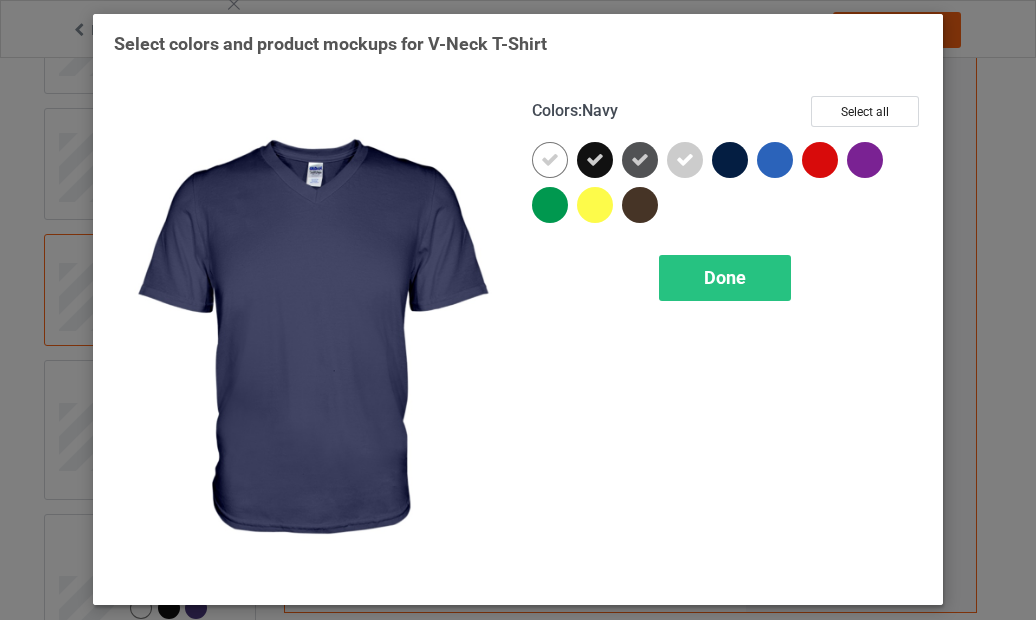 click at bounding box center [730, 160] 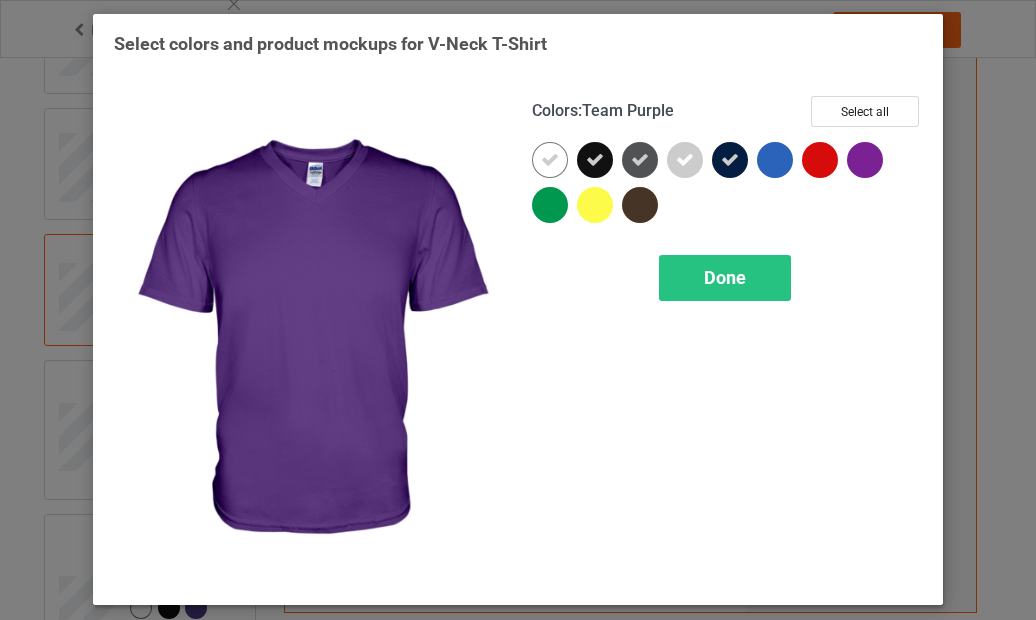 click at bounding box center (865, 160) 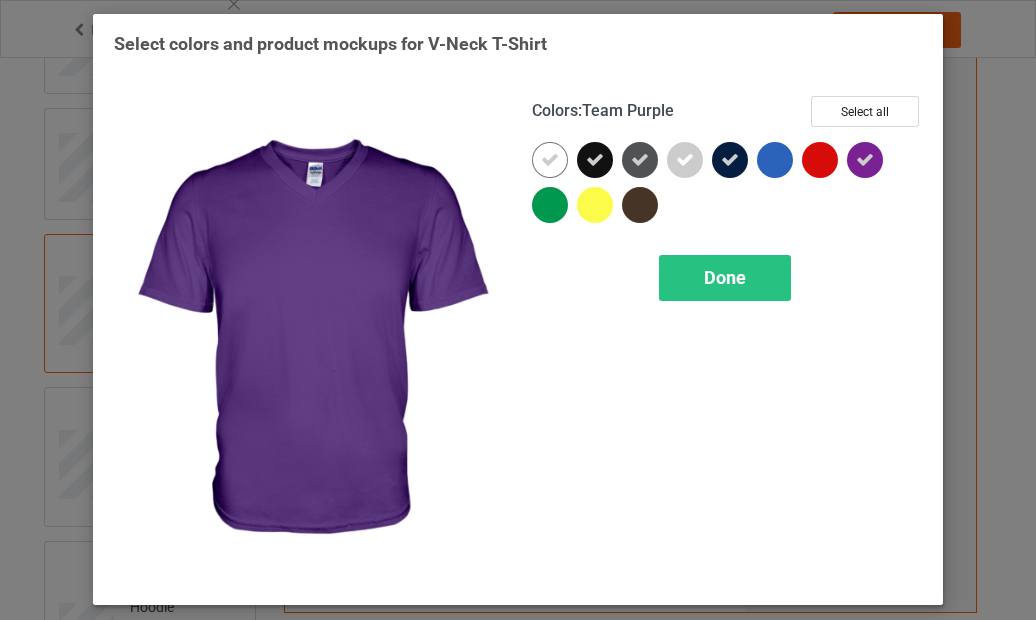 click on "Done" at bounding box center (725, 277) 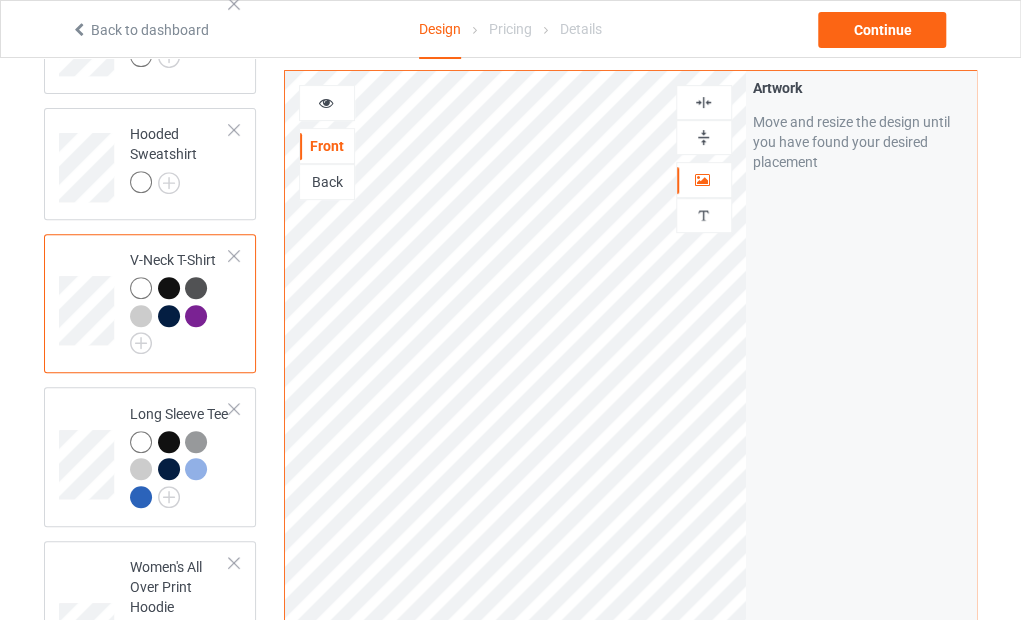 click on "Hooded Sweatshirt" at bounding box center [180, 158] 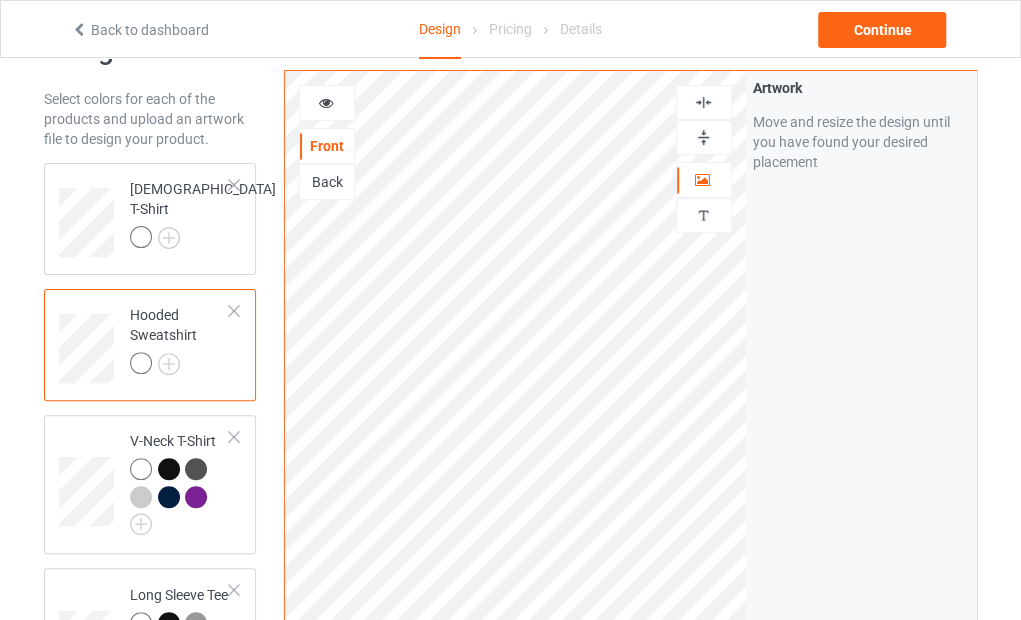 scroll, scrollTop: 49, scrollLeft: 0, axis: vertical 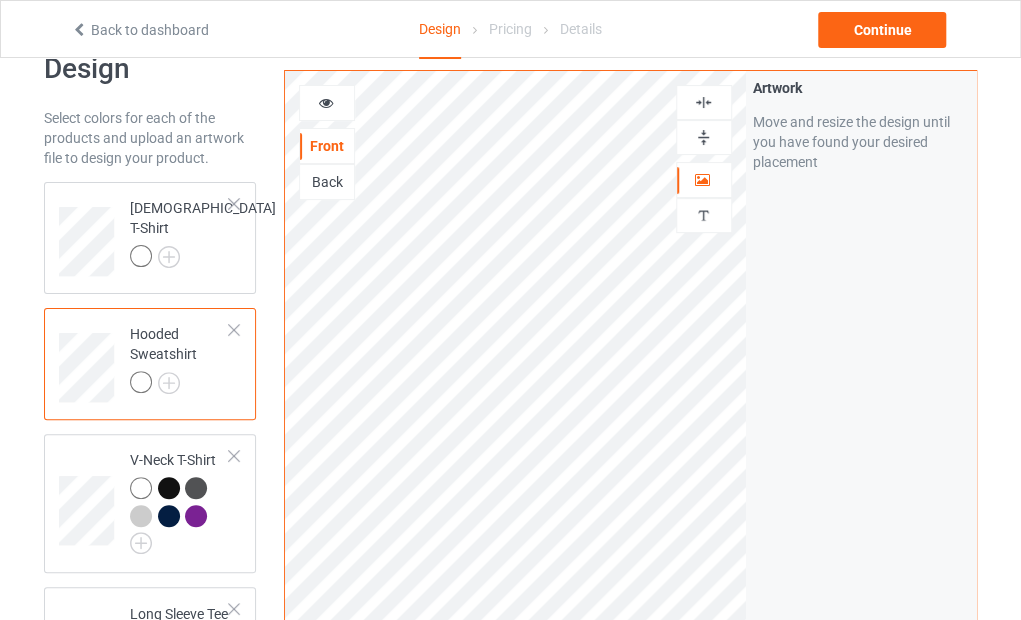 click at bounding box center [0, 0] 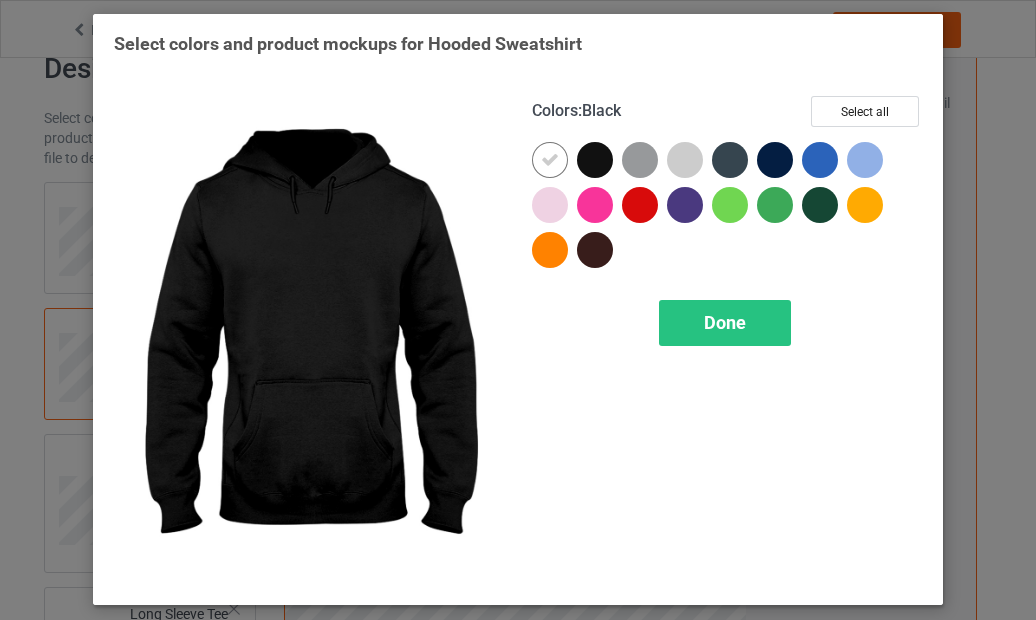 click at bounding box center [595, 160] 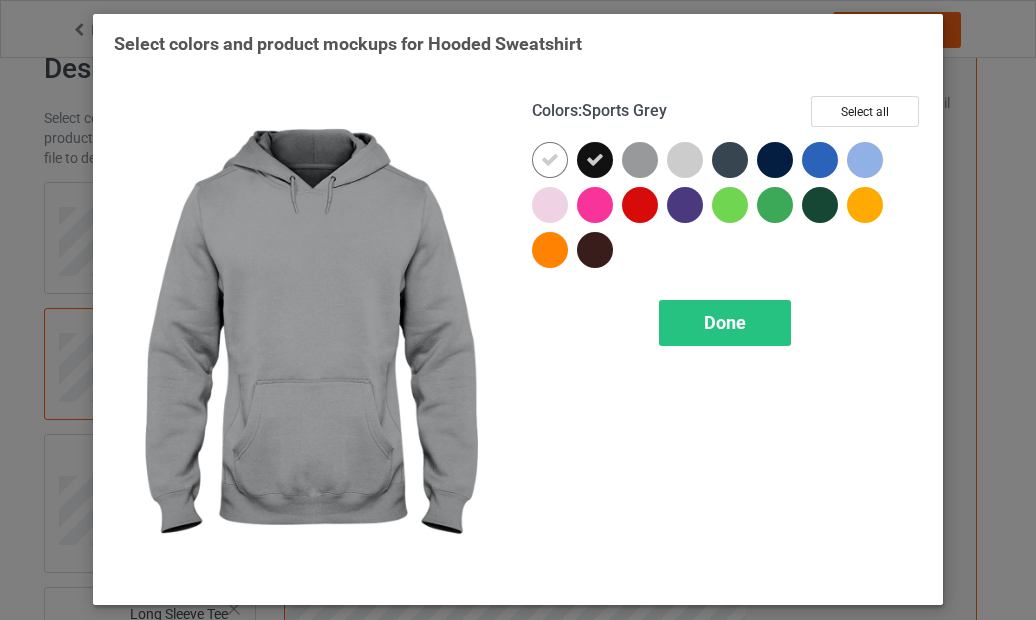 click at bounding box center [640, 160] 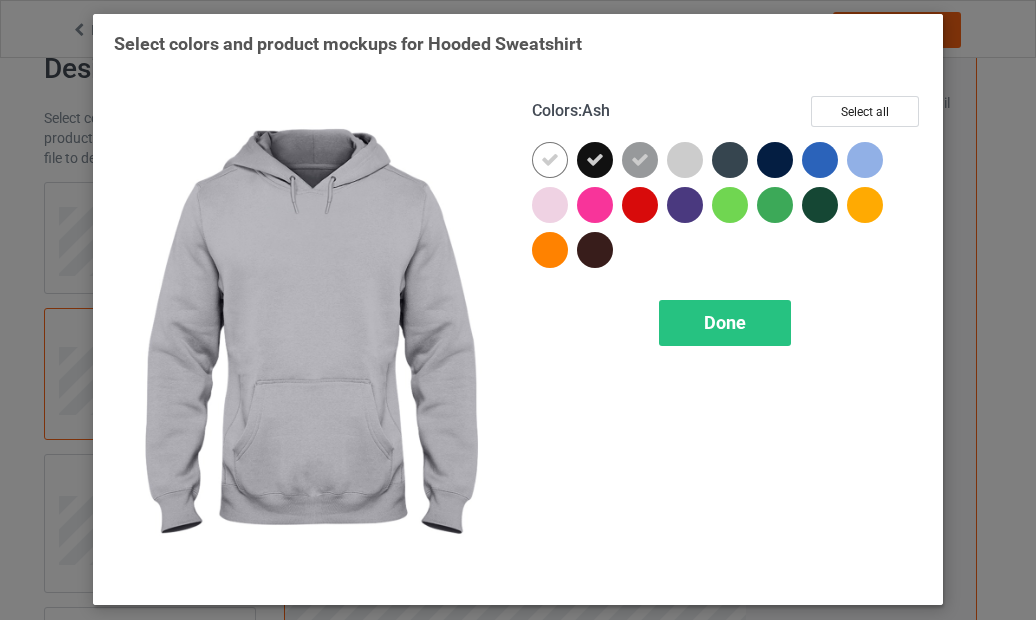 click at bounding box center [685, 160] 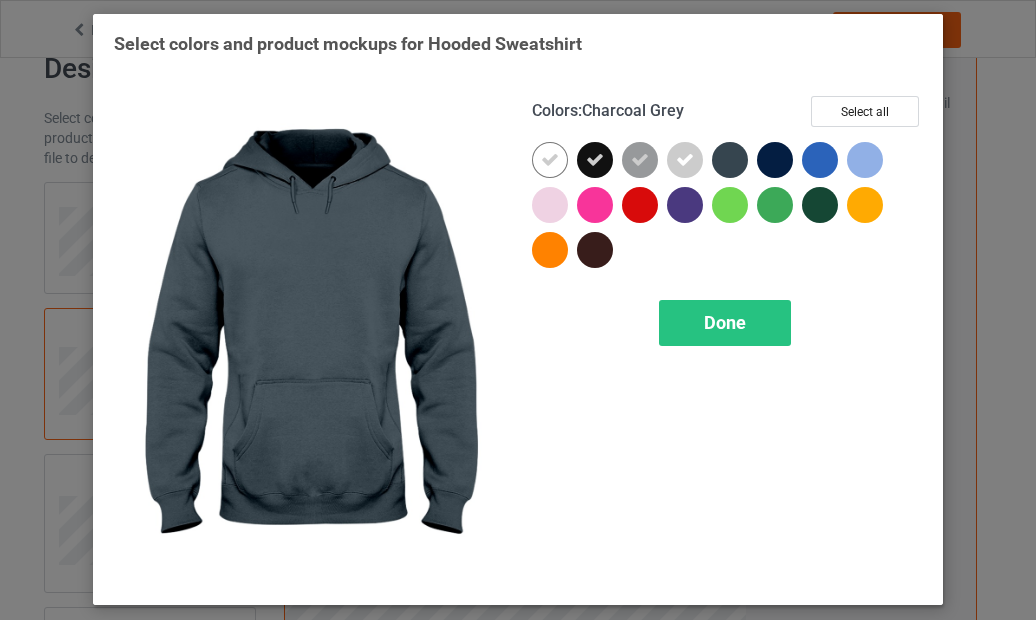 click at bounding box center (730, 160) 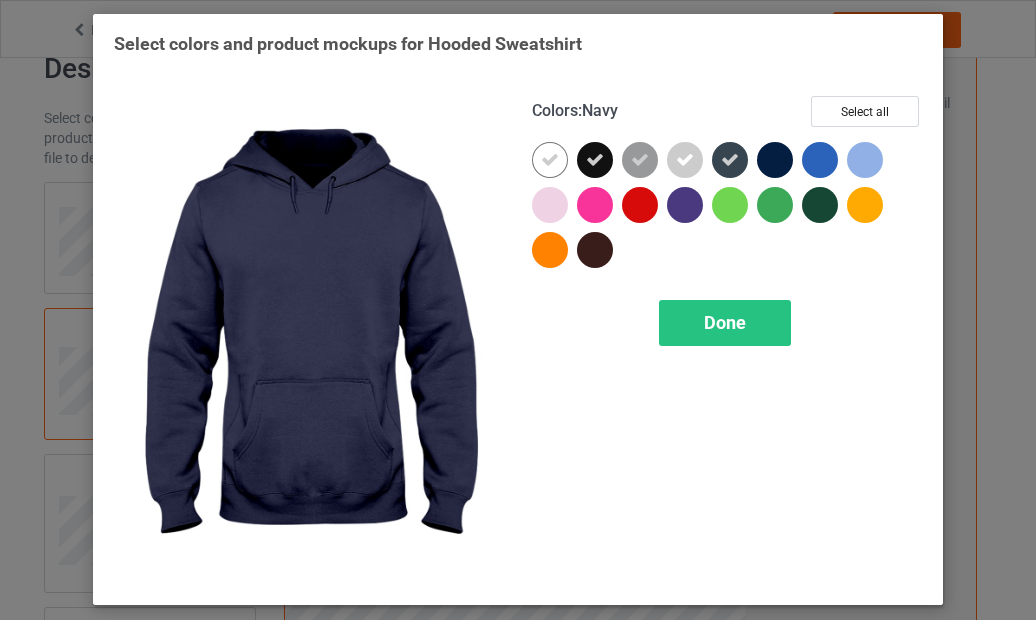 click at bounding box center (775, 160) 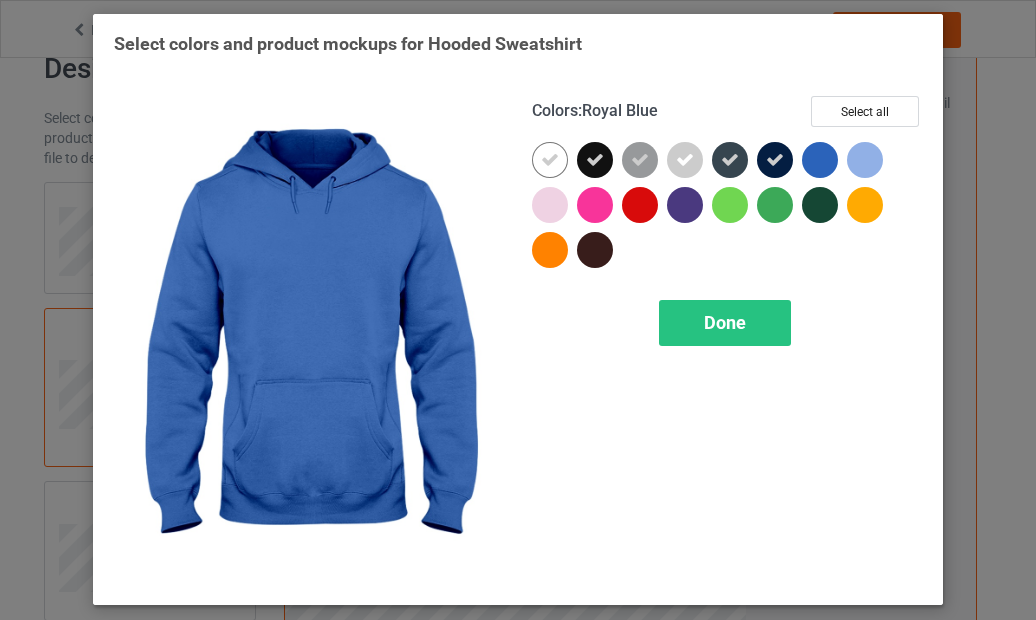 click at bounding box center [820, 160] 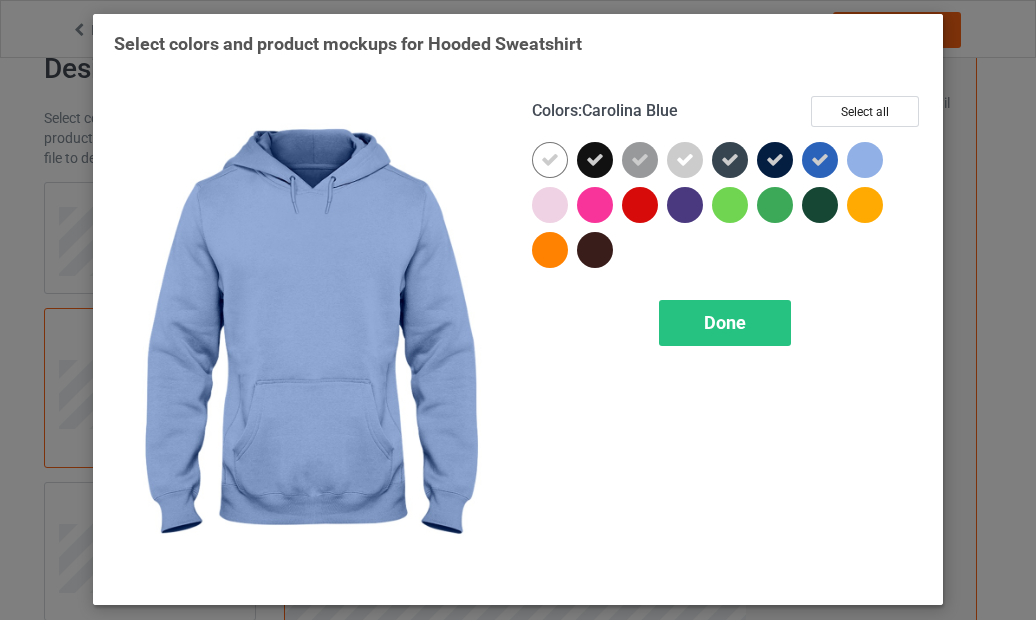 click at bounding box center [865, 160] 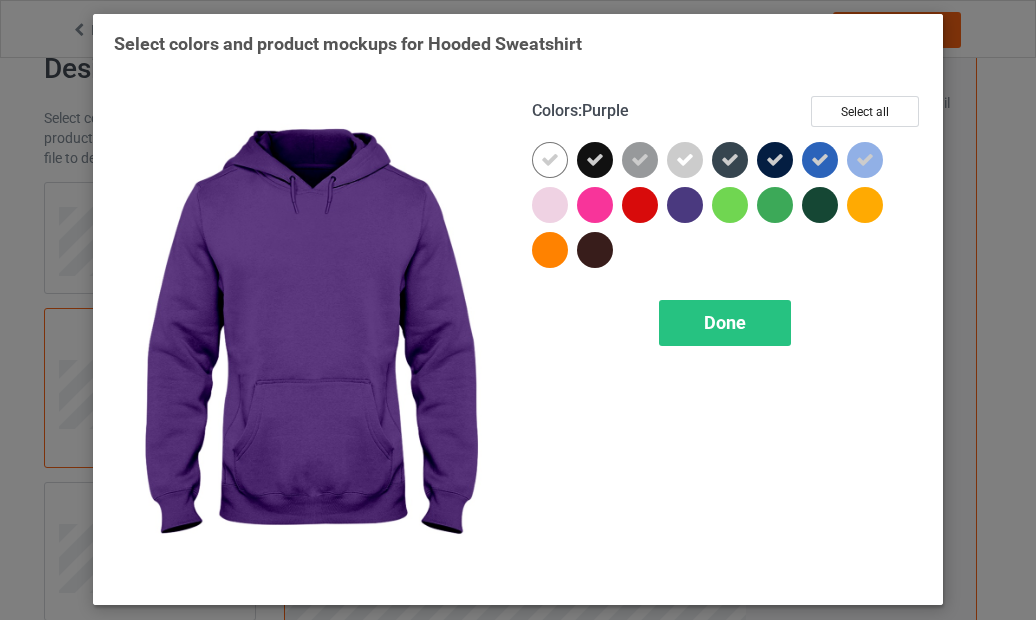click at bounding box center (685, 205) 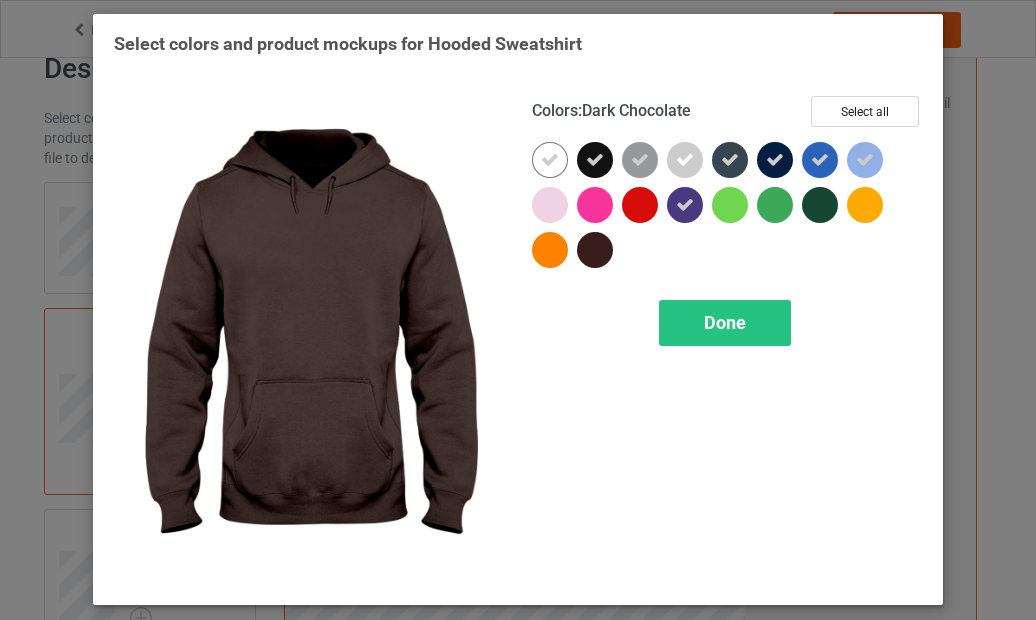 click on "Done" at bounding box center [725, 323] 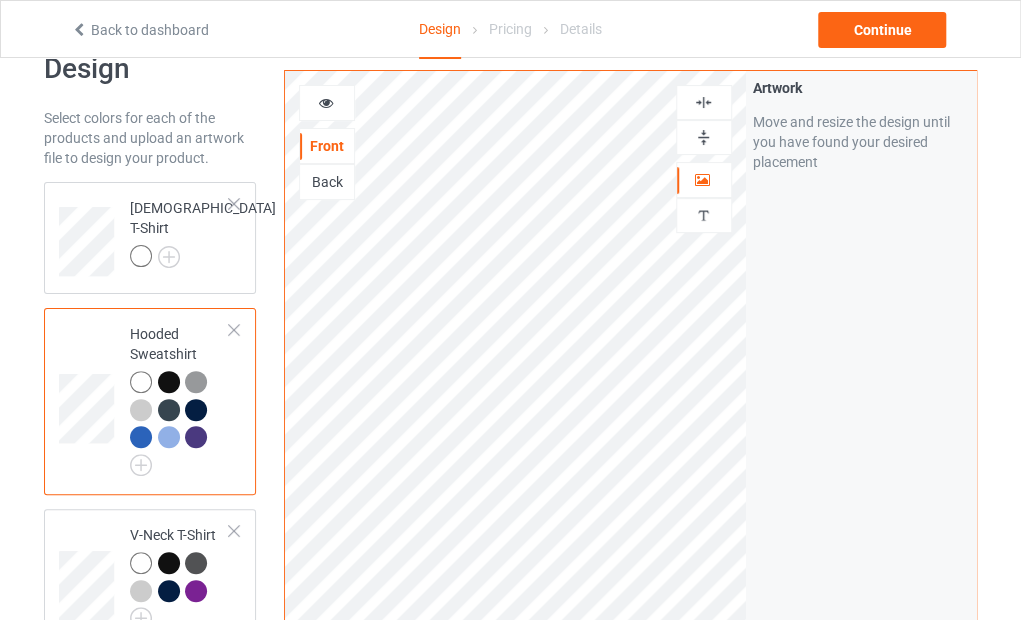 click at bounding box center [0, 0] 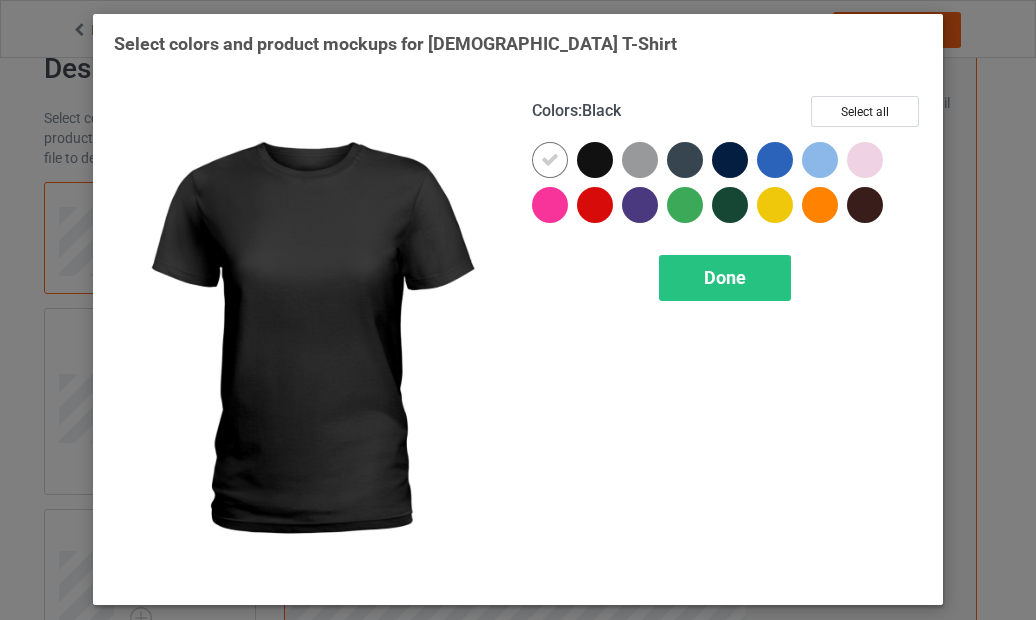 click at bounding box center (595, 160) 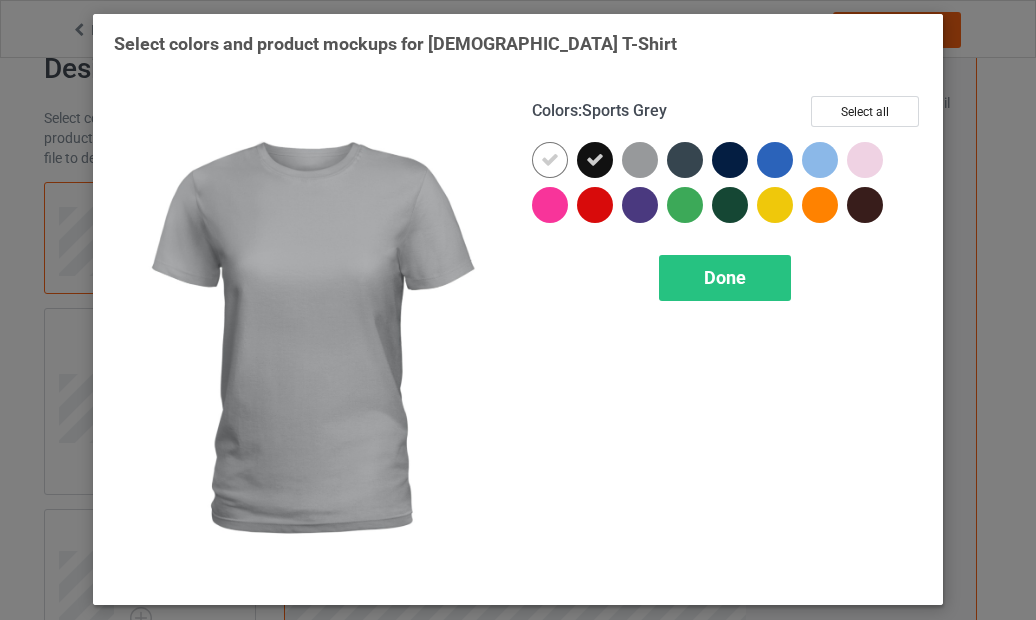 click at bounding box center (640, 160) 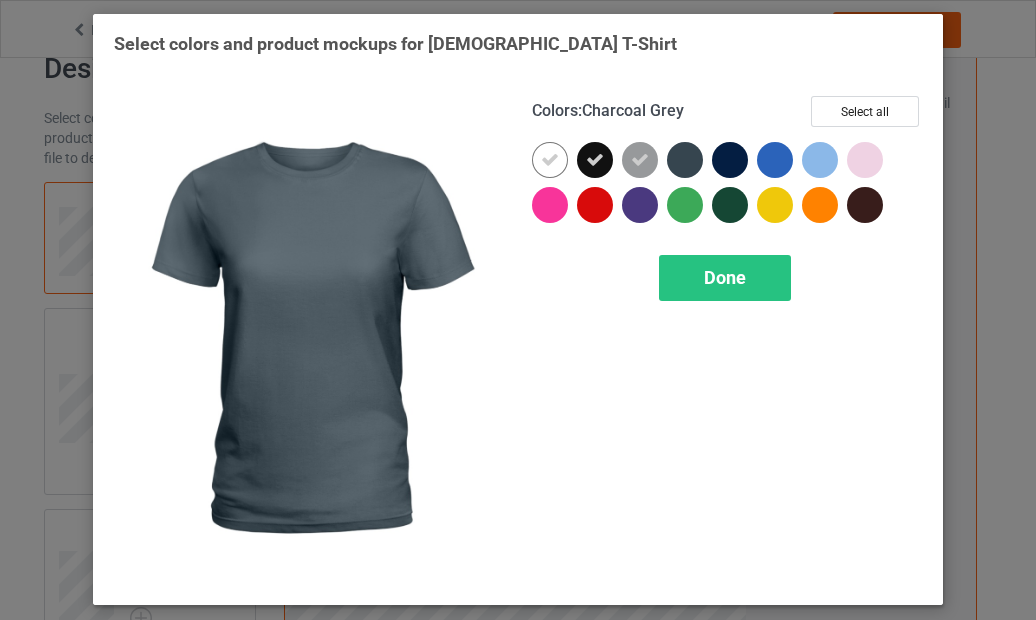 click at bounding box center (685, 160) 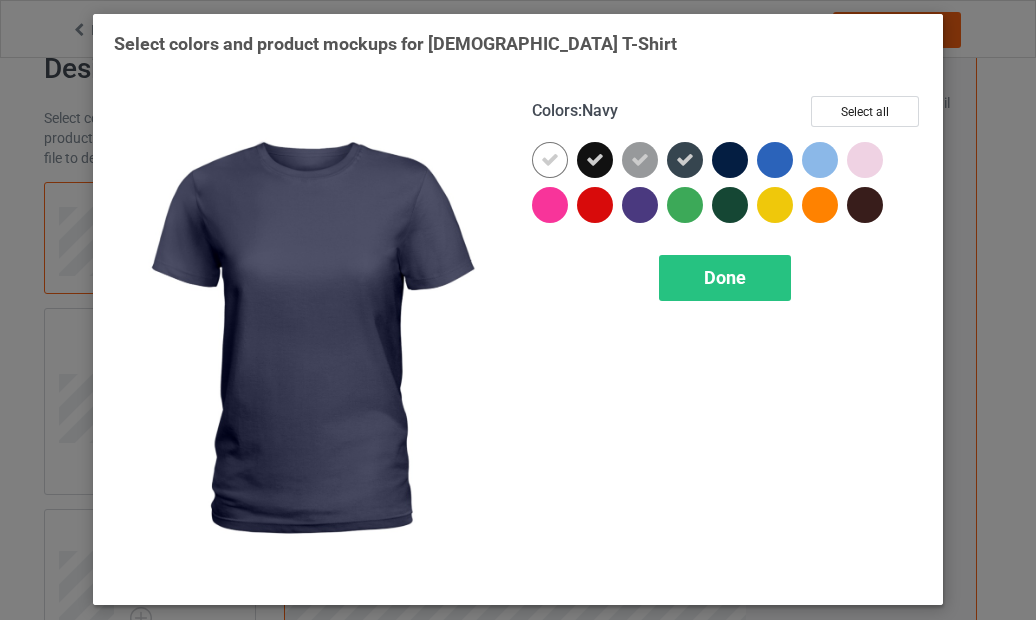 click at bounding box center [730, 160] 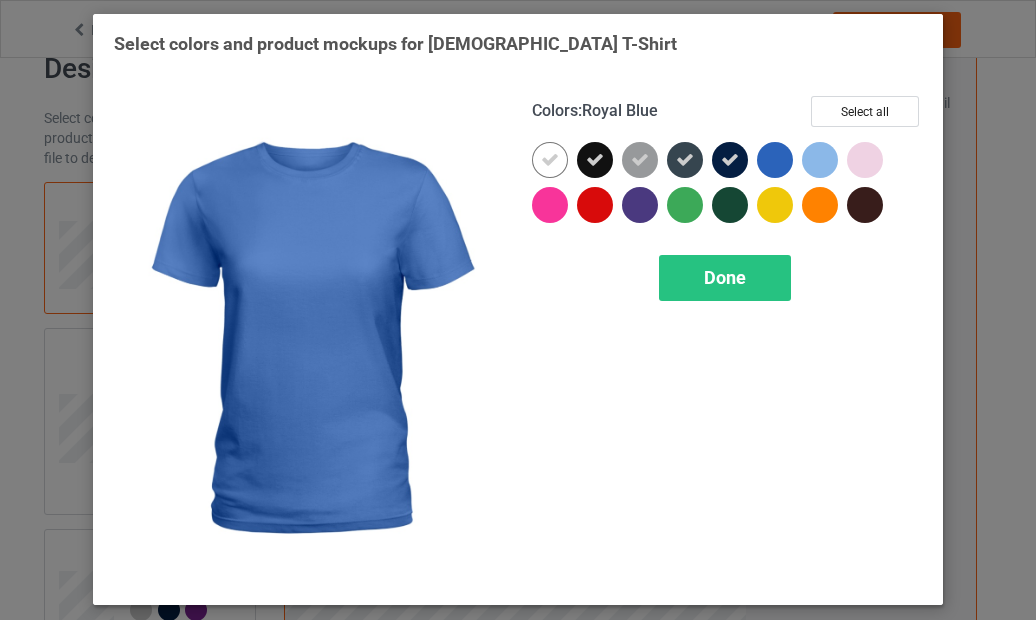 drag, startPoint x: 768, startPoint y: 157, endPoint x: 812, endPoint y: 153, distance: 44.181442 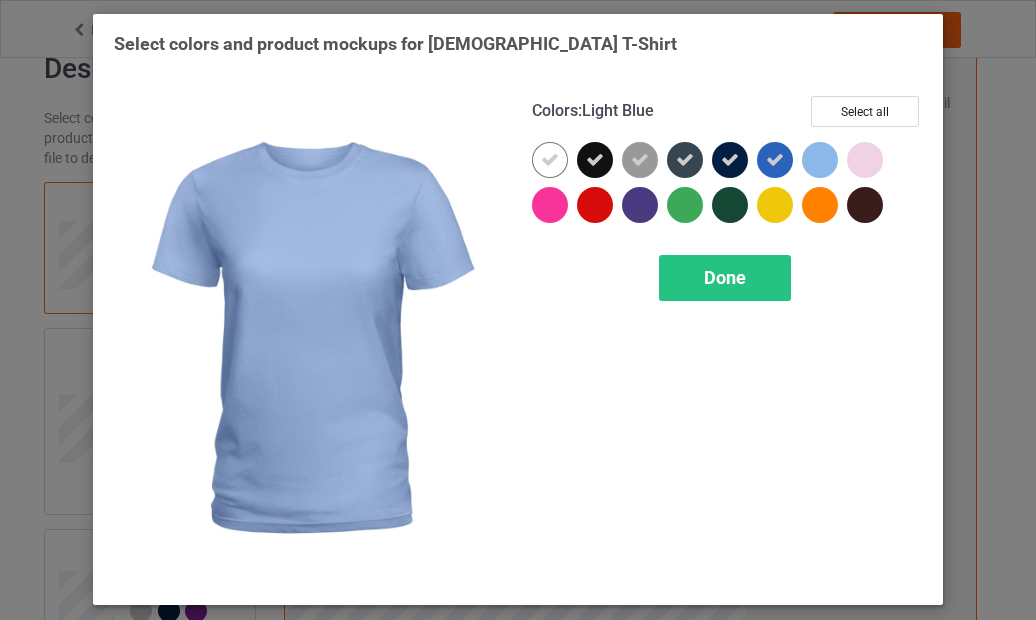 click at bounding box center (820, 160) 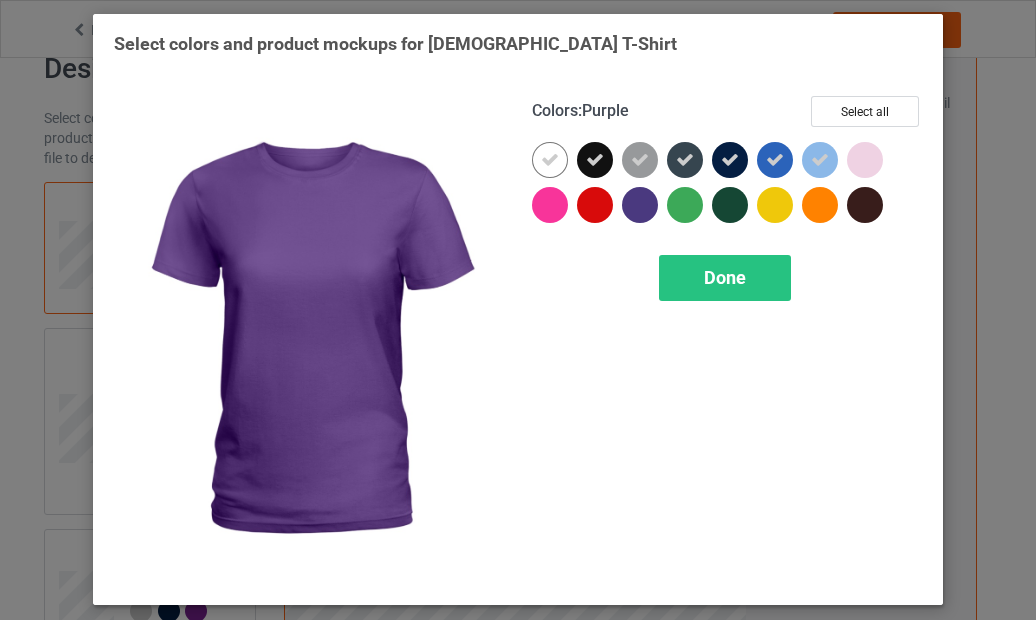 drag, startPoint x: 637, startPoint y: 198, endPoint x: 656, endPoint y: 216, distance: 26.172504 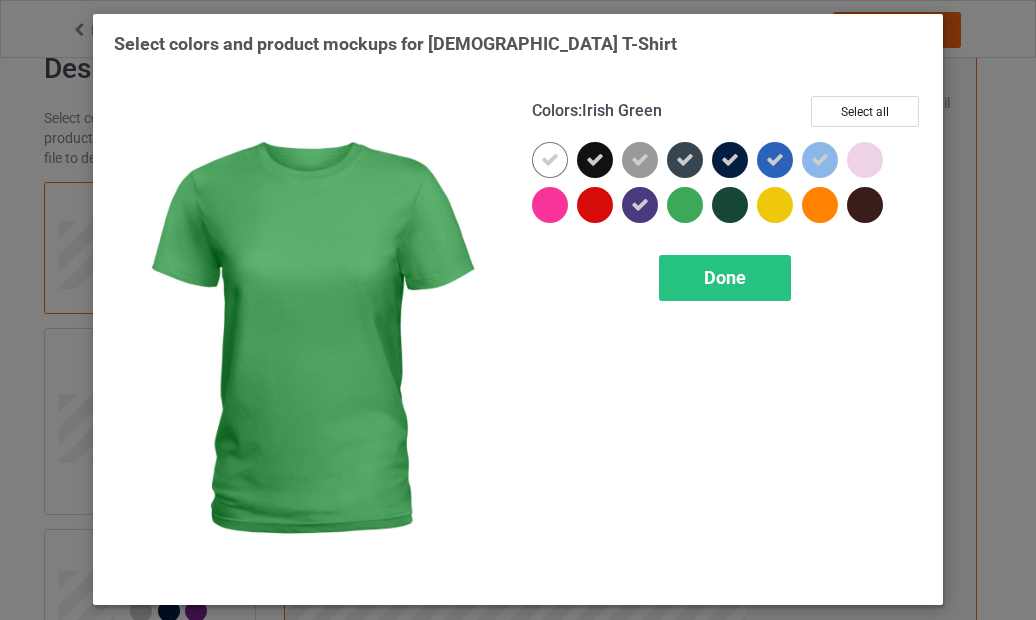 click on "Done" at bounding box center [725, 277] 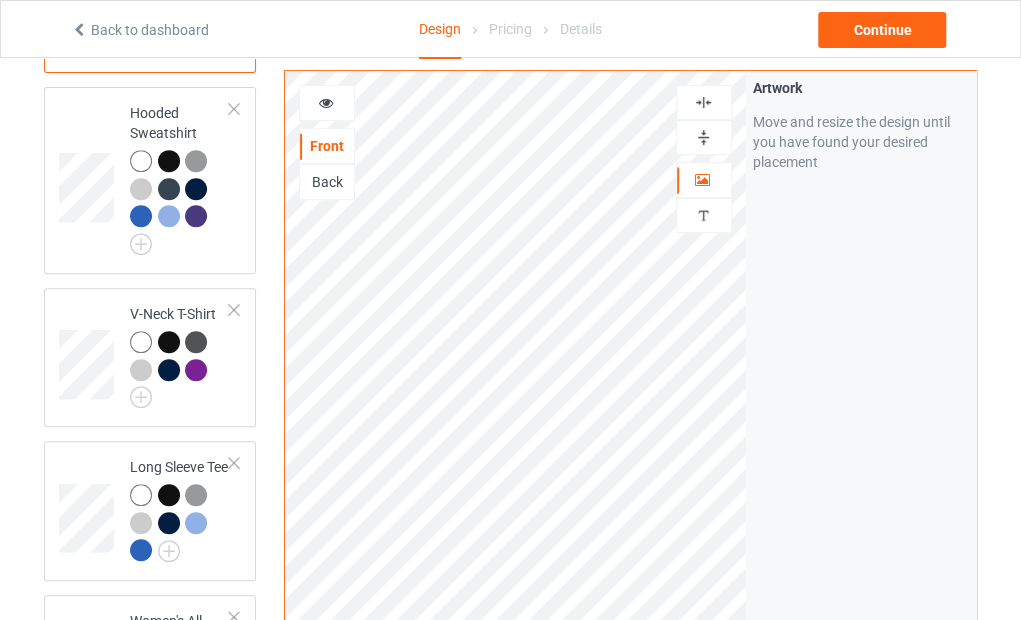 scroll, scrollTop: 289, scrollLeft: 0, axis: vertical 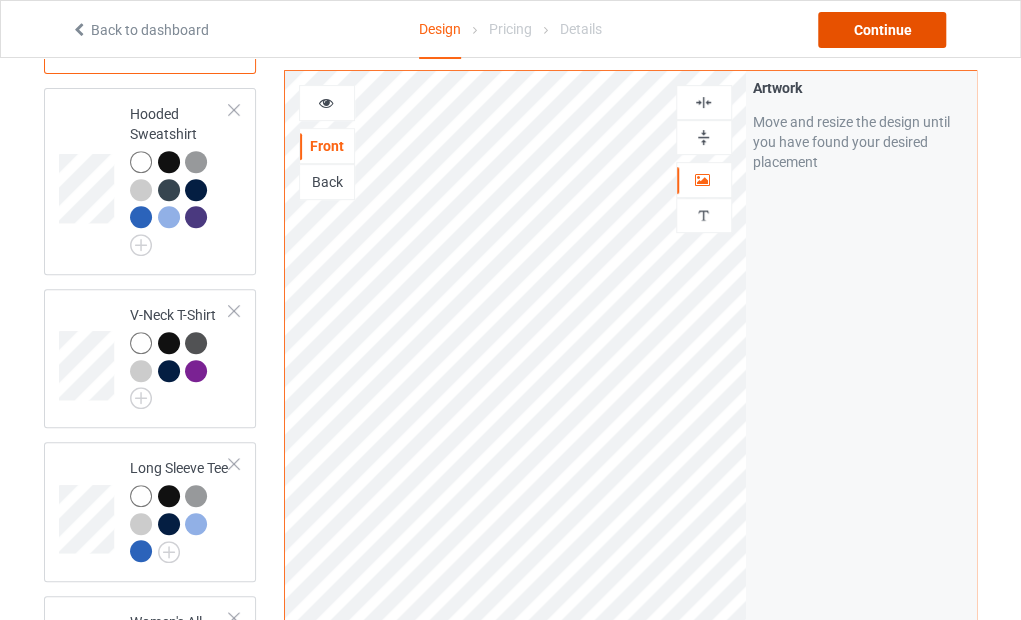 click on "Continue" at bounding box center (882, 30) 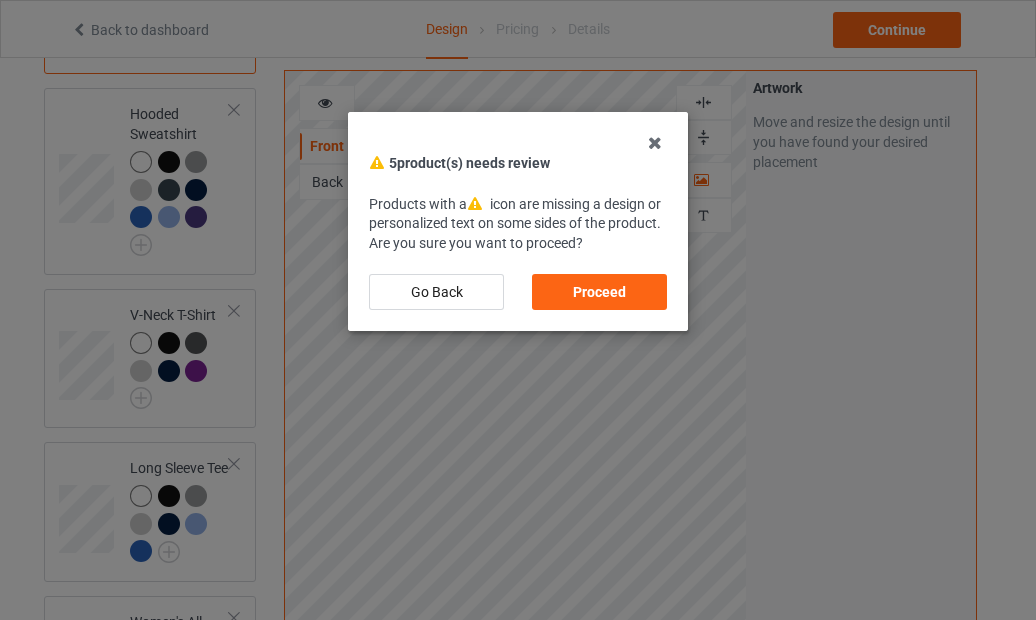 click on "Go Back" at bounding box center (436, 292) 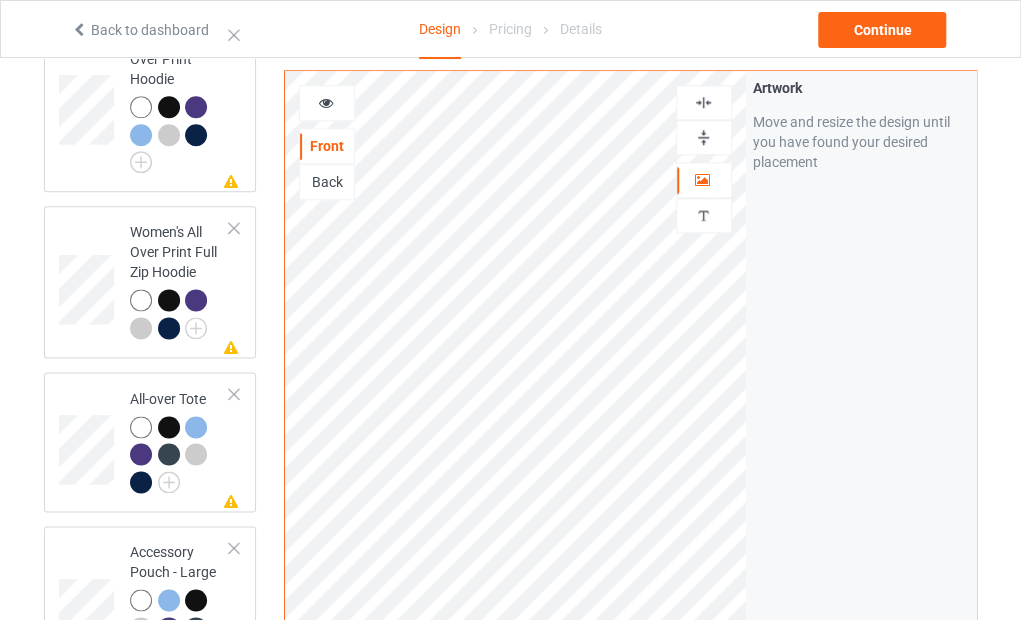 scroll, scrollTop: 689, scrollLeft: 0, axis: vertical 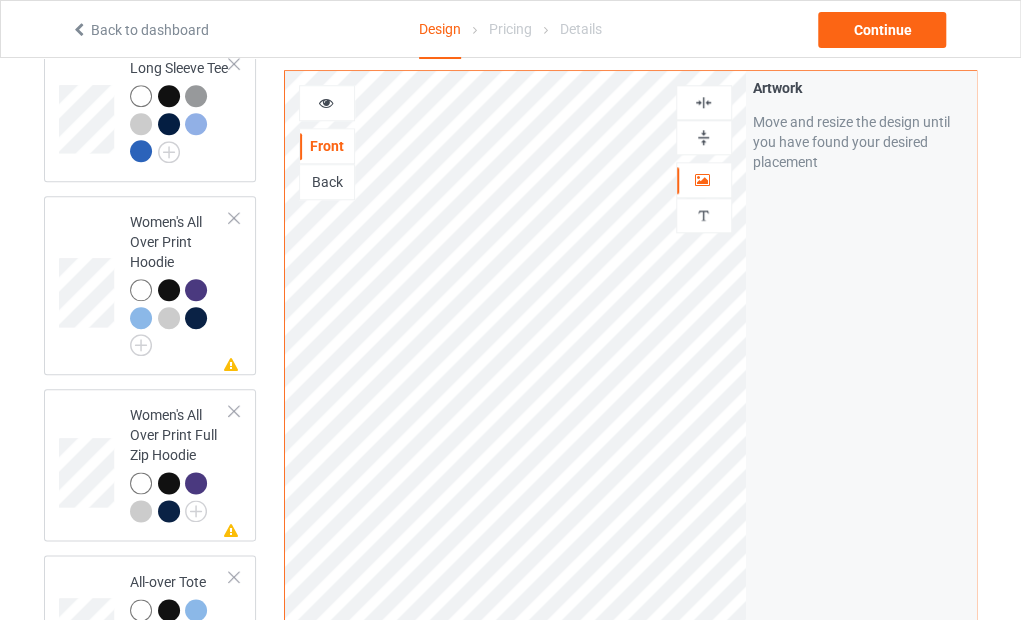 click at bounding box center (89, 285) 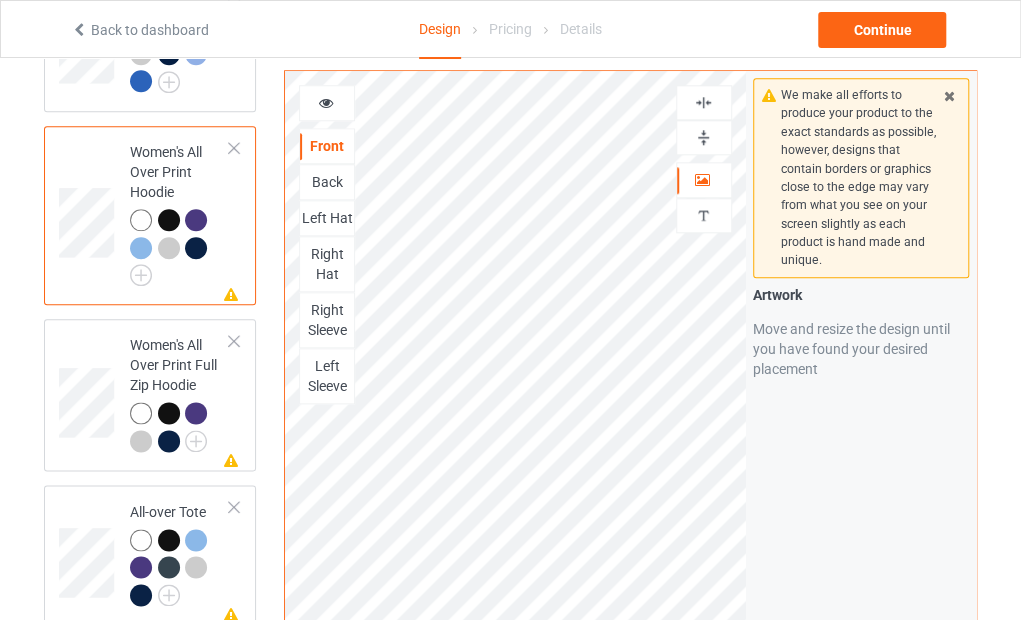 scroll, scrollTop: 689, scrollLeft: 0, axis: vertical 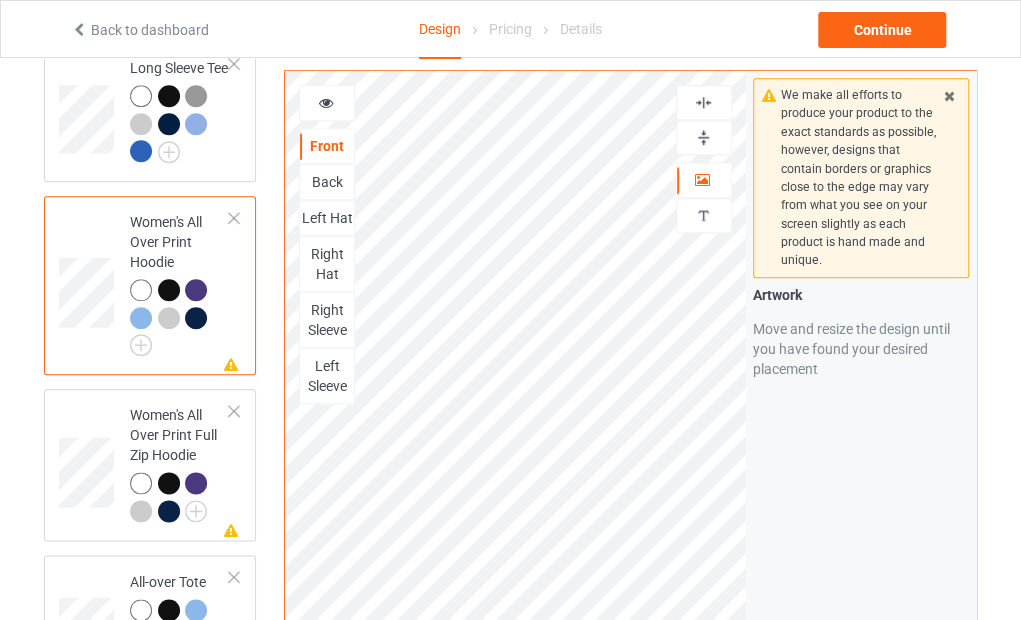 click on "Missing artwork on 5 side(s) Women's All Over Print Full Zip Hoodie" at bounding box center (180, 465) 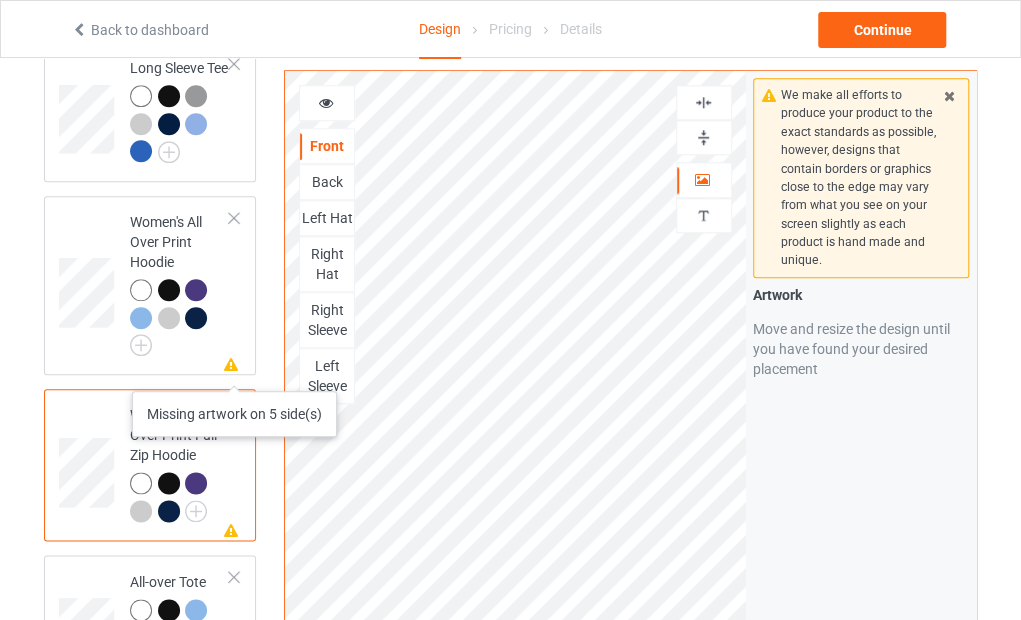 click at bounding box center [231, 362] 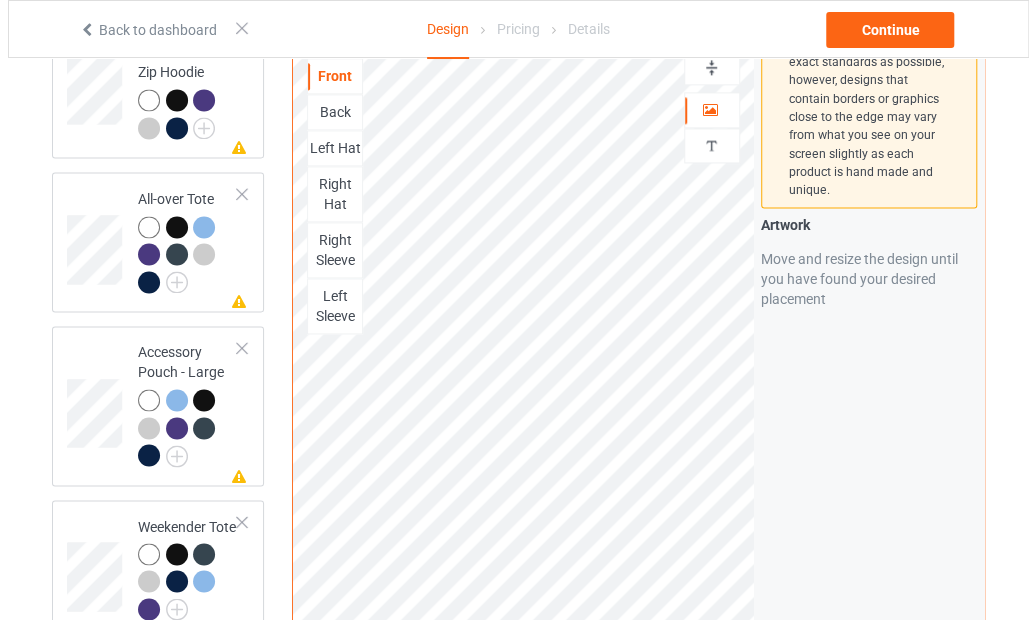 scroll, scrollTop: 689, scrollLeft: 0, axis: vertical 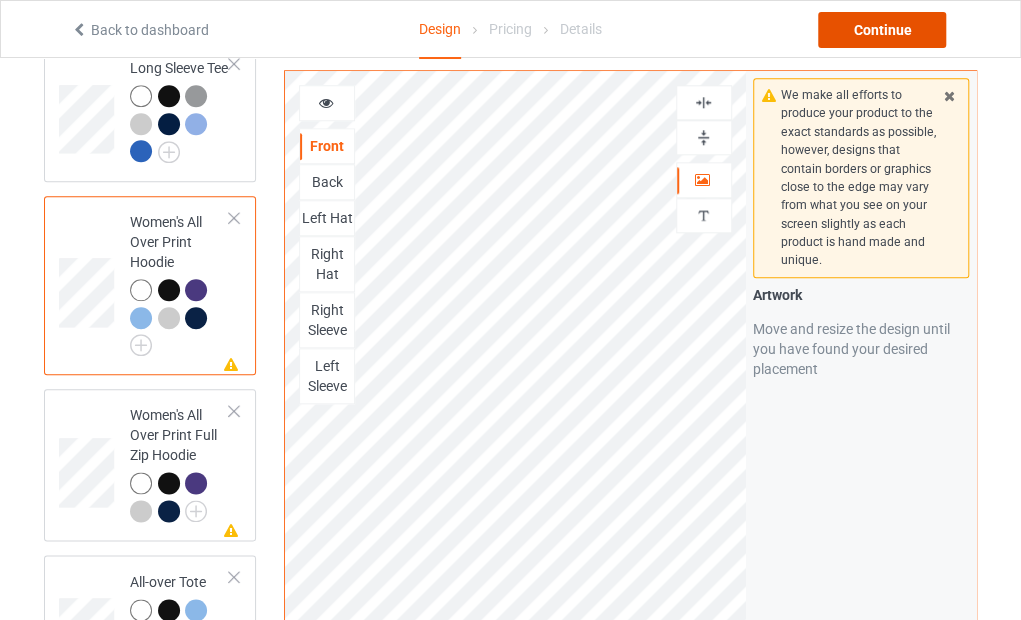 click on "Continue" at bounding box center (882, 30) 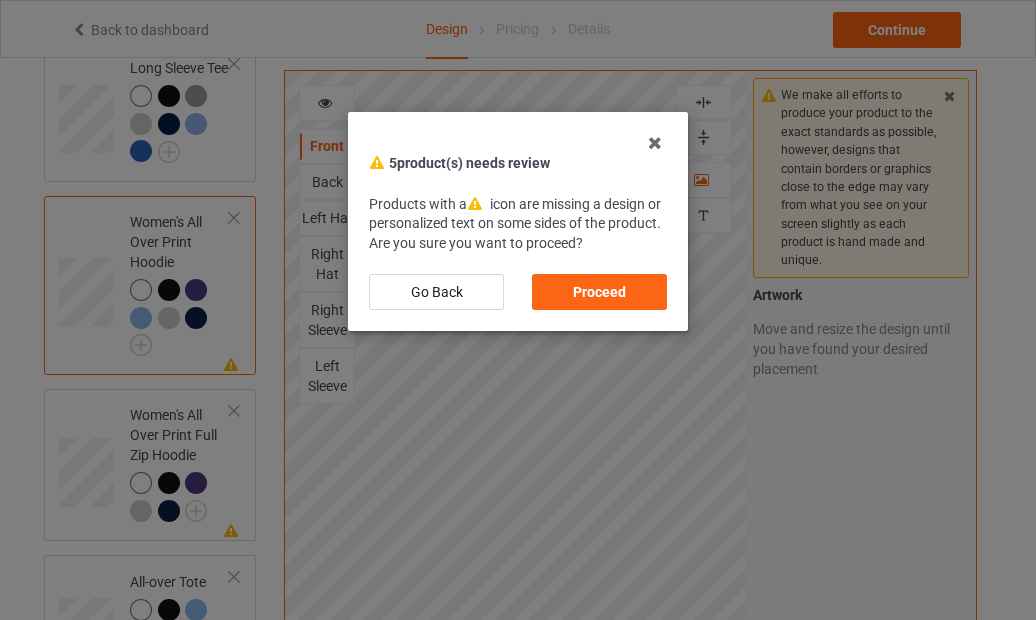 click on "Proceed" at bounding box center (599, 292) 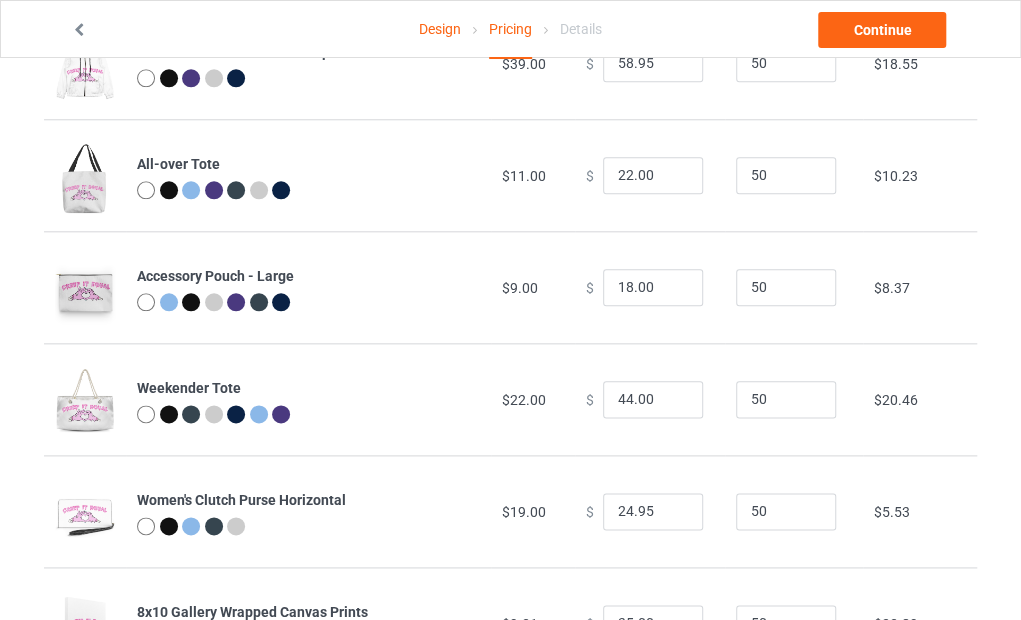 scroll, scrollTop: 850, scrollLeft: 0, axis: vertical 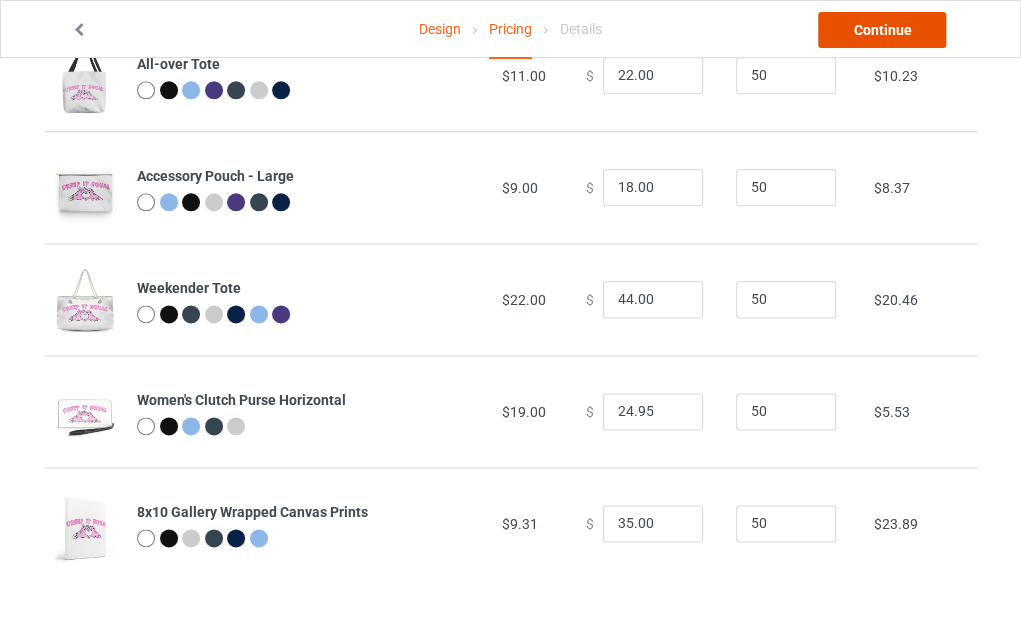 click on "Continue" at bounding box center (882, 30) 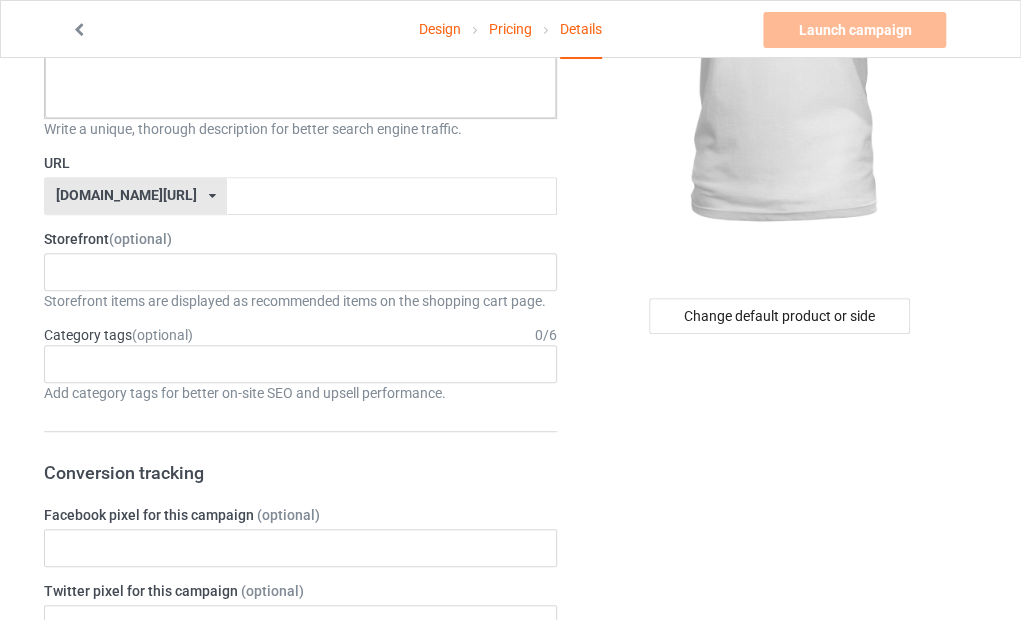 scroll, scrollTop: 0, scrollLeft: 0, axis: both 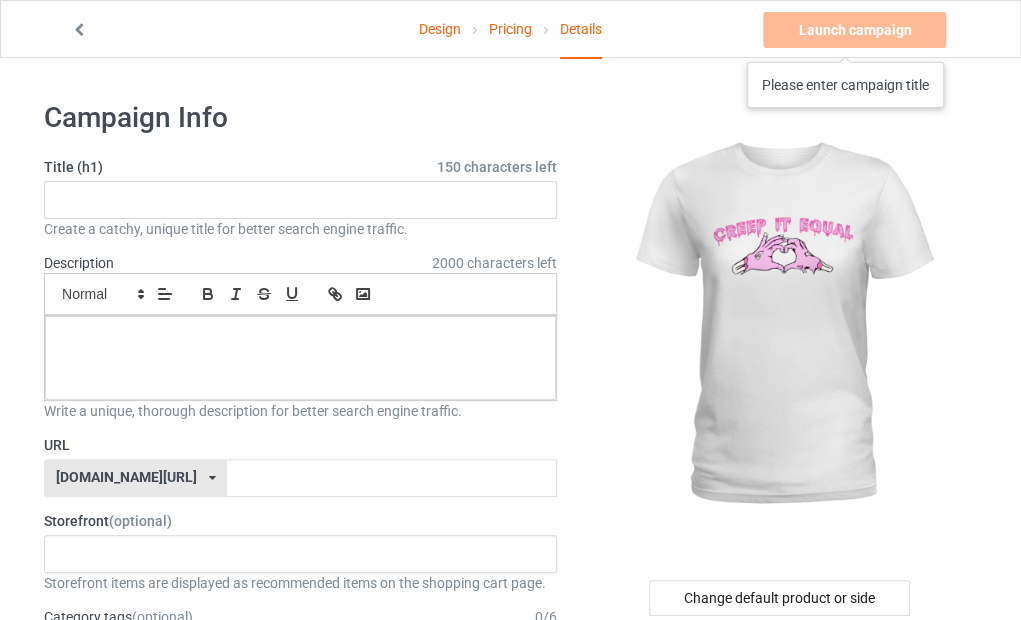 click on "Launch campaign Please enter campaign title" at bounding box center [856, 30] 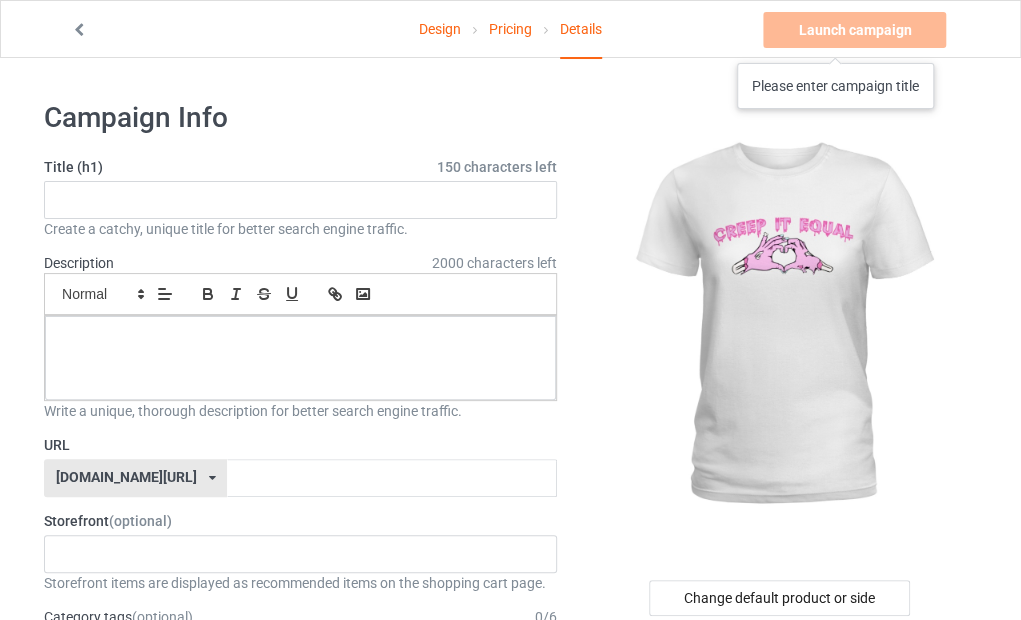drag, startPoint x: 836, startPoint y: 43, endPoint x: 842, endPoint y: 33, distance: 11.661903 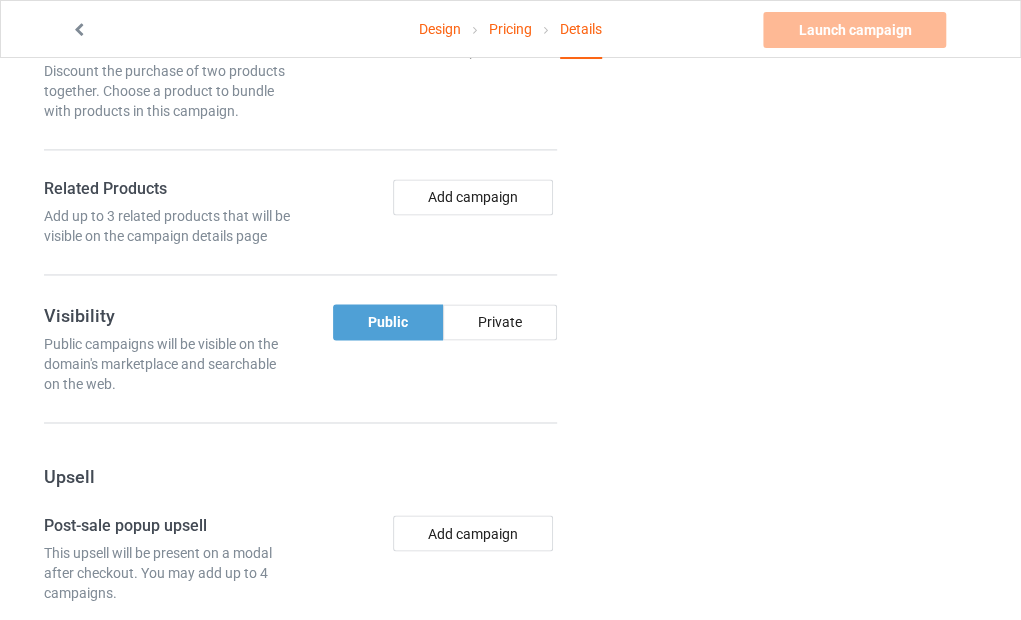 scroll, scrollTop: 1300, scrollLeft: 0, axis: vertical 